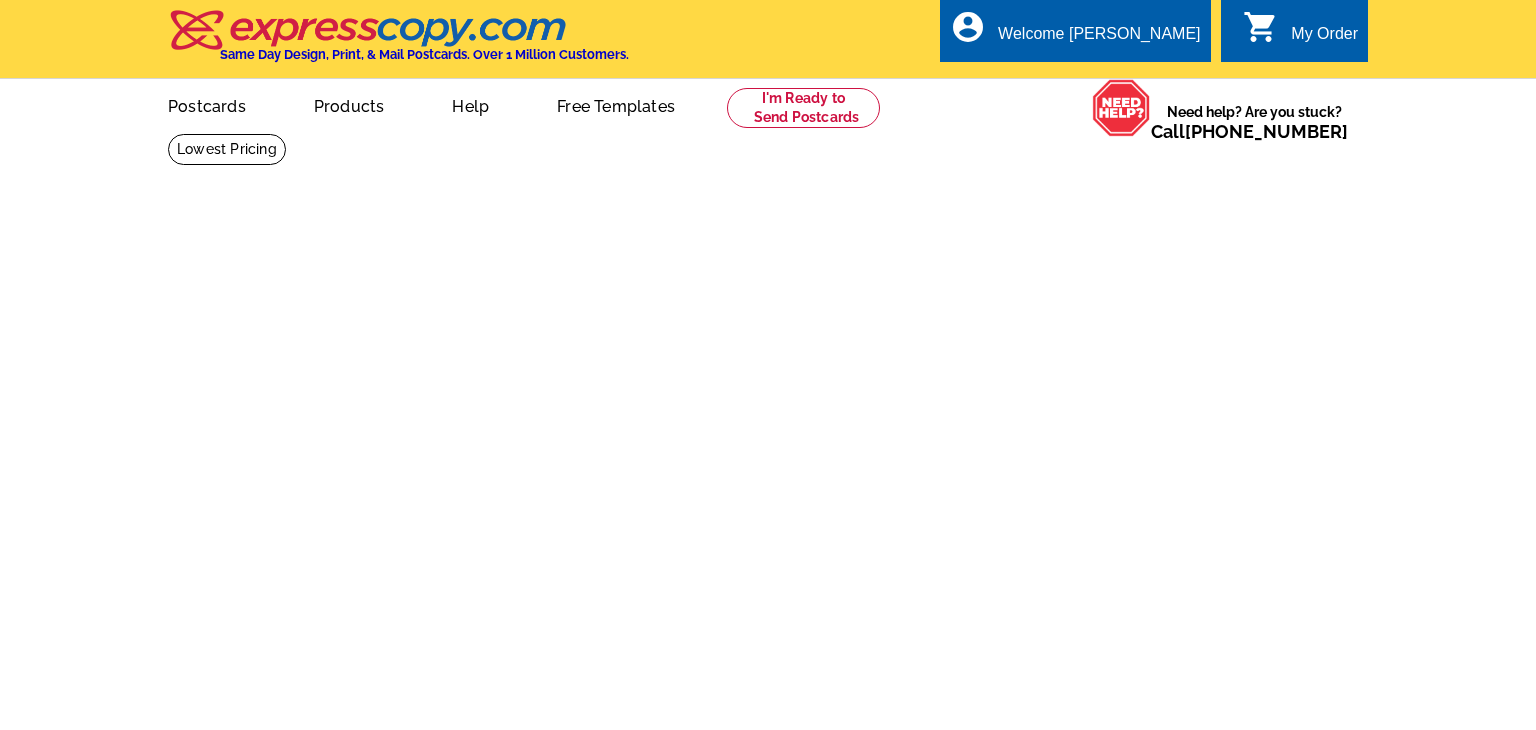 scroll, scrollTop: 0, scrollLeft: 0, axis: both 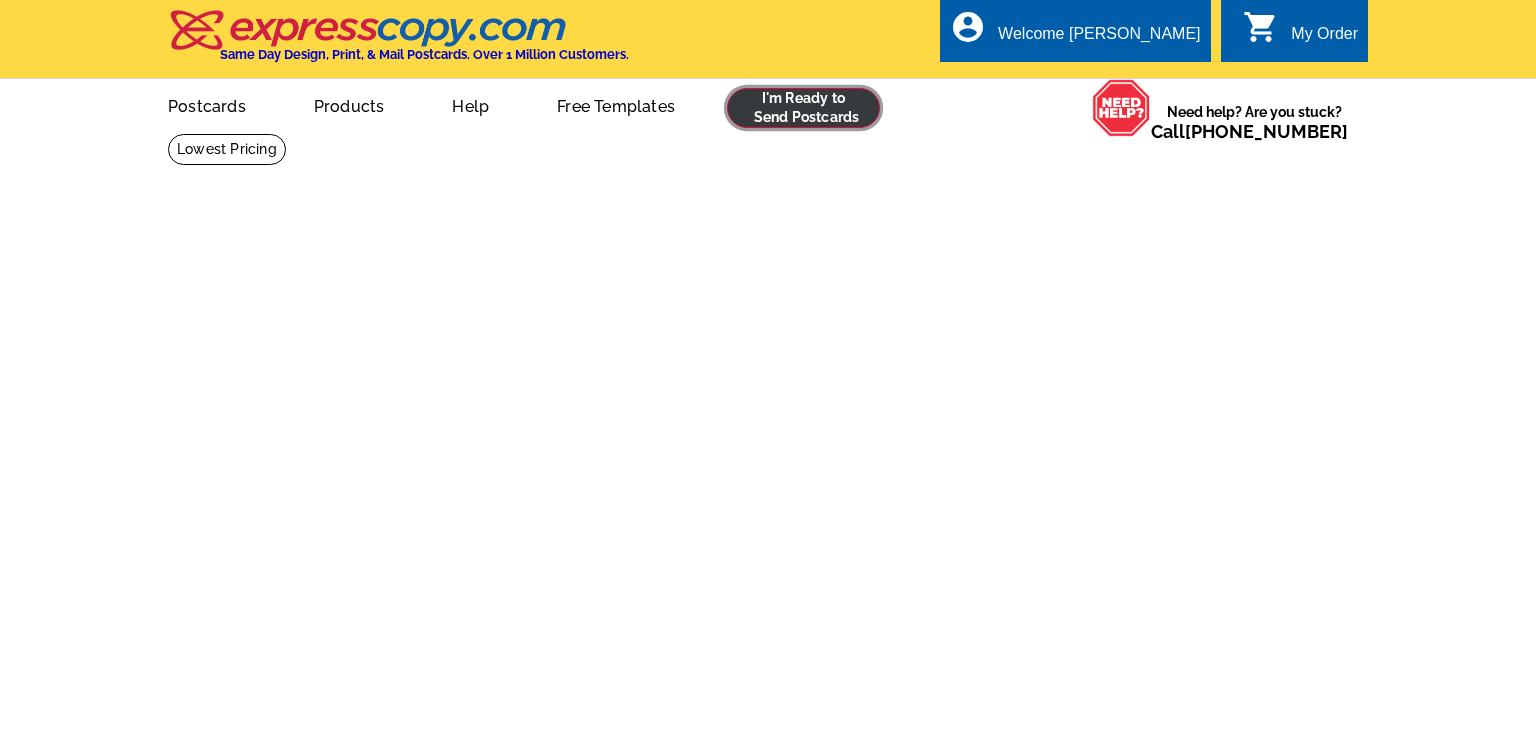 click at bounding box center [803, 108] 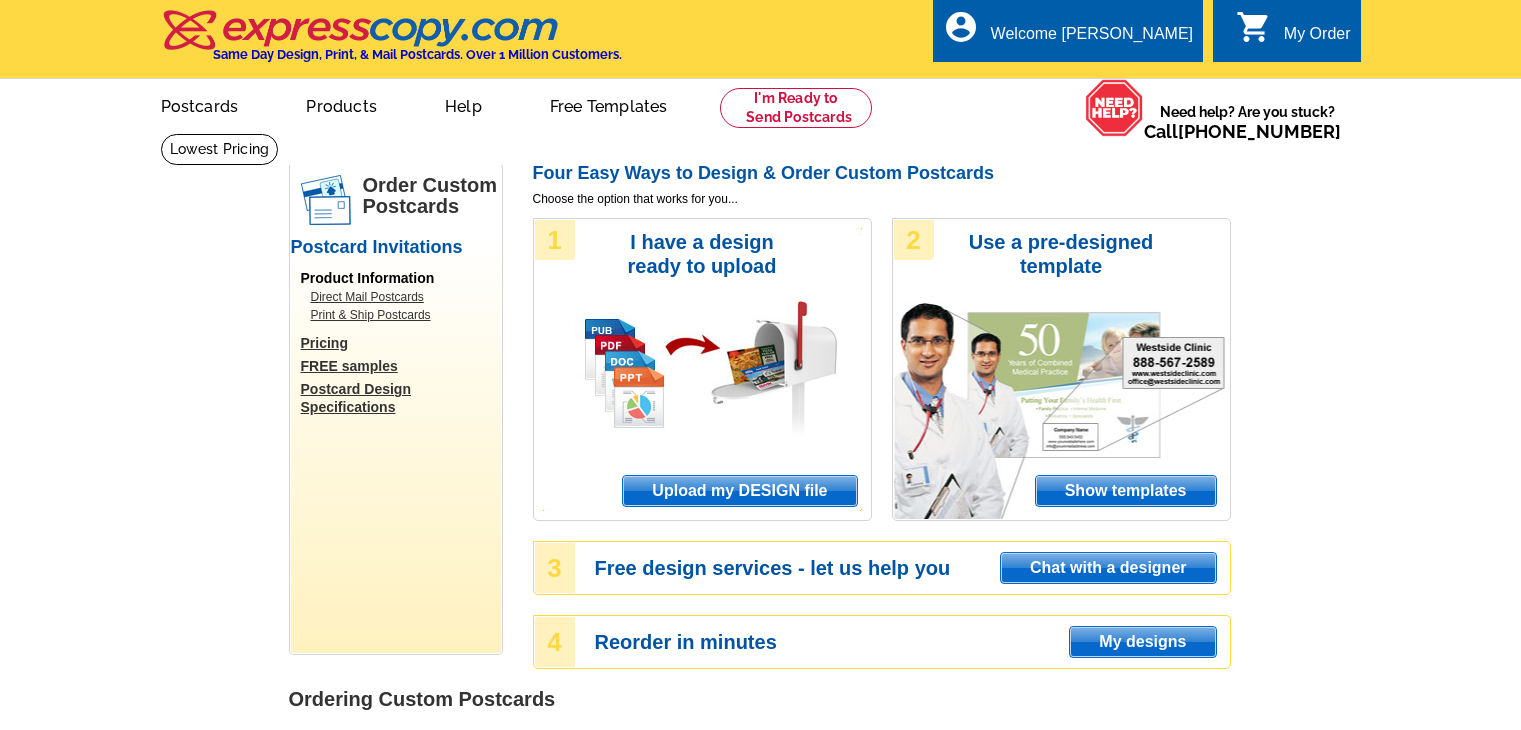 scroll, scrollTop: 0, scrollLeft: 0, axis: both 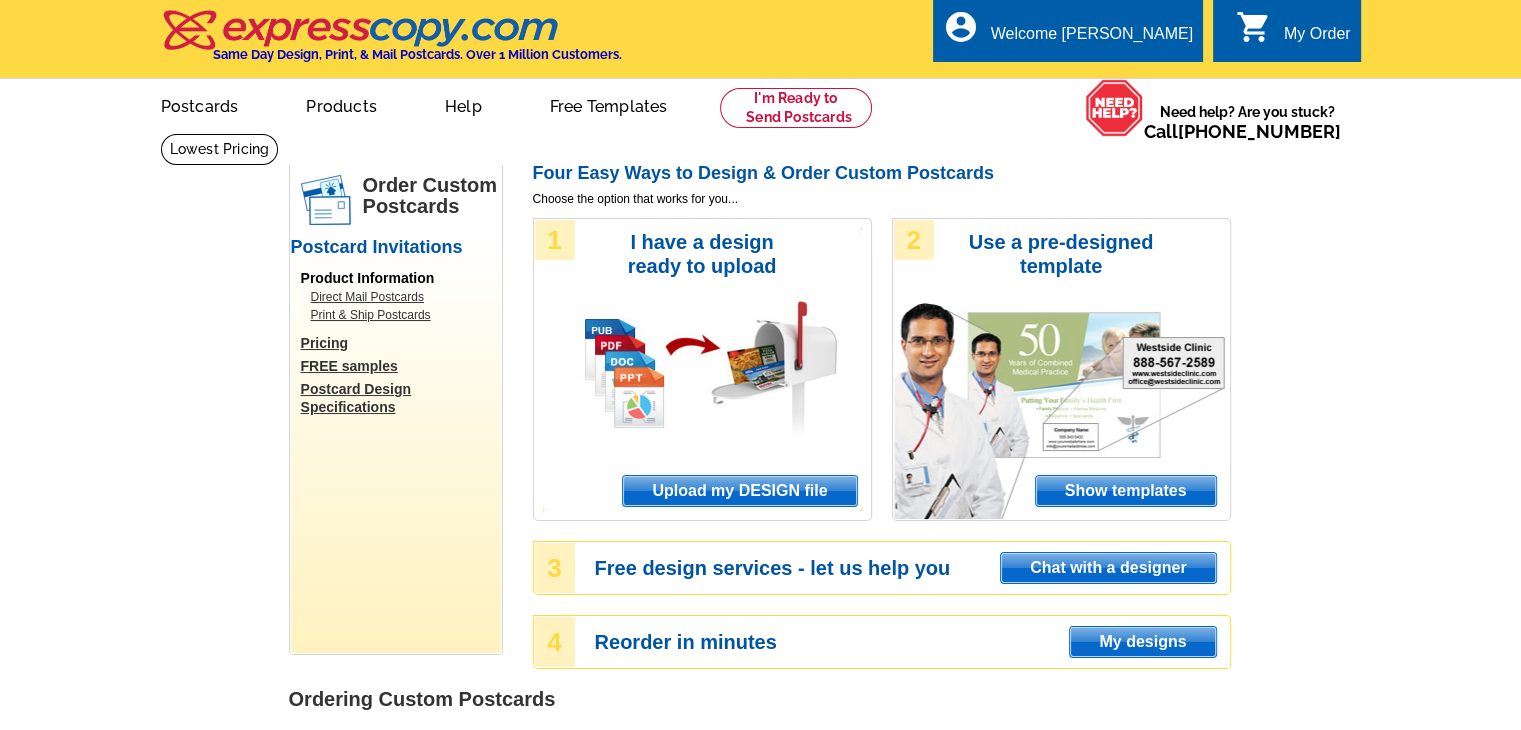 click on "Upload my DESIGN file" at bounding box center (739, 491) 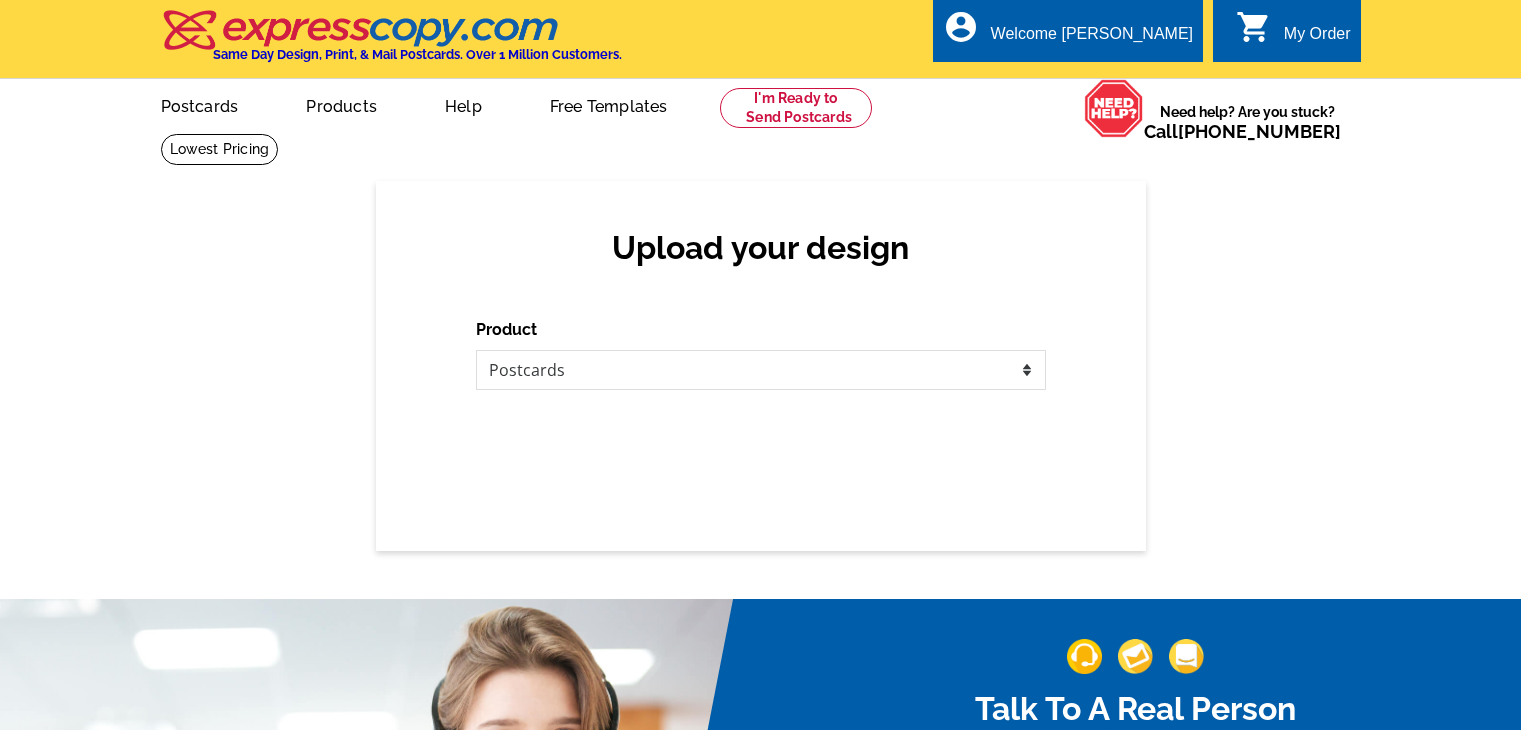 scroll, scrollTop: 0, scrollLeft: 0, axis: both 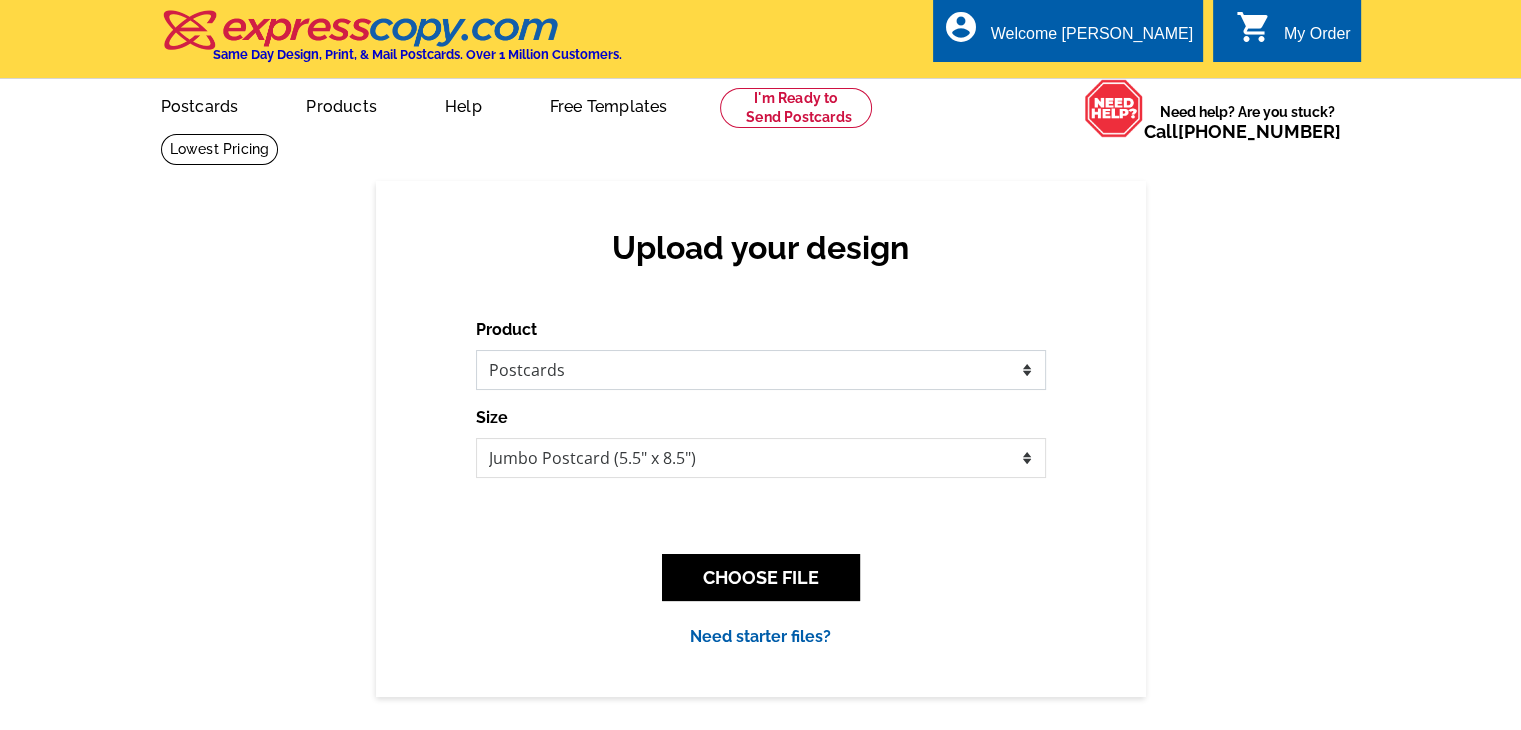 click on "Please select the type of file...
Postcards
Business Cards
Letters and flyers
Greeting Cards
Door Hangers" at bounding box center (761, 370) 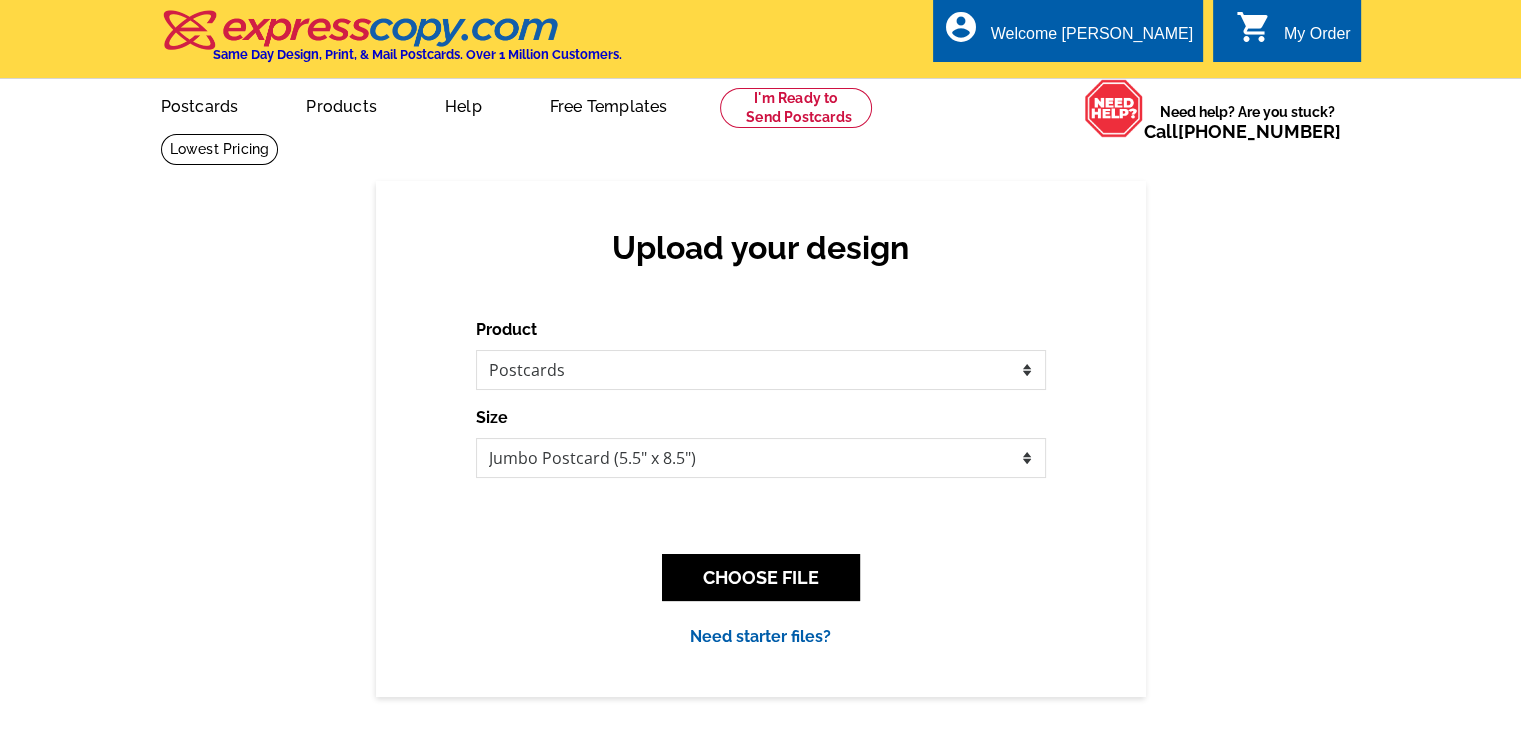 click on "Upload your design
Product
Please select the type of file...
Postcards
Business Cards
Letters and flyers
Greeting Cards  Size Finish None Back" at bounding box center (761, 438) 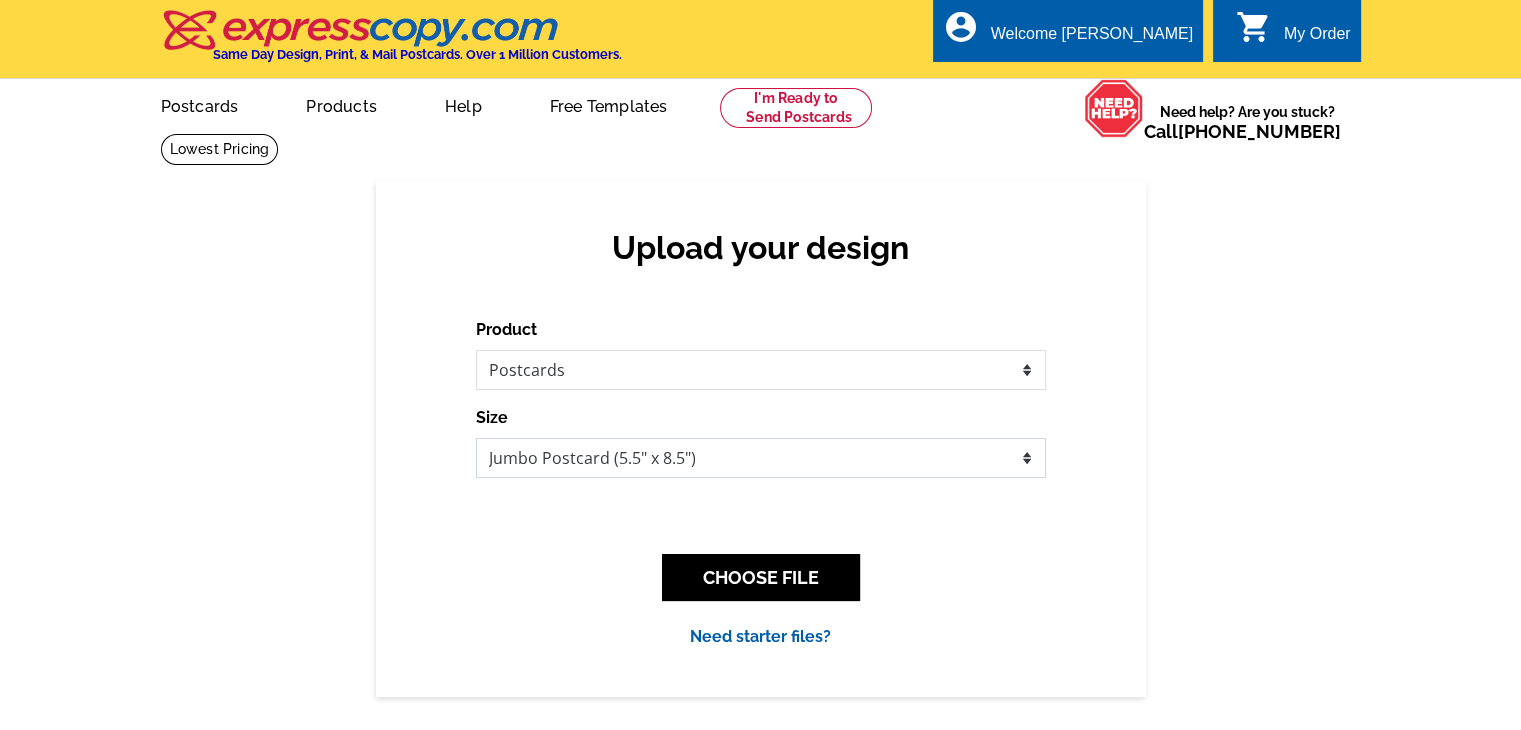 click on "Jumbo Postcard (5.5" x 8.5") Regular Postcard (4.25" x 5.6") Panoramic Postcard (5.75" x 11.25") Giant Postcard (8.5" x 11") EDDM Postcard (6.125" x 8.25")" at bounding box center (761, 458) 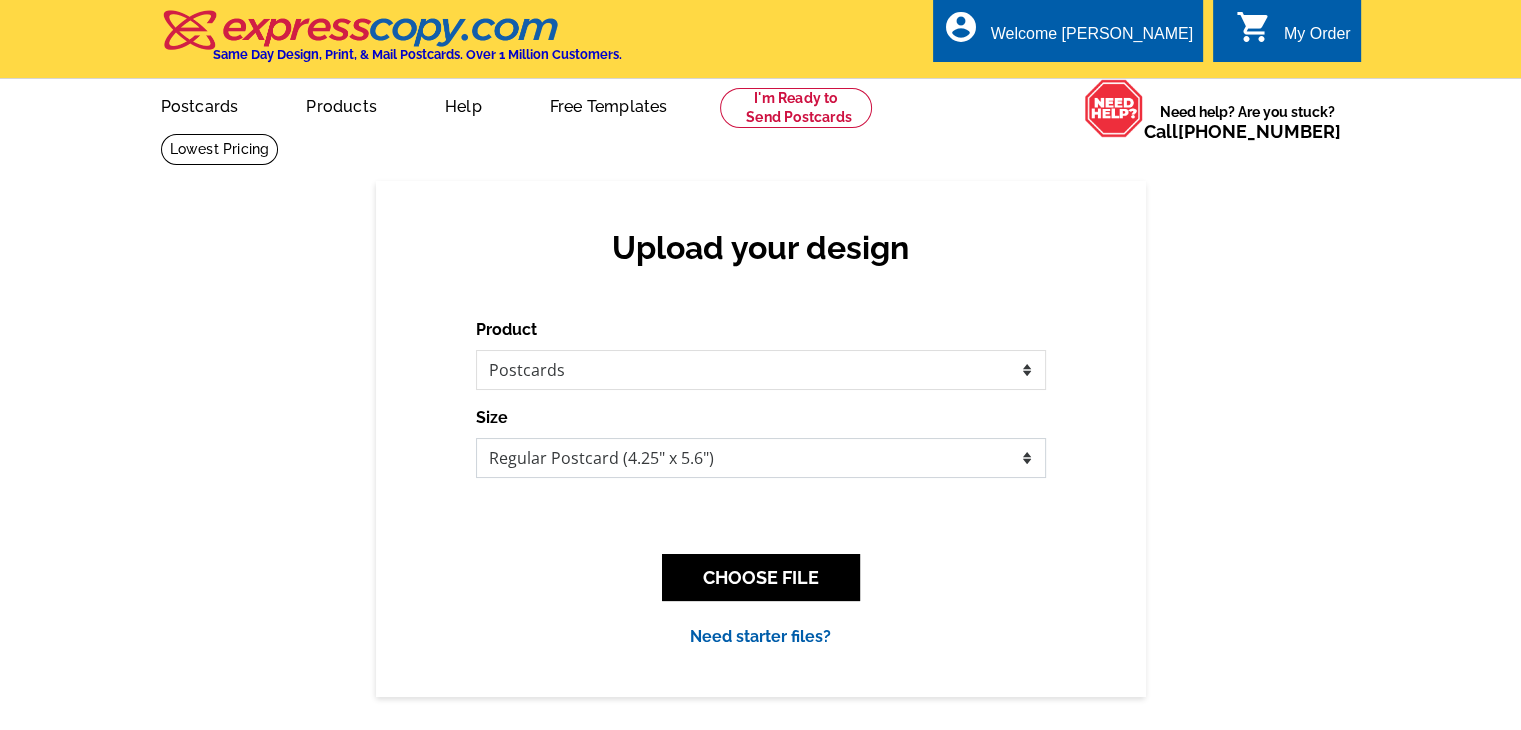 click on "Jumbo Postcard (5.5" x 8.5") Regular Postcard (4.25" x 5.6") Panoramic Postcard (5.75" x 11.25") Giant Postcard (8.5" x 11") EDDM Postcard (6.125" x 8.25")" at bounding box center (761, 458) 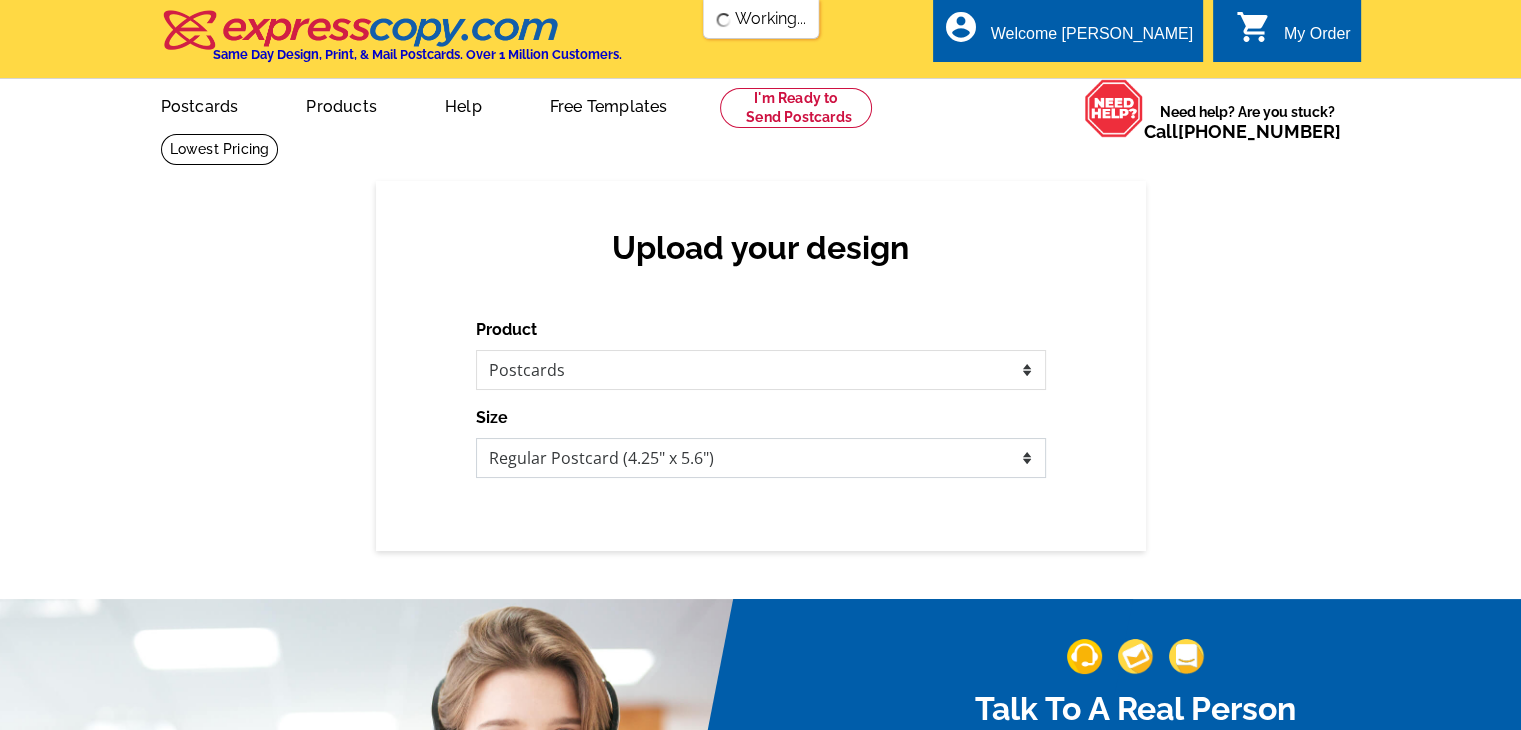 scroll, scrollTop: 0, scrollLeft: 0, axis: both 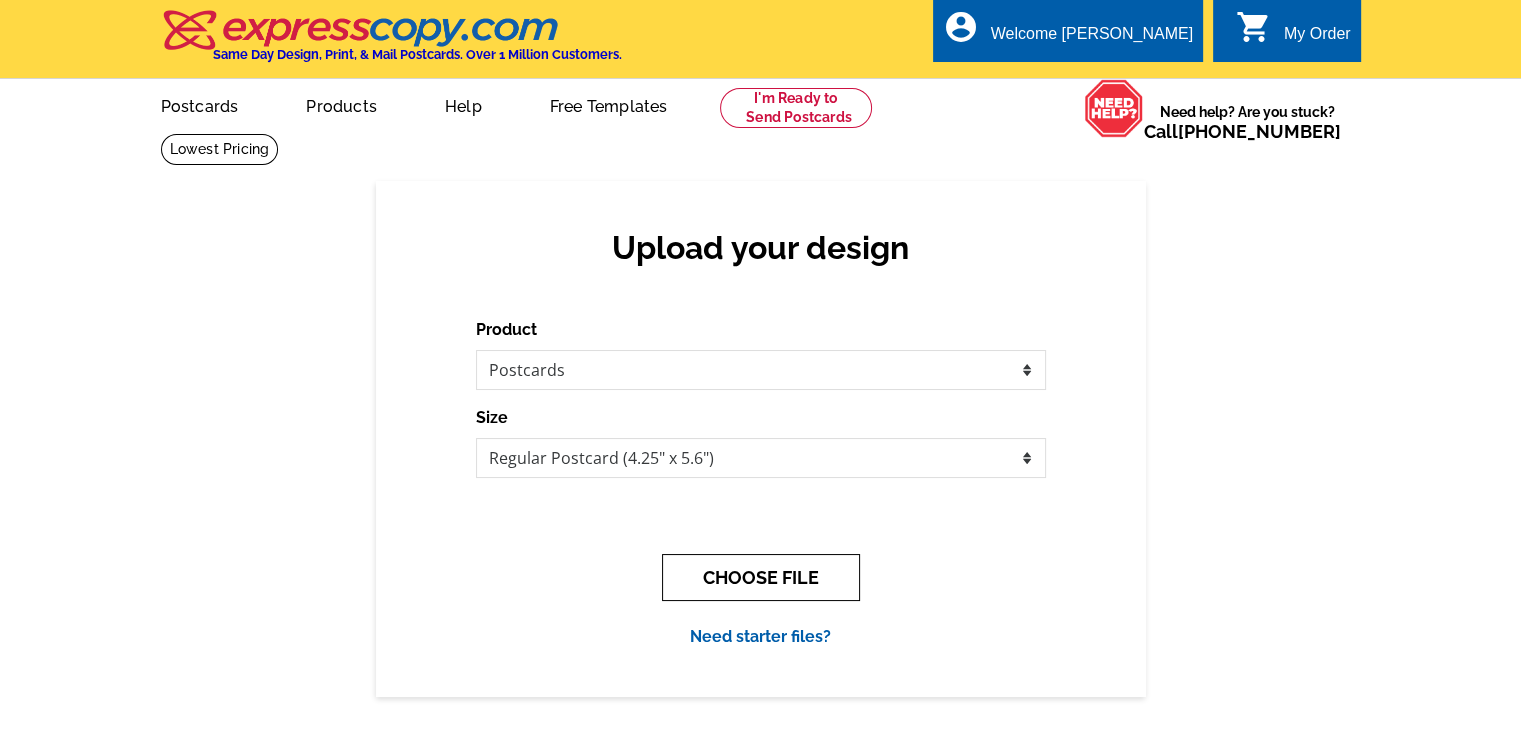 click on "CHOOSE FILE" at bounding box center (761, 577) 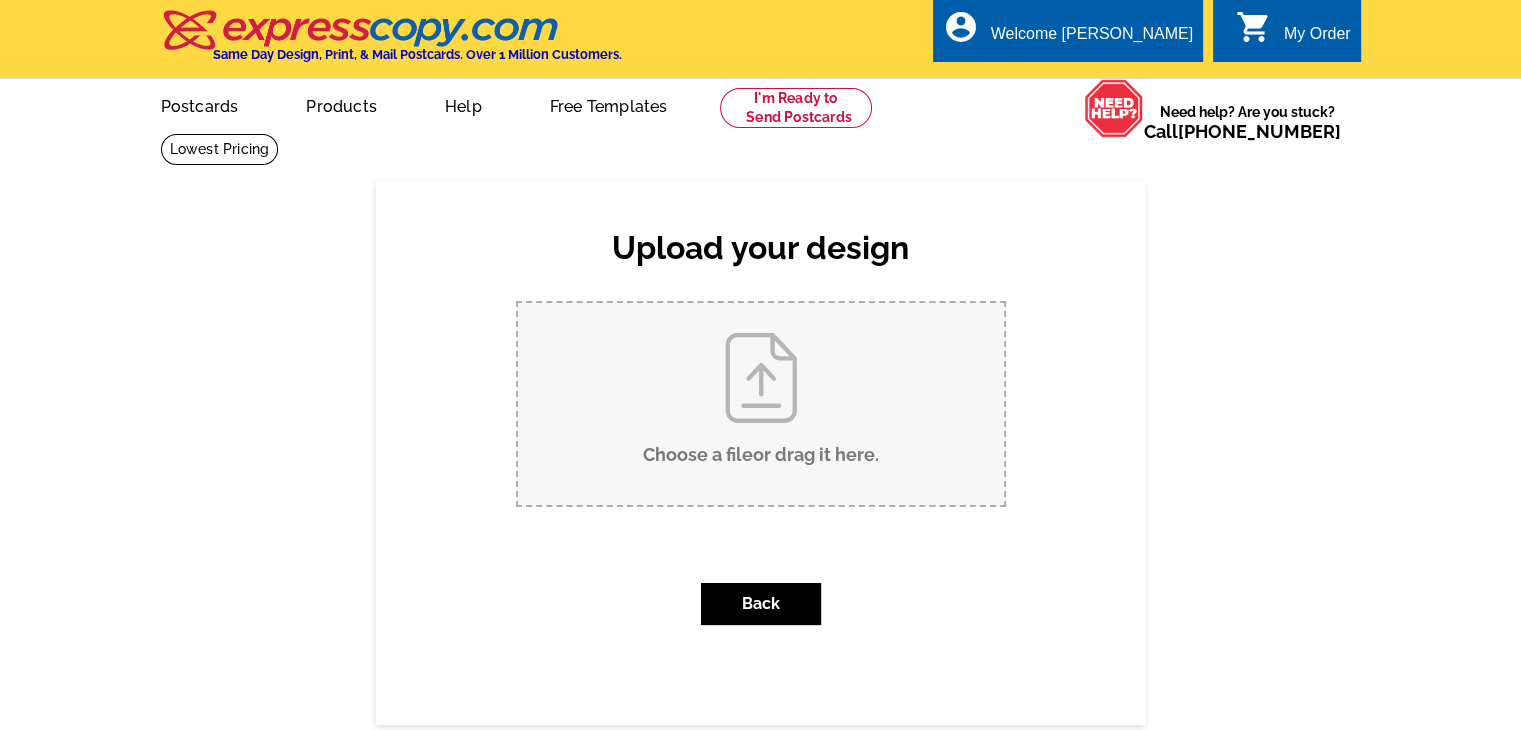 click on "Choose a file  or drag it here ." at bounding box center [761, 404] 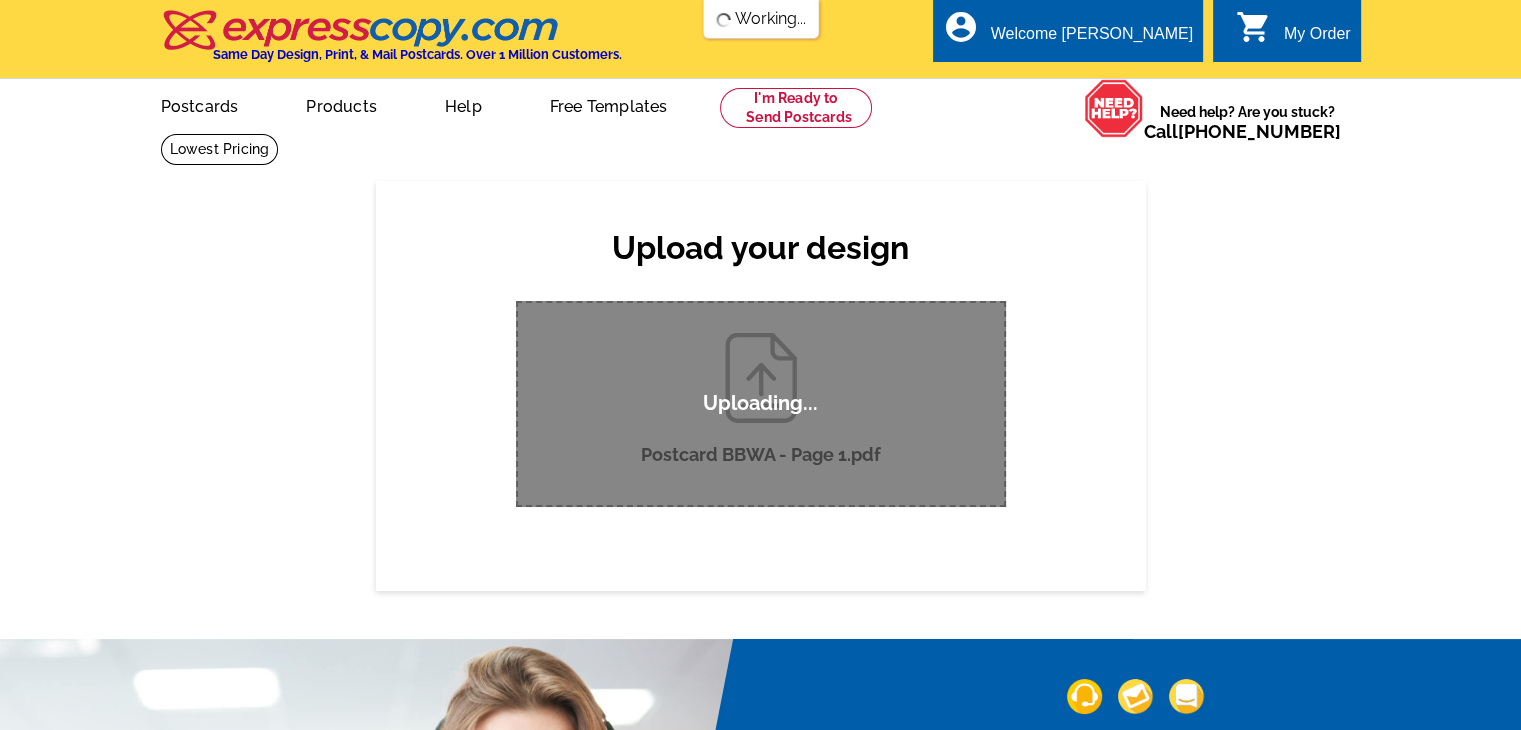 type 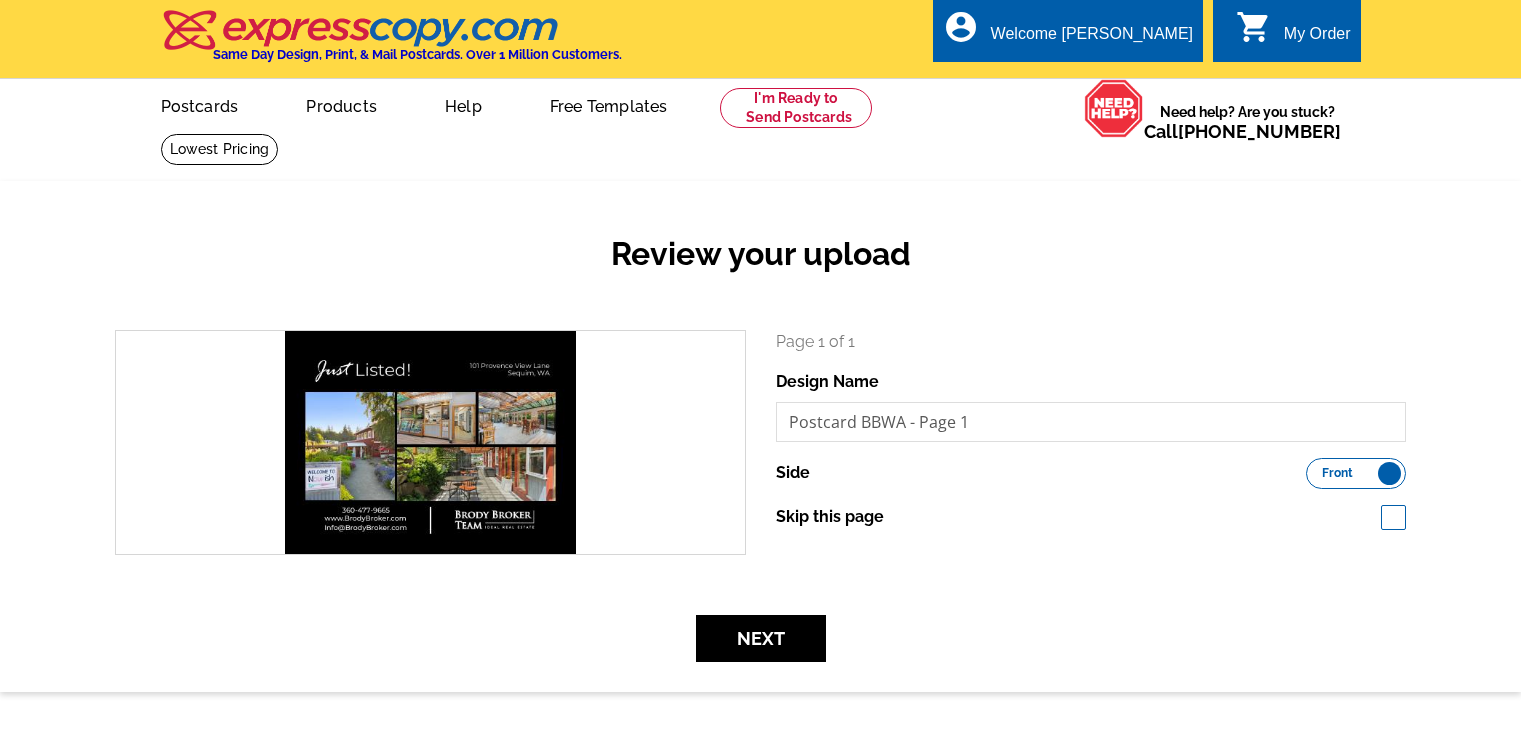 scroll, scrollTop: 0, scrollLeft: 0, axis: both 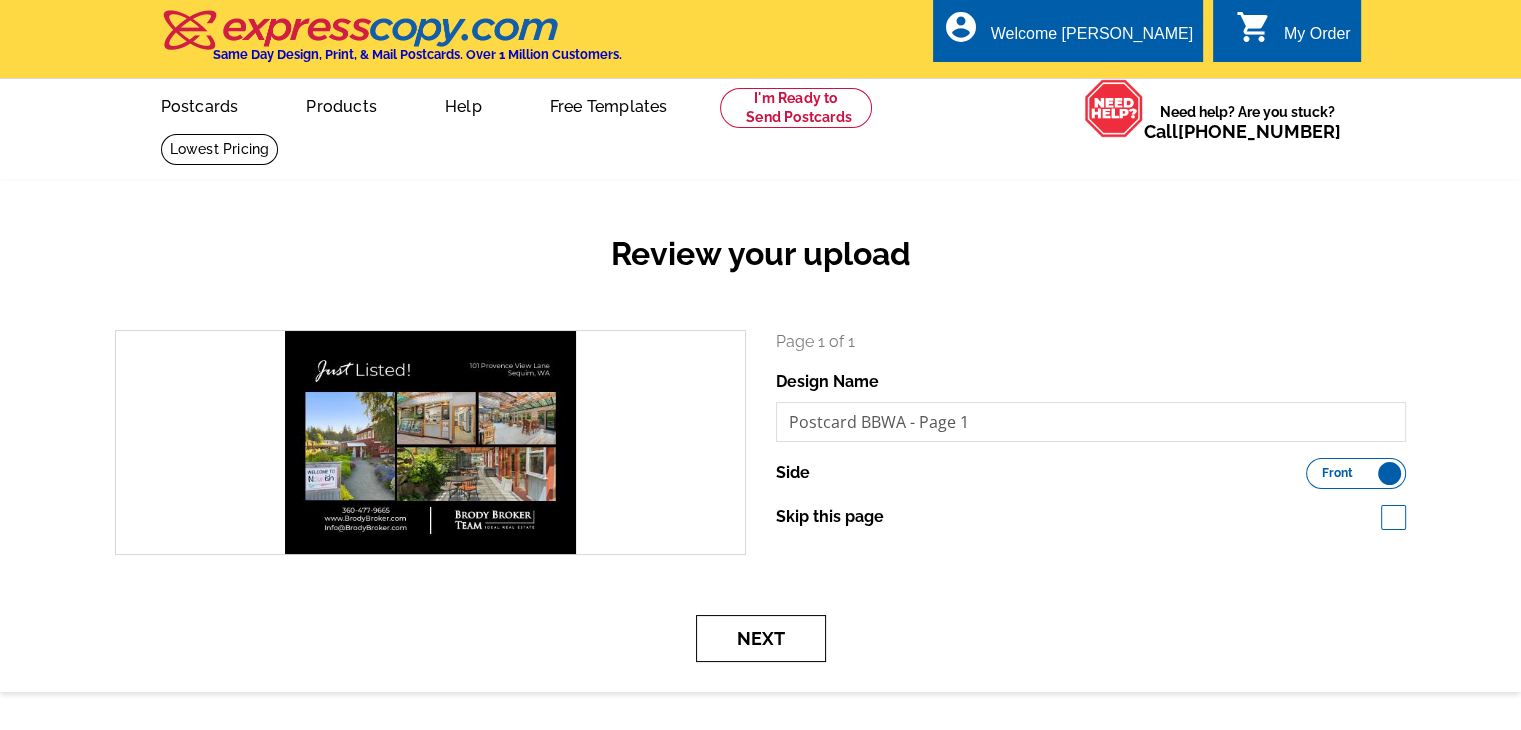 click on "Next" at bounding box center (761, 638) 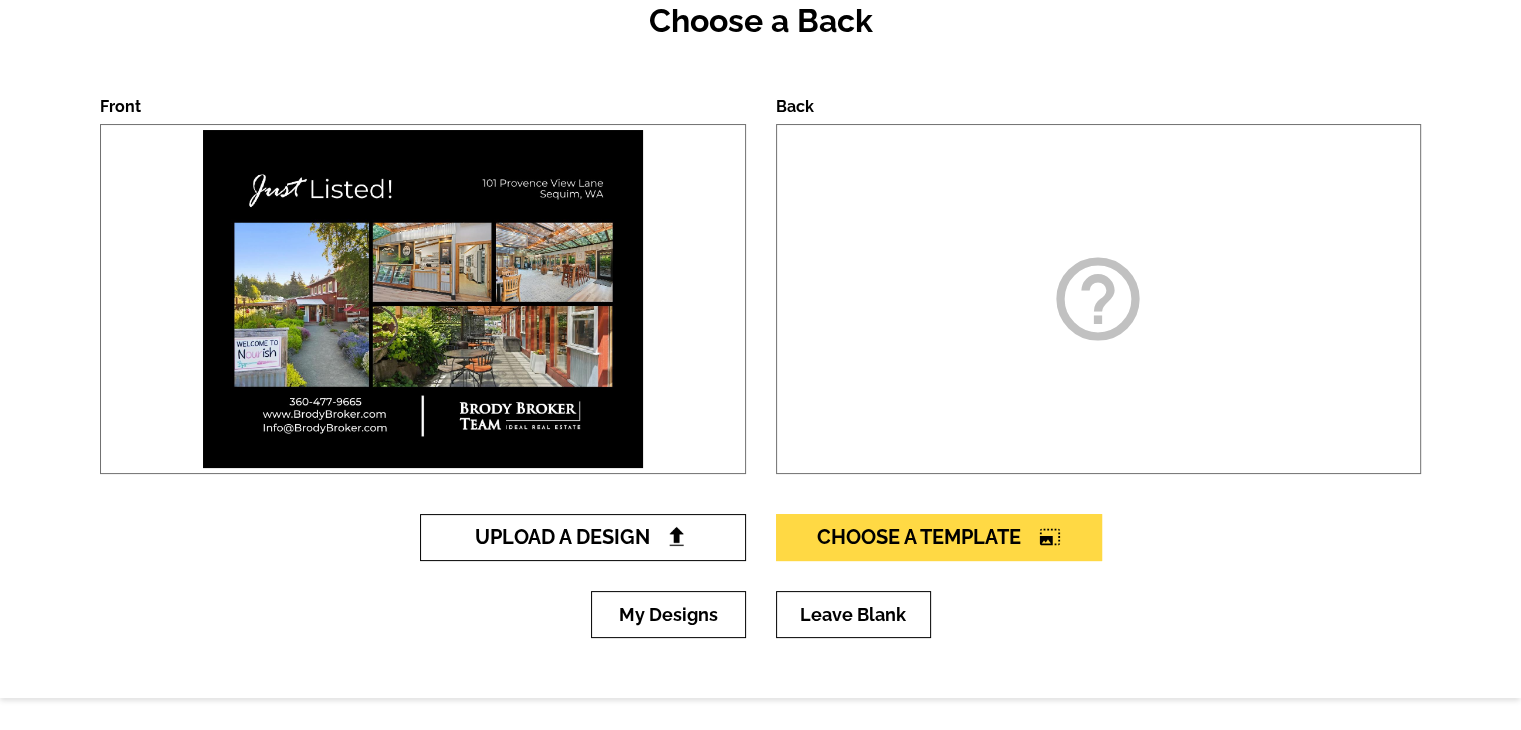 scroll, scrollTop: 300, scrollLeft: 0, axis: vertical 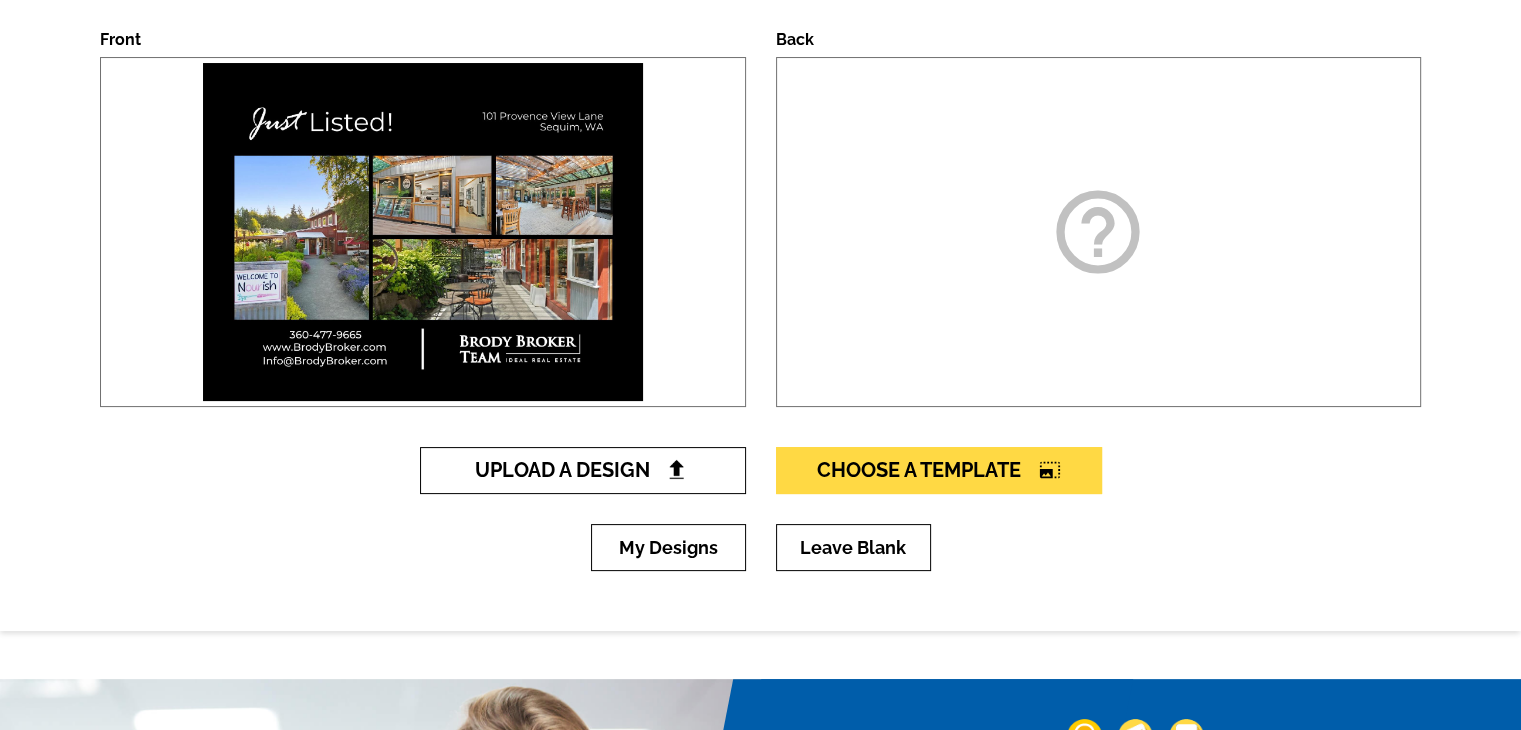 click on "Upload A Design" at bounding box center (583, 470) 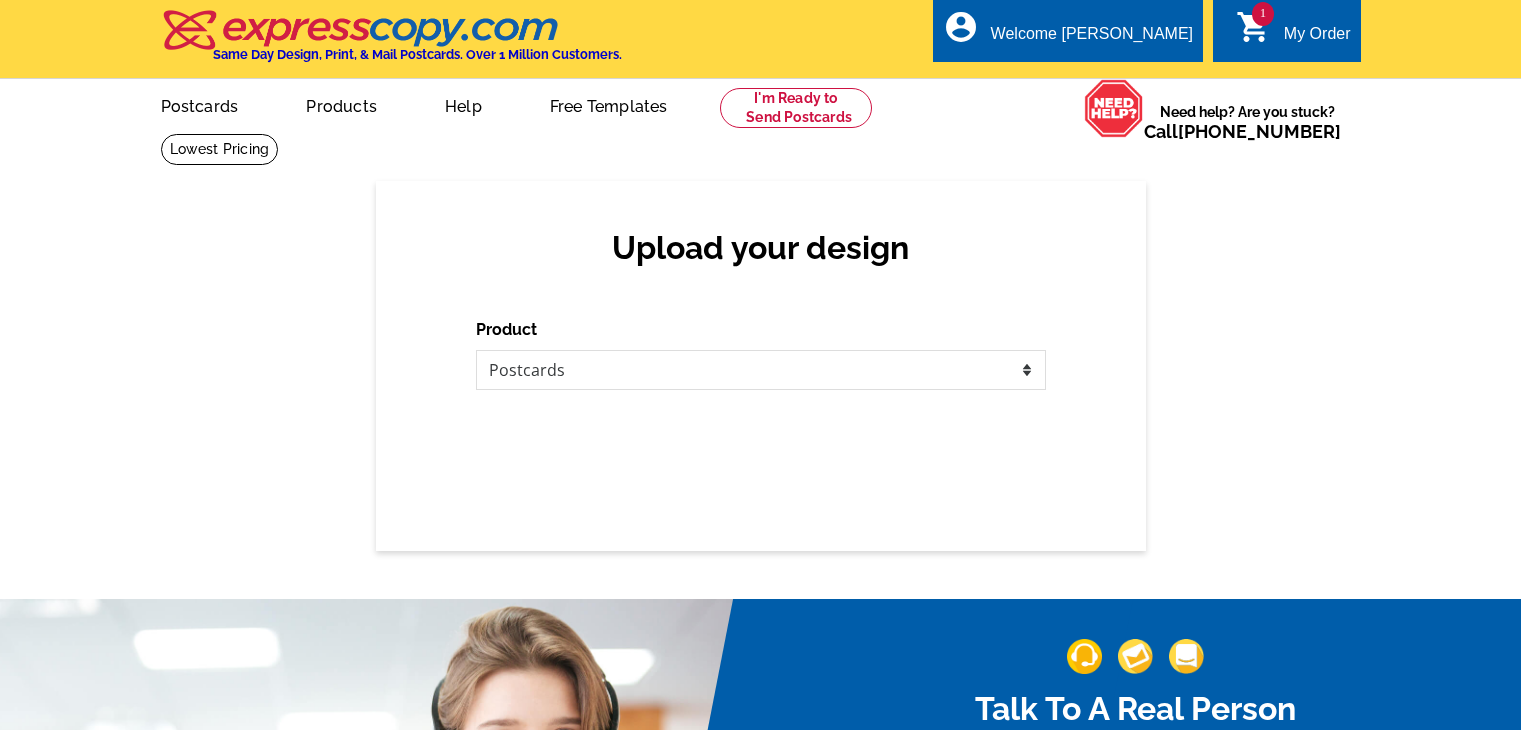 scroll, scrollTop: 0, scrollLeft: 0, axis: both 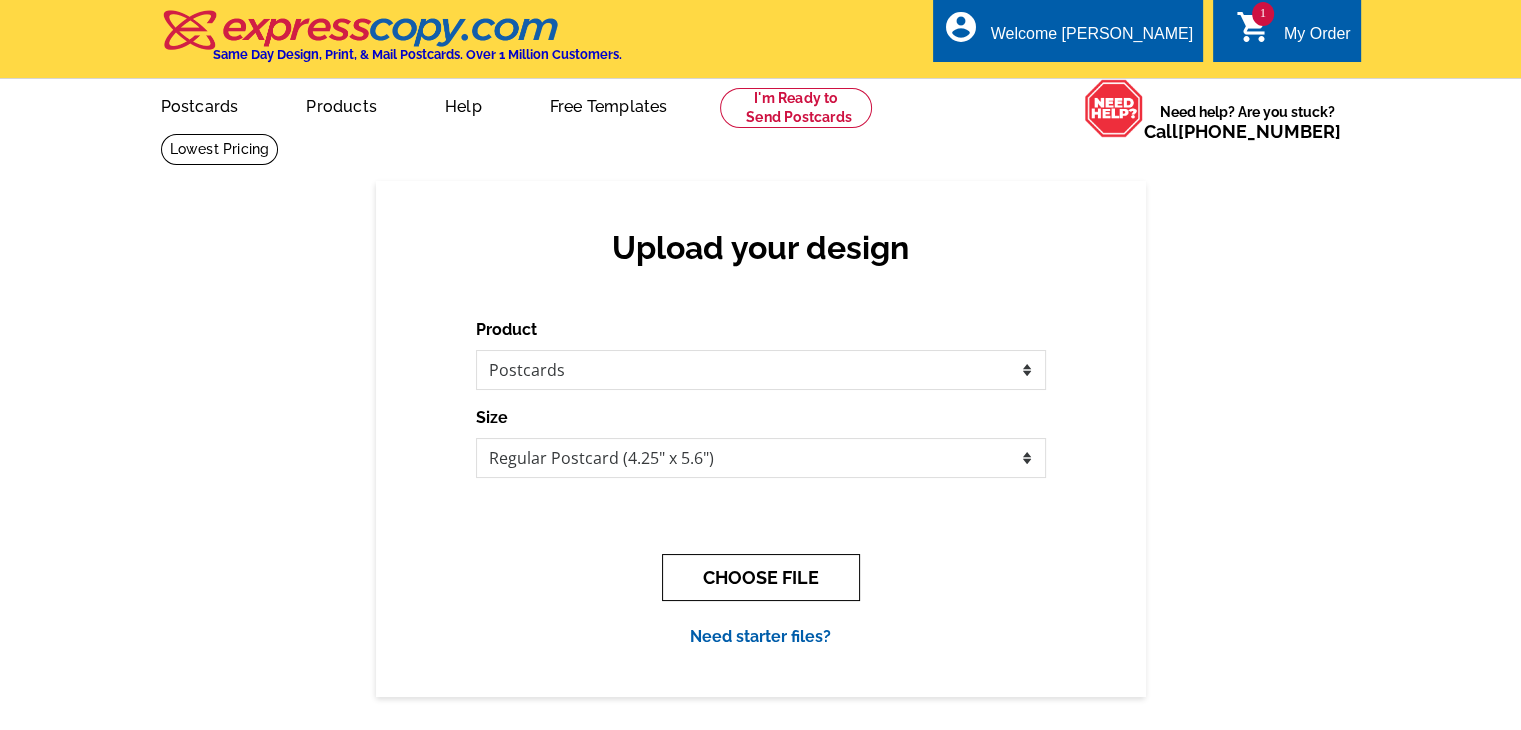 click on "CHOOSE FILE" at bounding box center [761, 577] 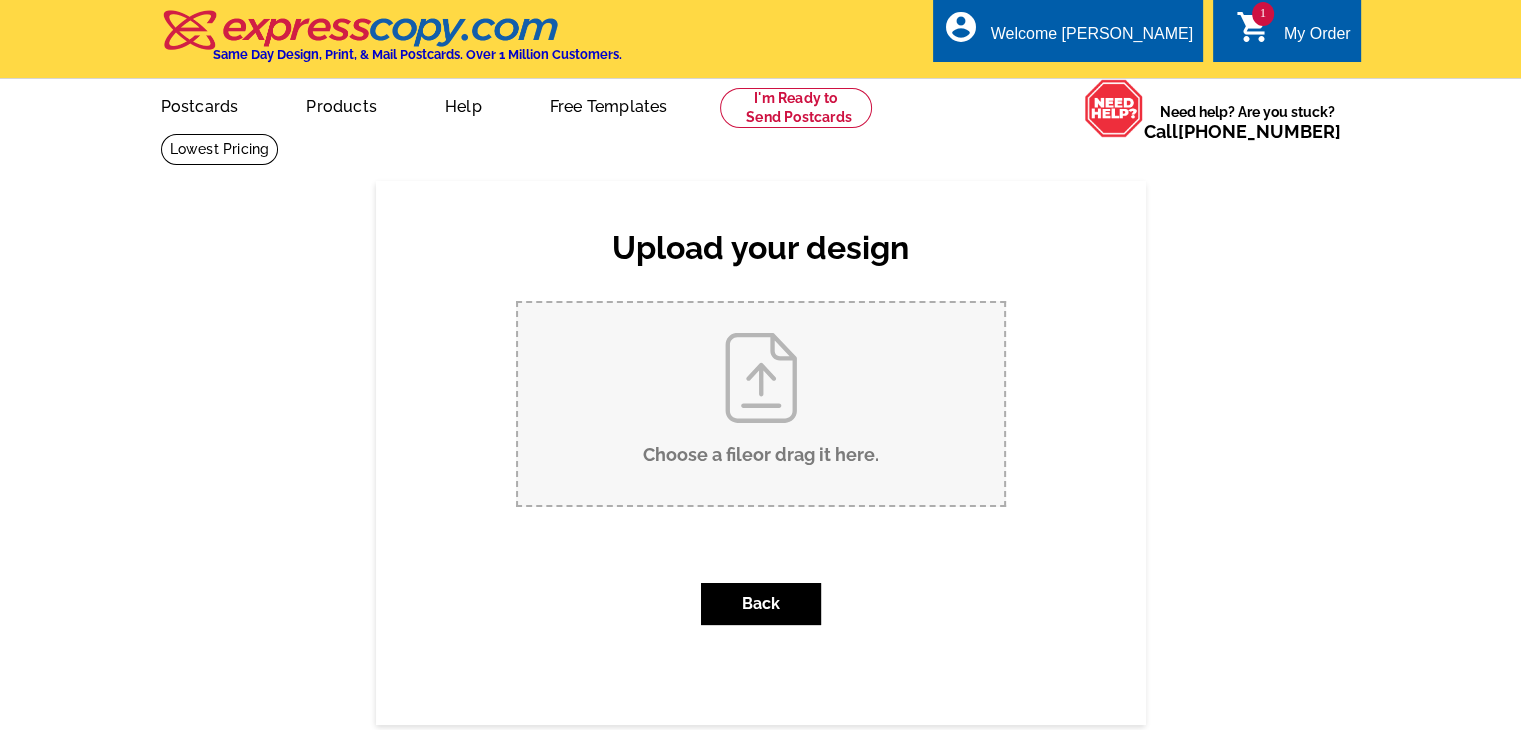 click on "Choose a file  or drag it here ." at bounding box center (761, 404) 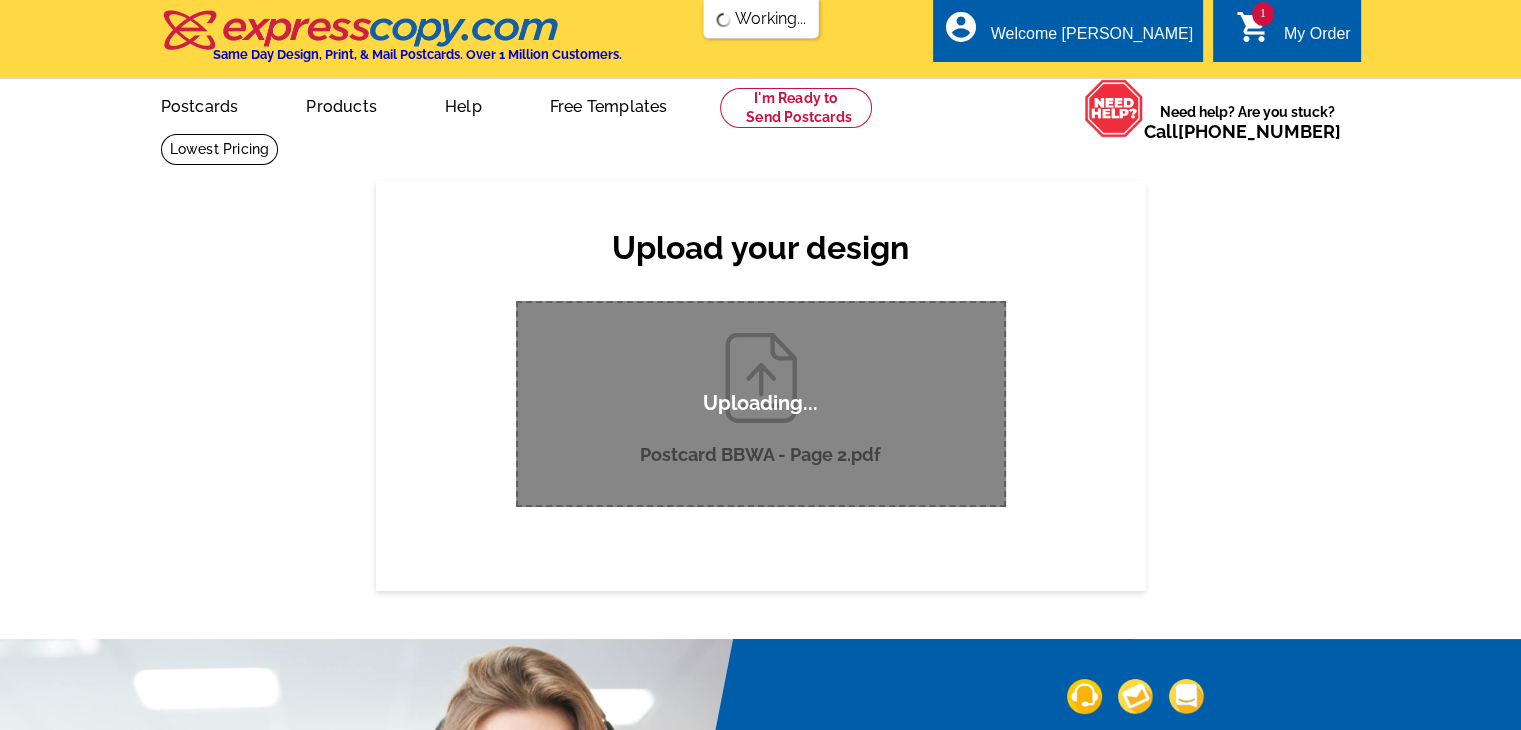 scroll, scrollTop: 0, scrollLeft: 0, axis: both 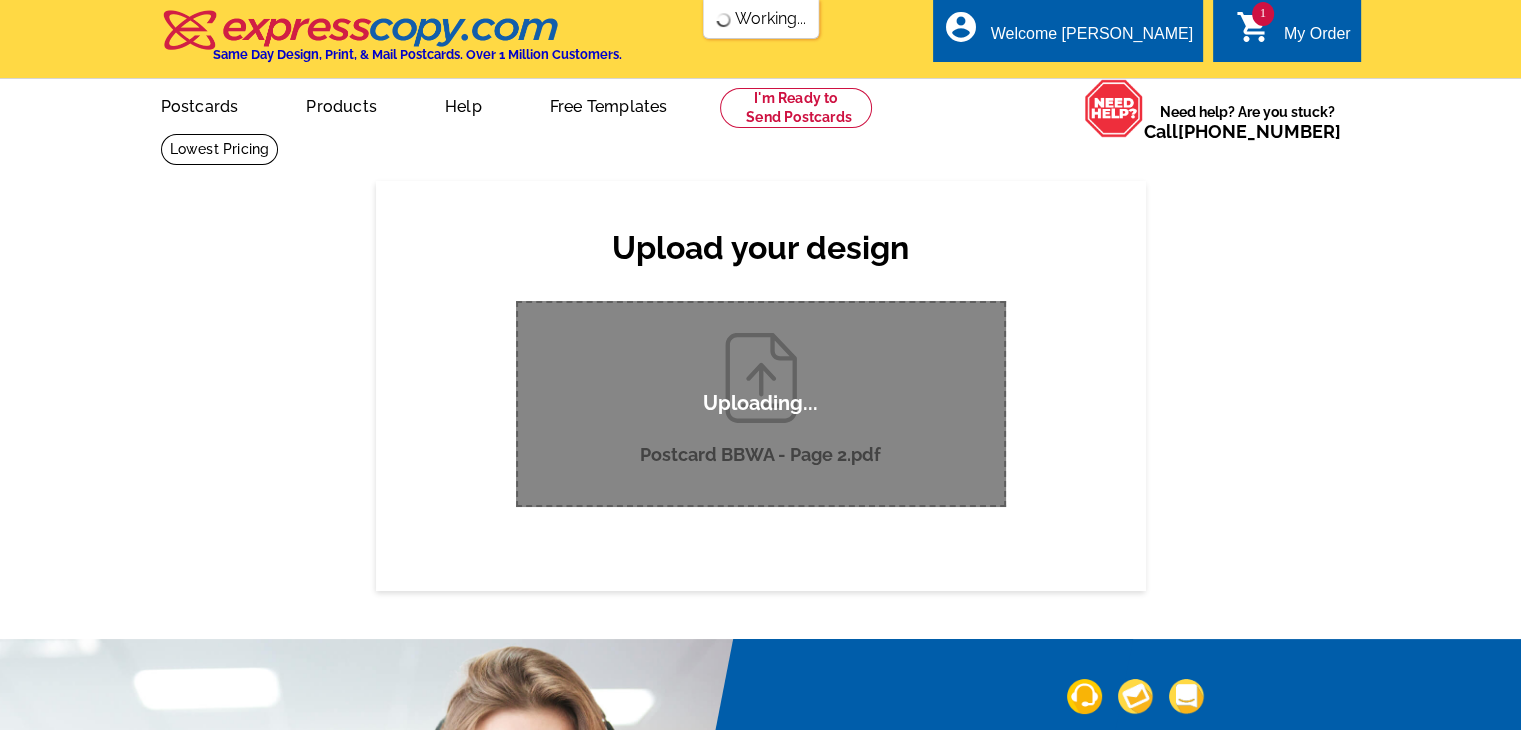 type 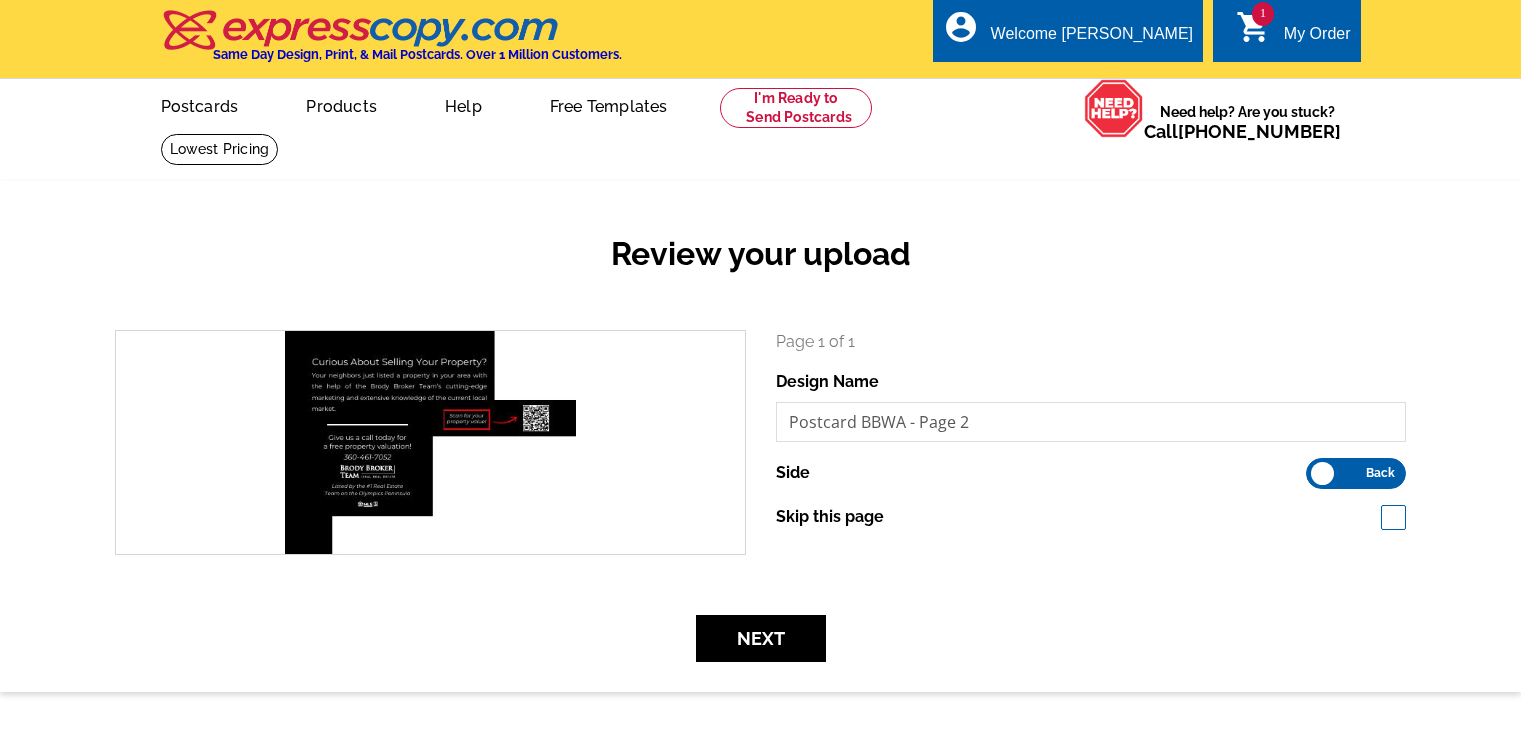 scroll, scrollTop: 0, scrollLeft: 0, axis: both 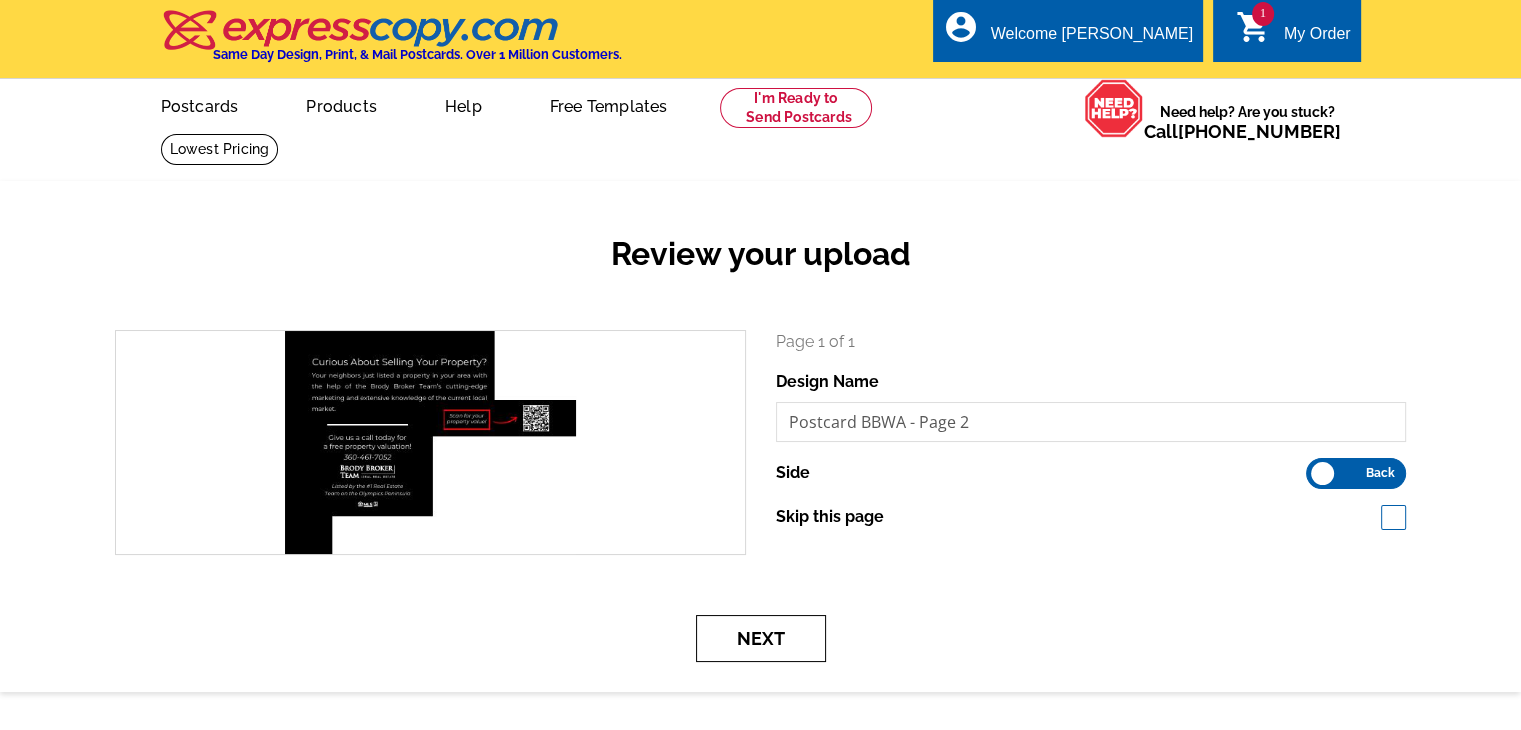 click on "Next" at bounding box center (761, 638) 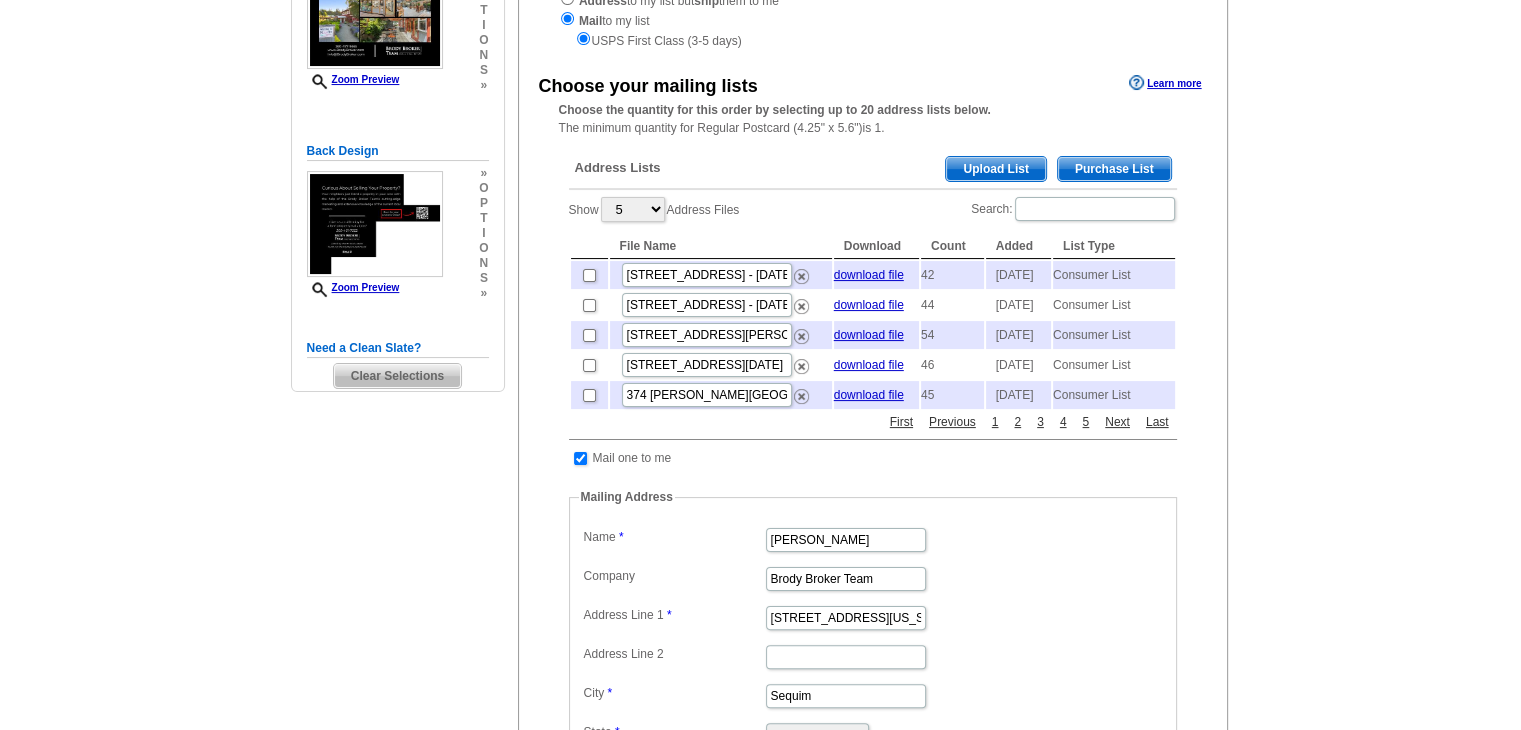 scroll, scrollTop: 300, scrollLeft: 0, axis: vertical 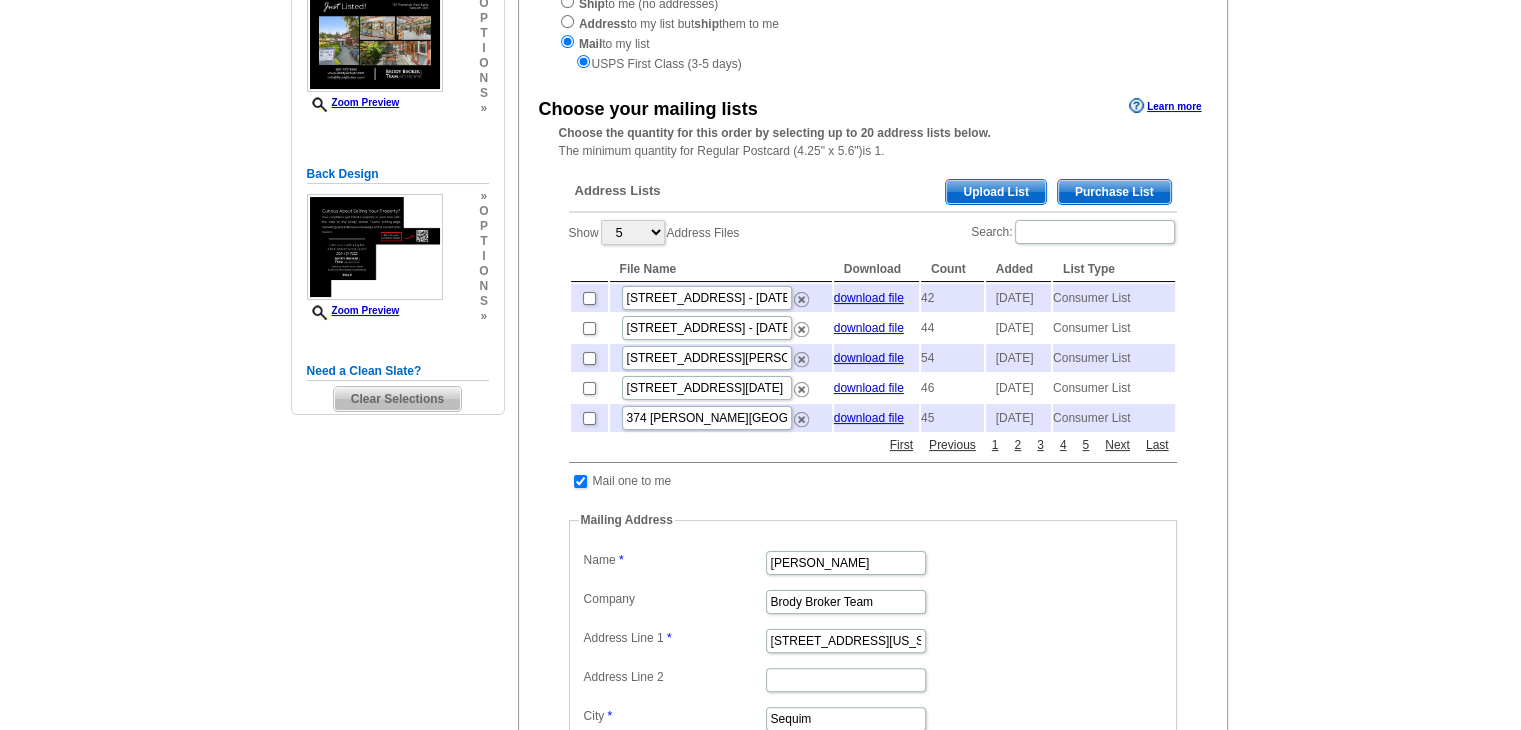 click on "Purchase List" at bounding box center [1114, 192] 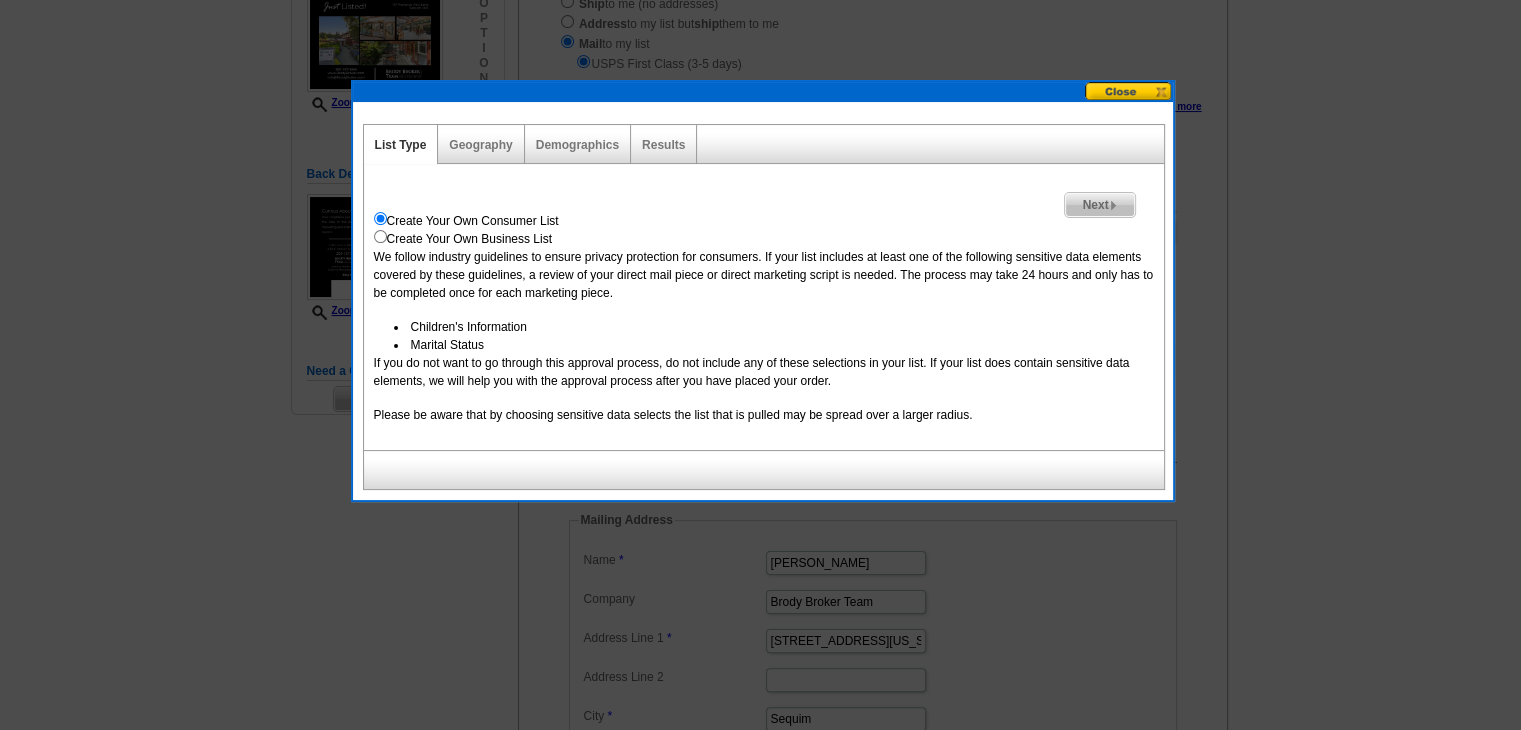 click on "Next" at bounding box center (1099, 205) 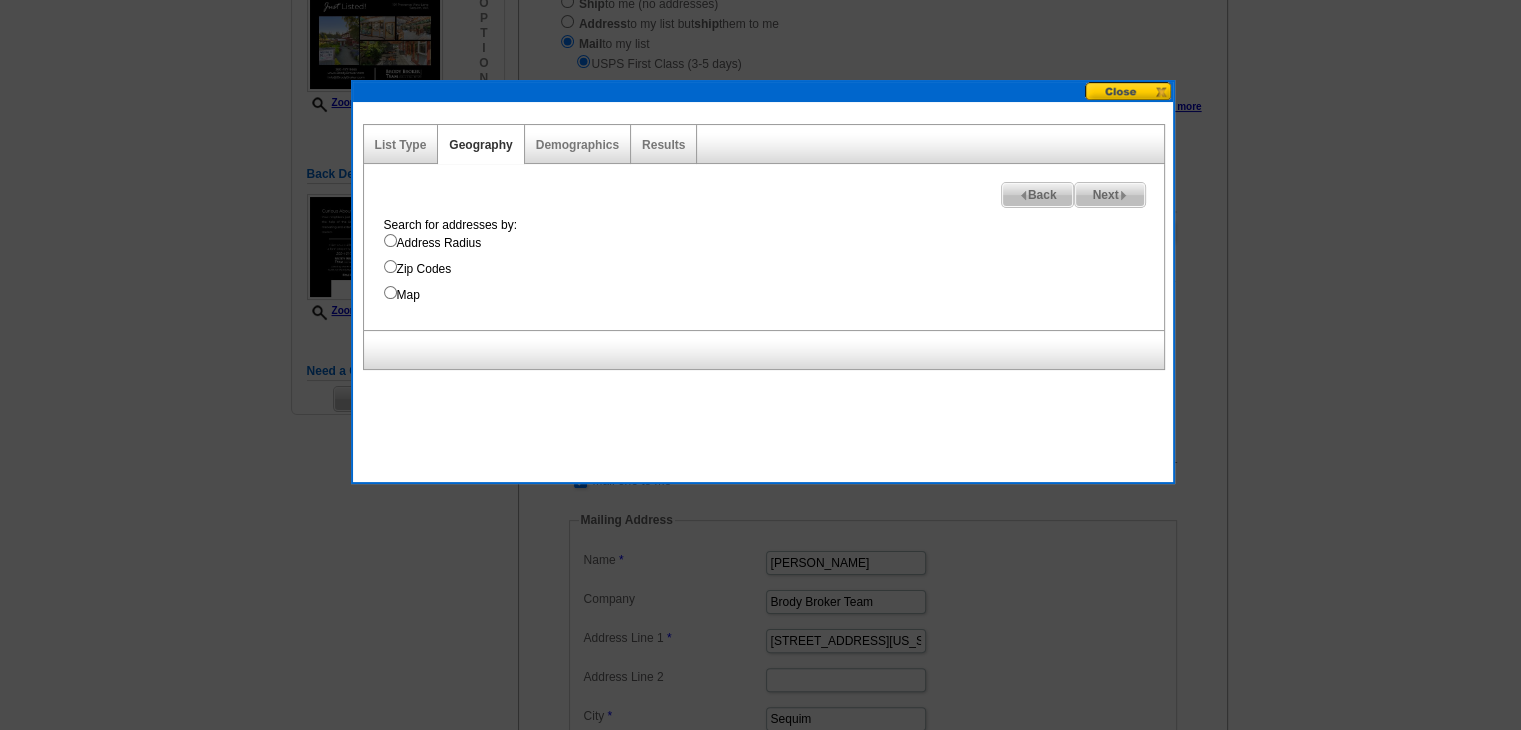click on "Address Radius" at bounding box center (774, 243) 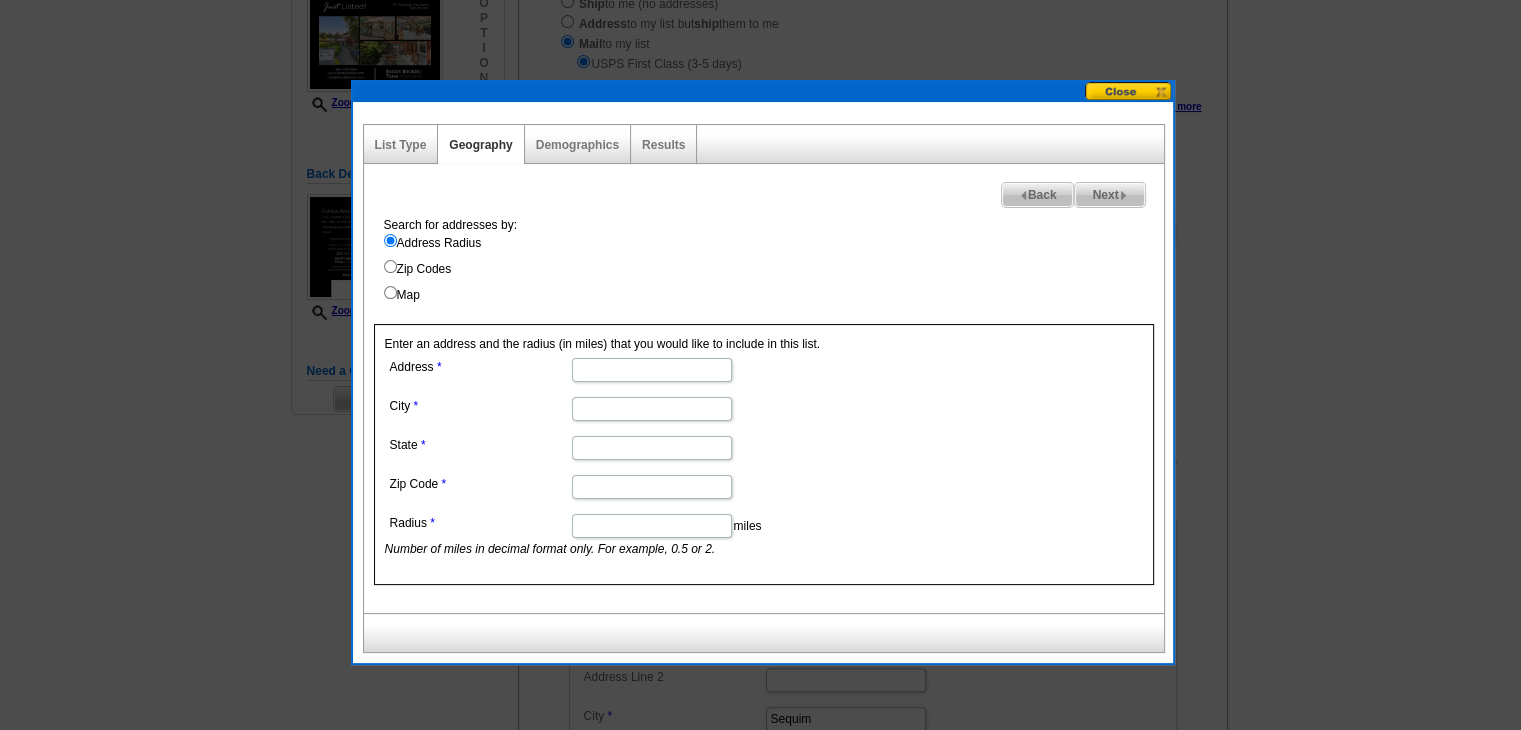click on "Address" at bounding box center [652, 370] 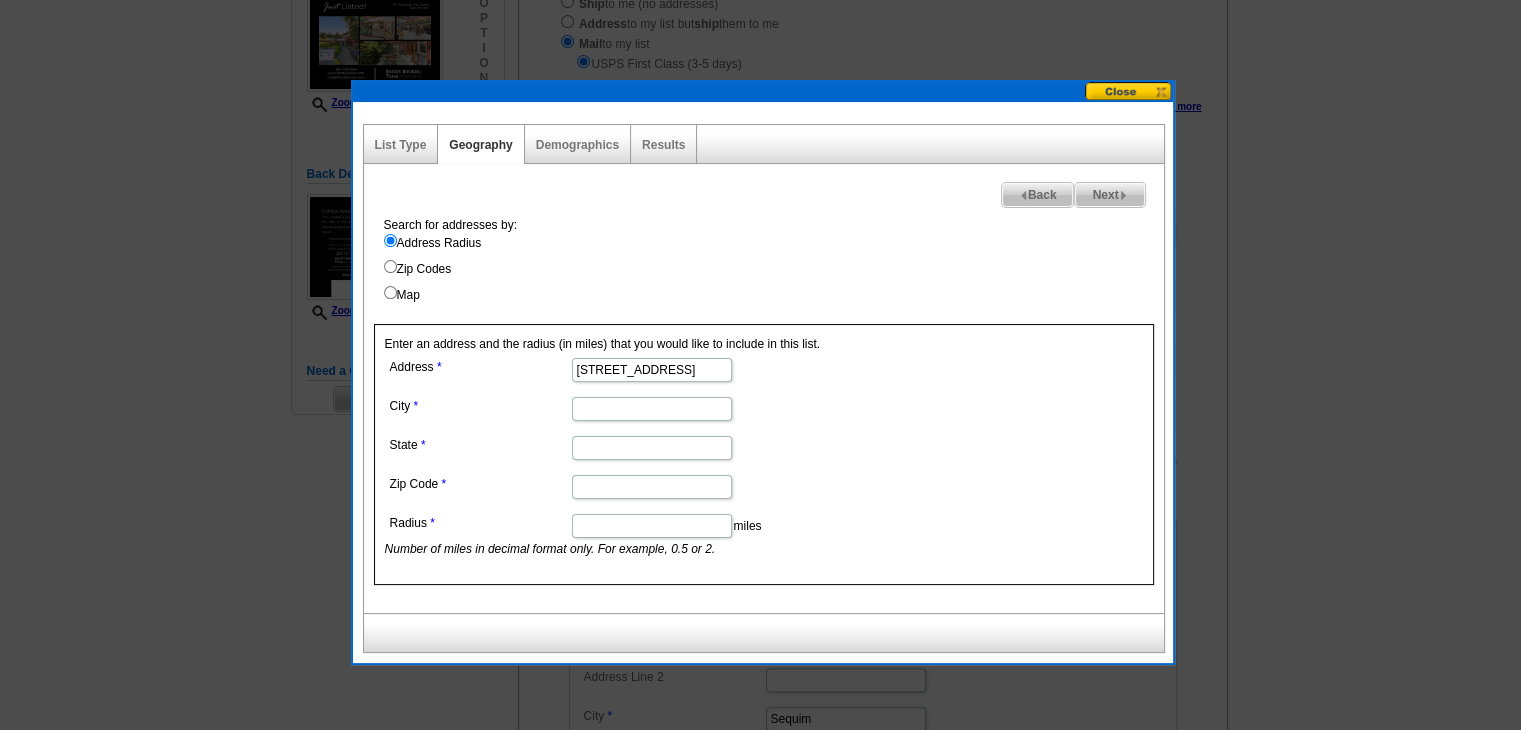 type on "101 Provence View Lane" 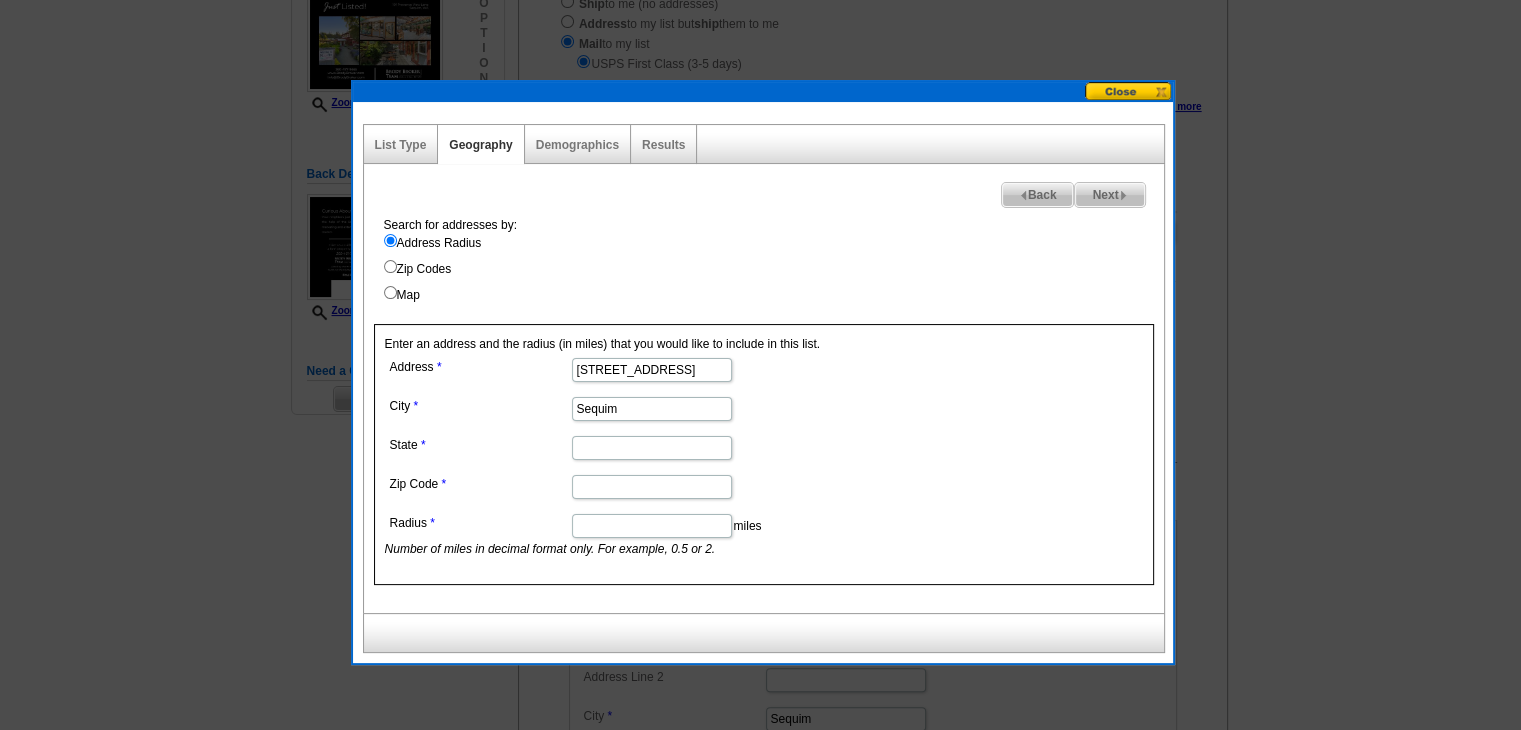 click on "State" at bounding box center (652, 448) 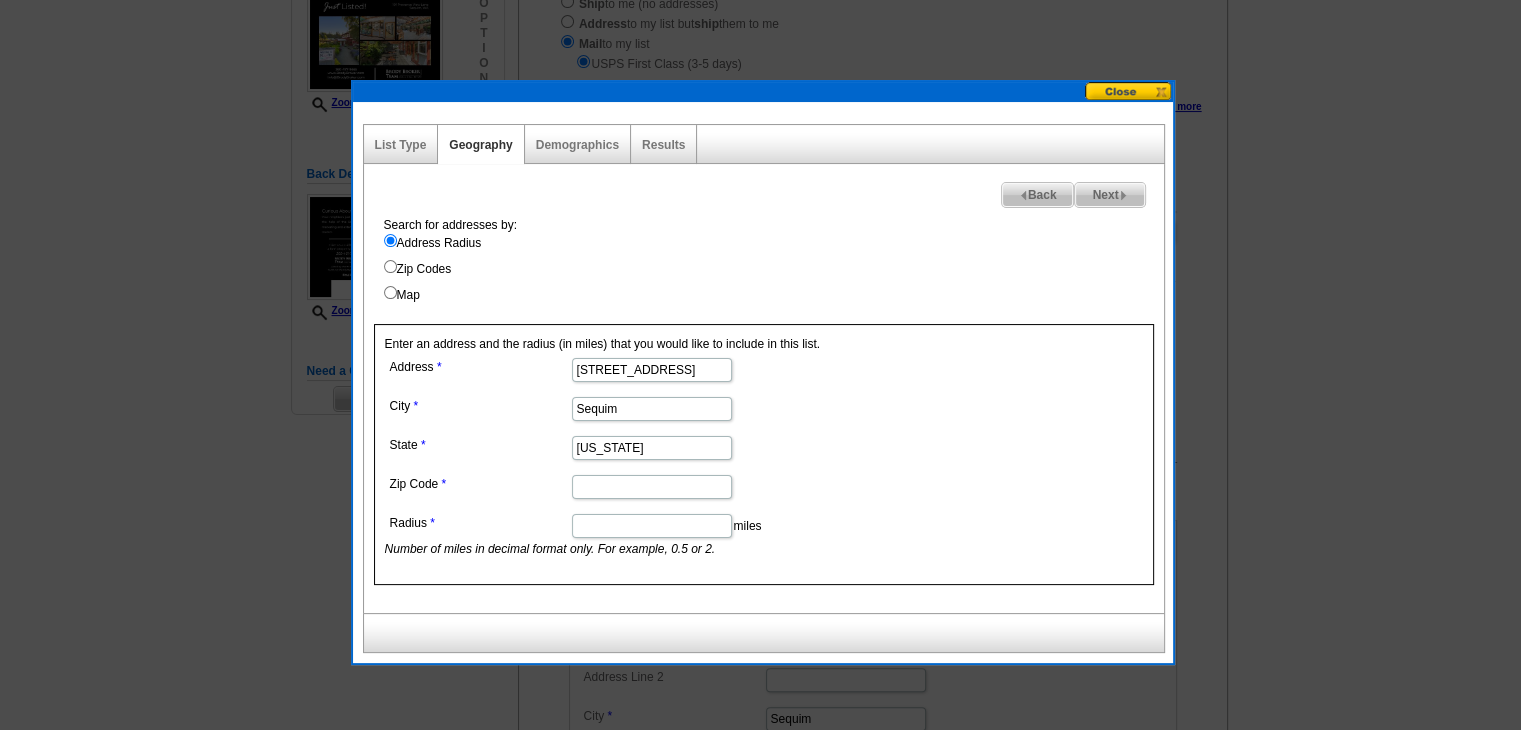 click on "Zip Code" at bounding box center [652, 487] 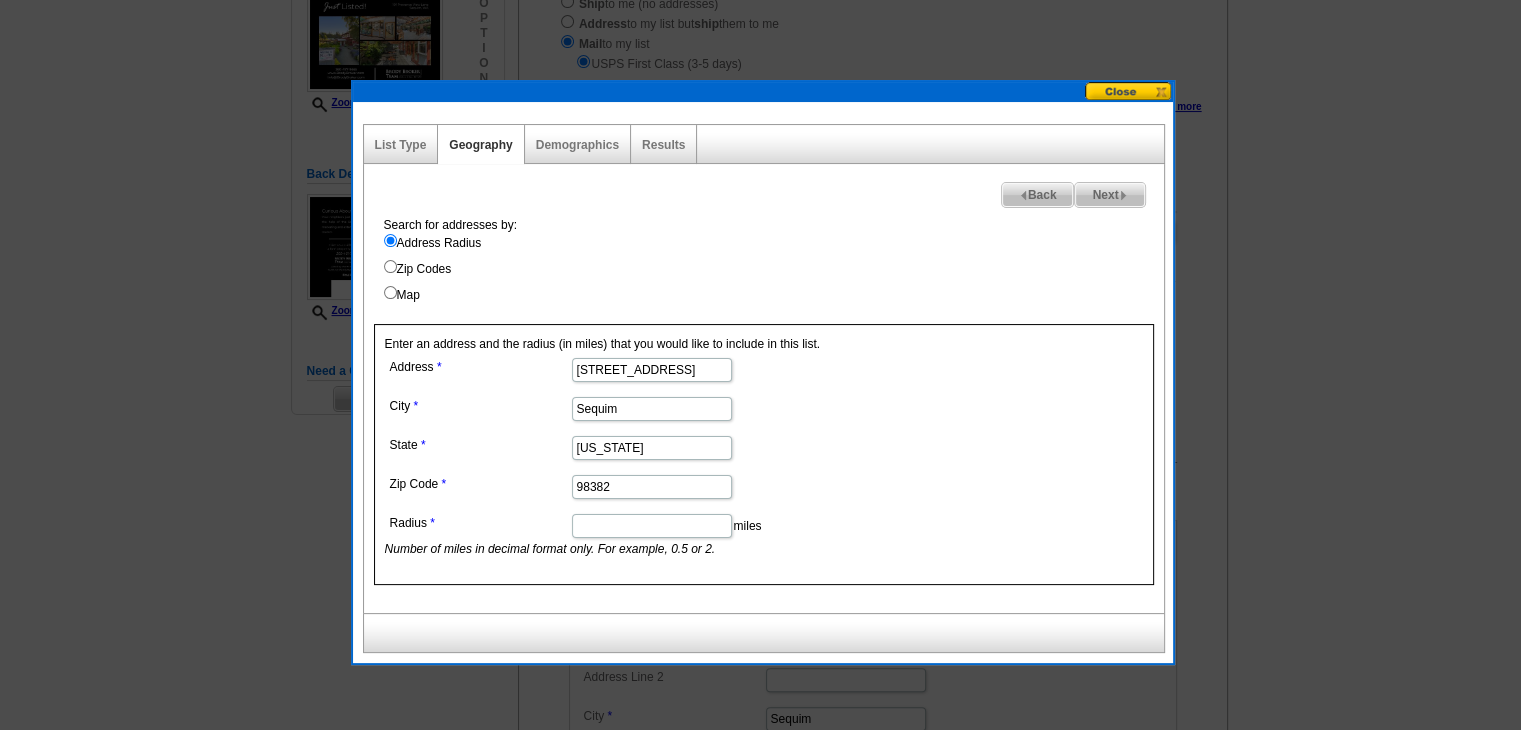 type on "98382" 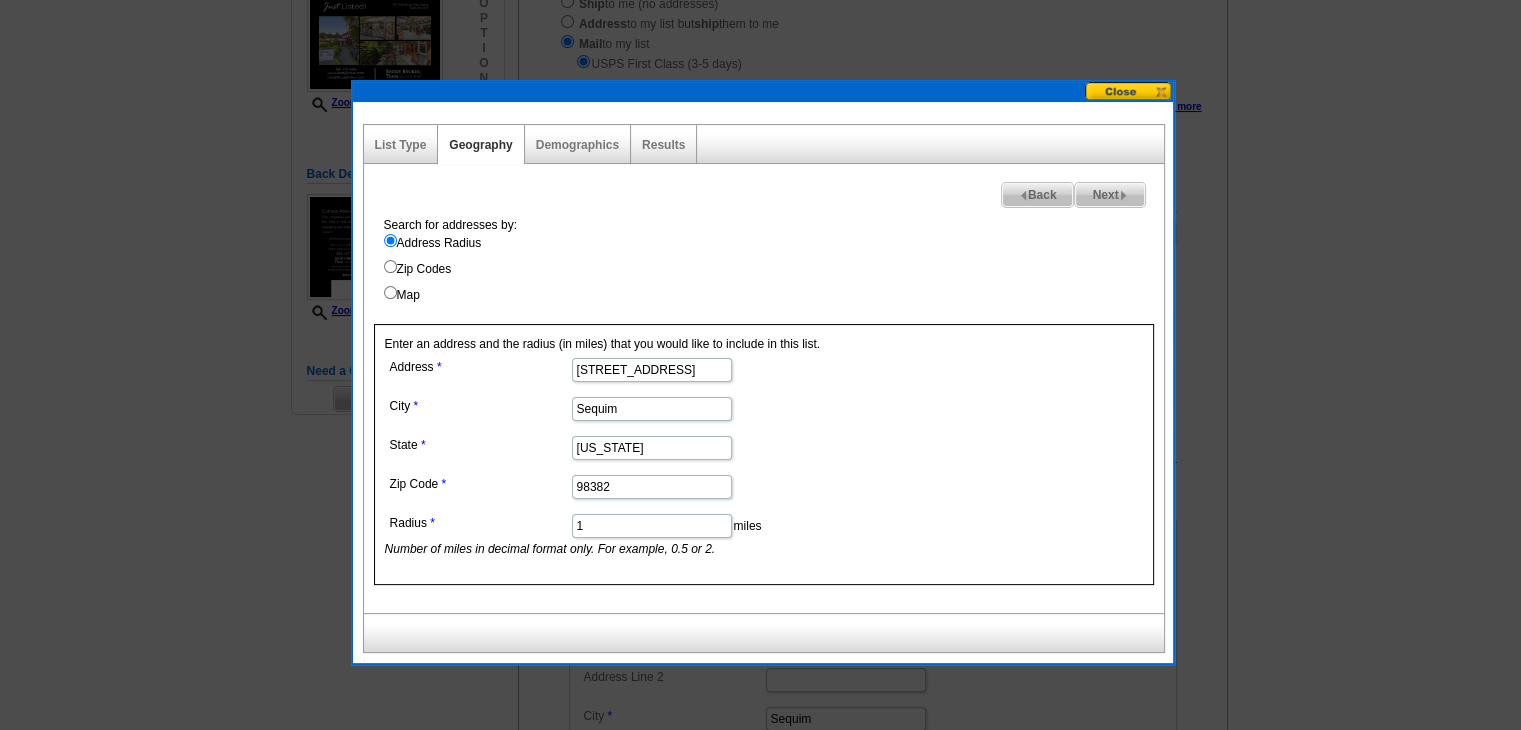 type on "1" 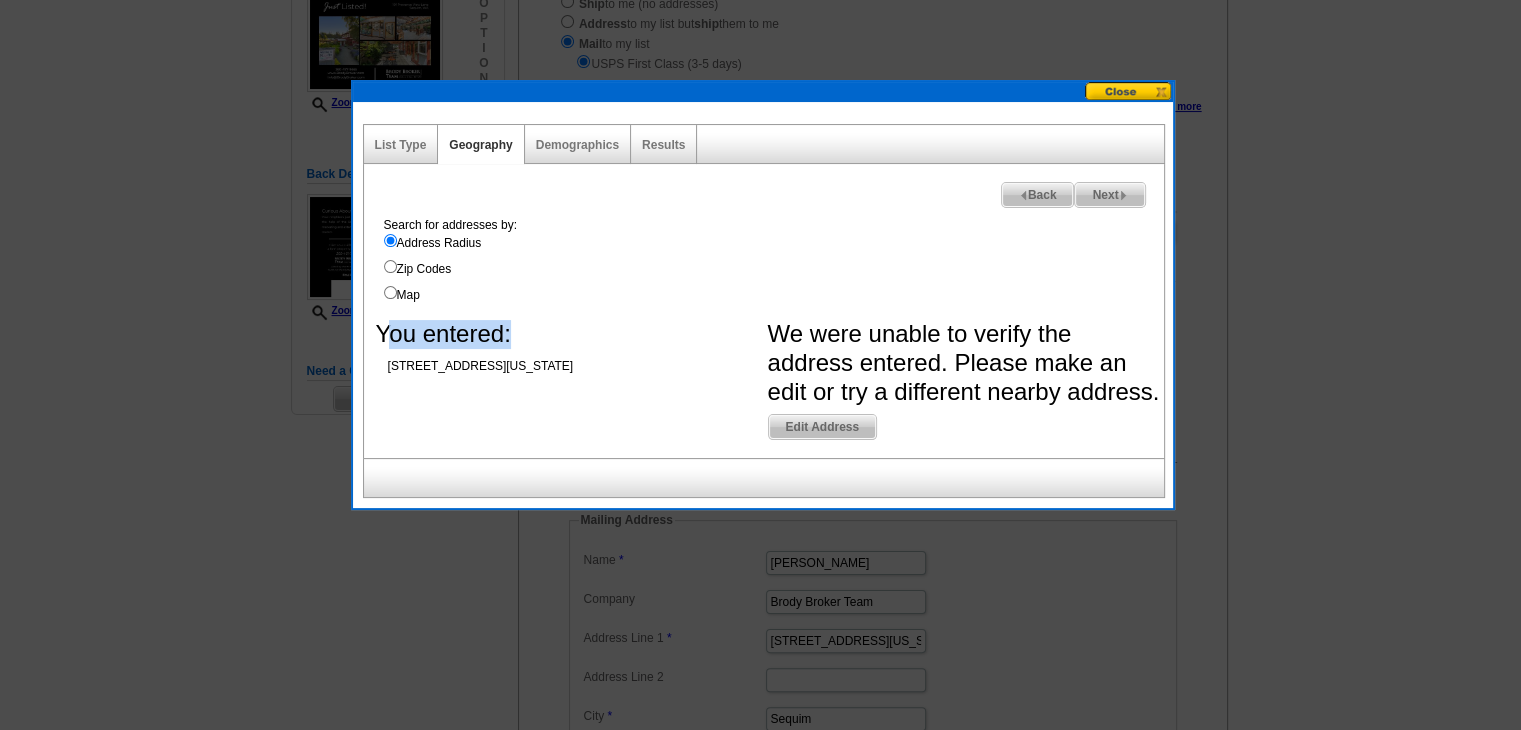 drag, startPoint x: 400, startPoint y: 364, endPoint x: 530, endPoint y: 397, distance: 134.12308 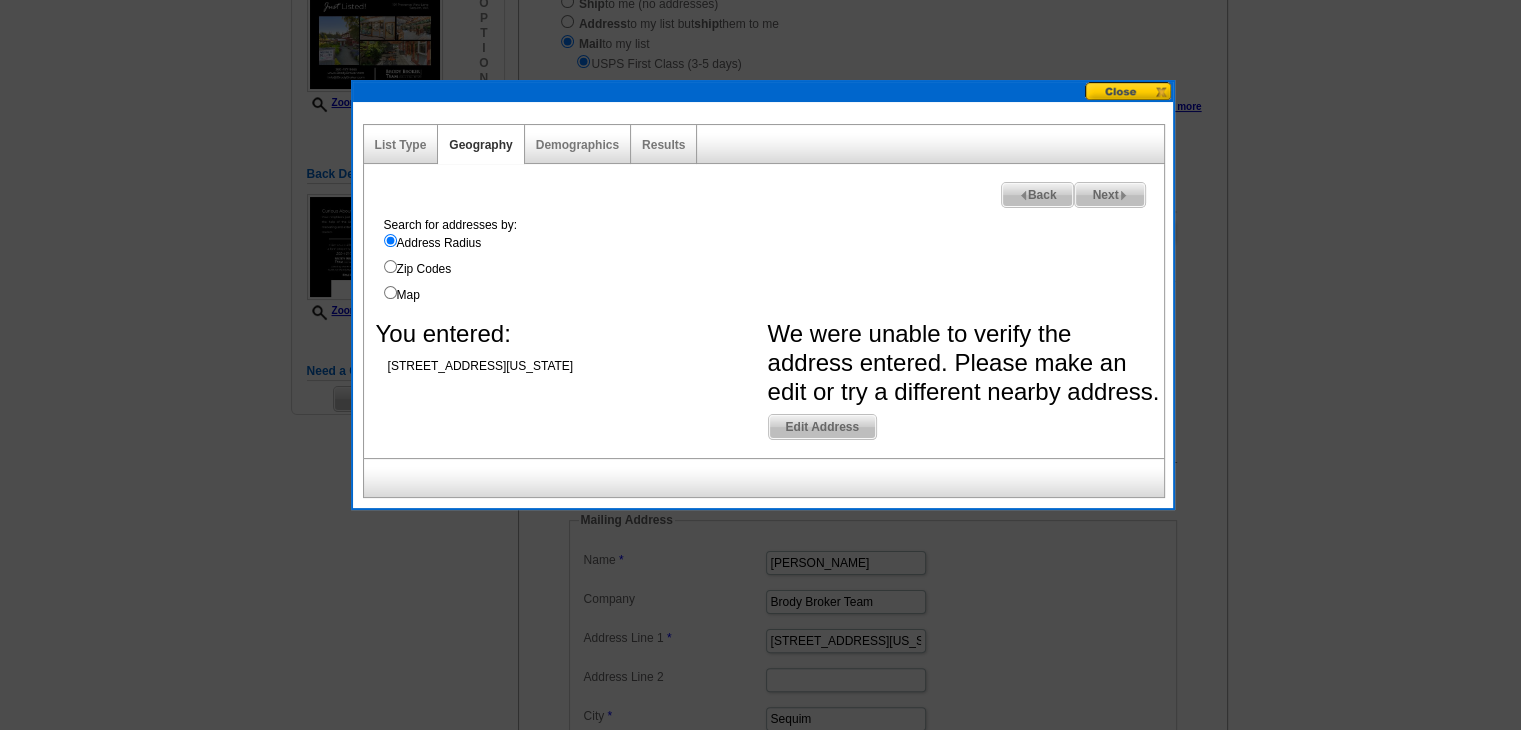 drag, startPoint x: 499, startPoint y: 382, endPoint x: 386, endPoint y: 368, distance: 113.86395 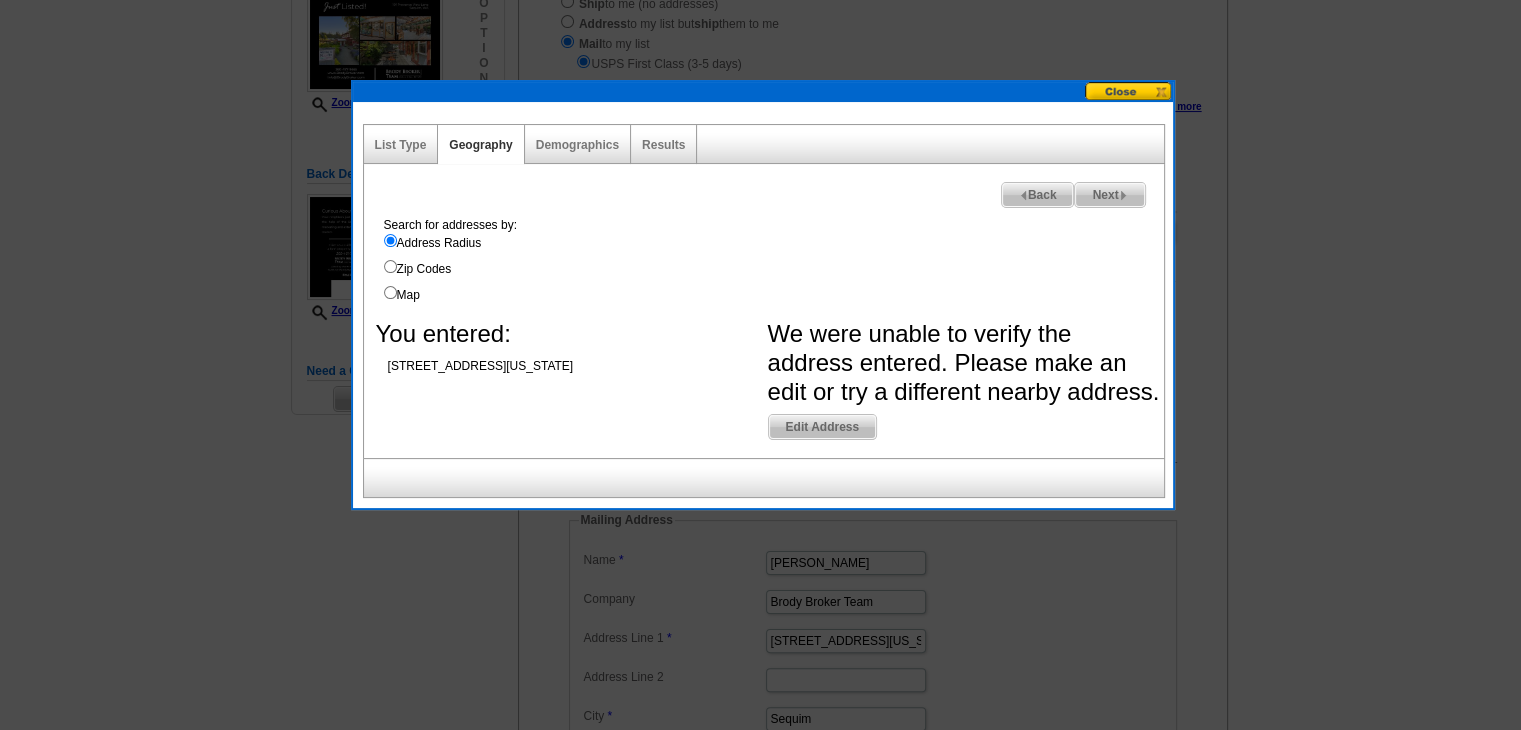 click on "101 Provence View Lane Sequim Washington 98382" at bounding box center [505, 366] 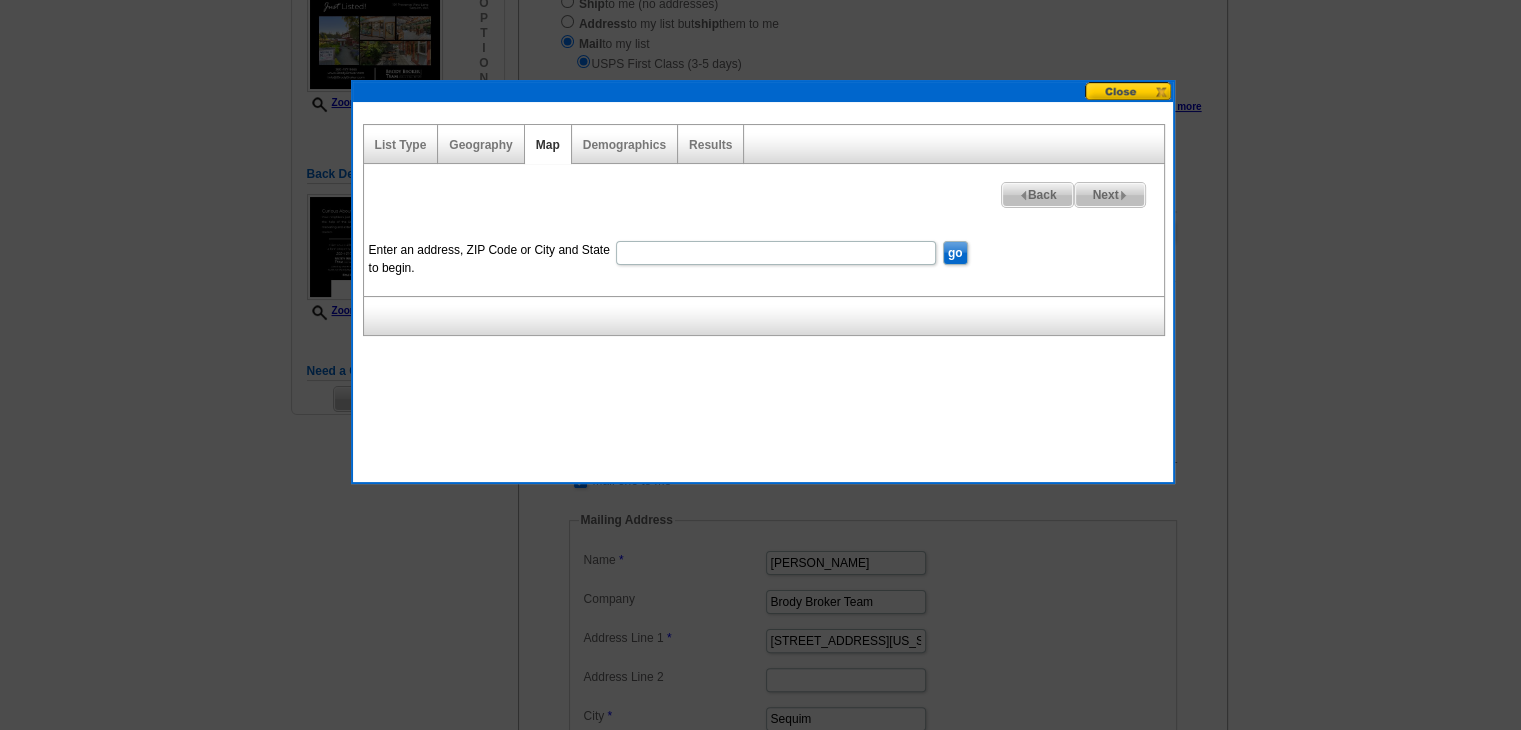 click on "Enter an address, ZIP Code or City and State to begin." at bounding box center [776, 253] 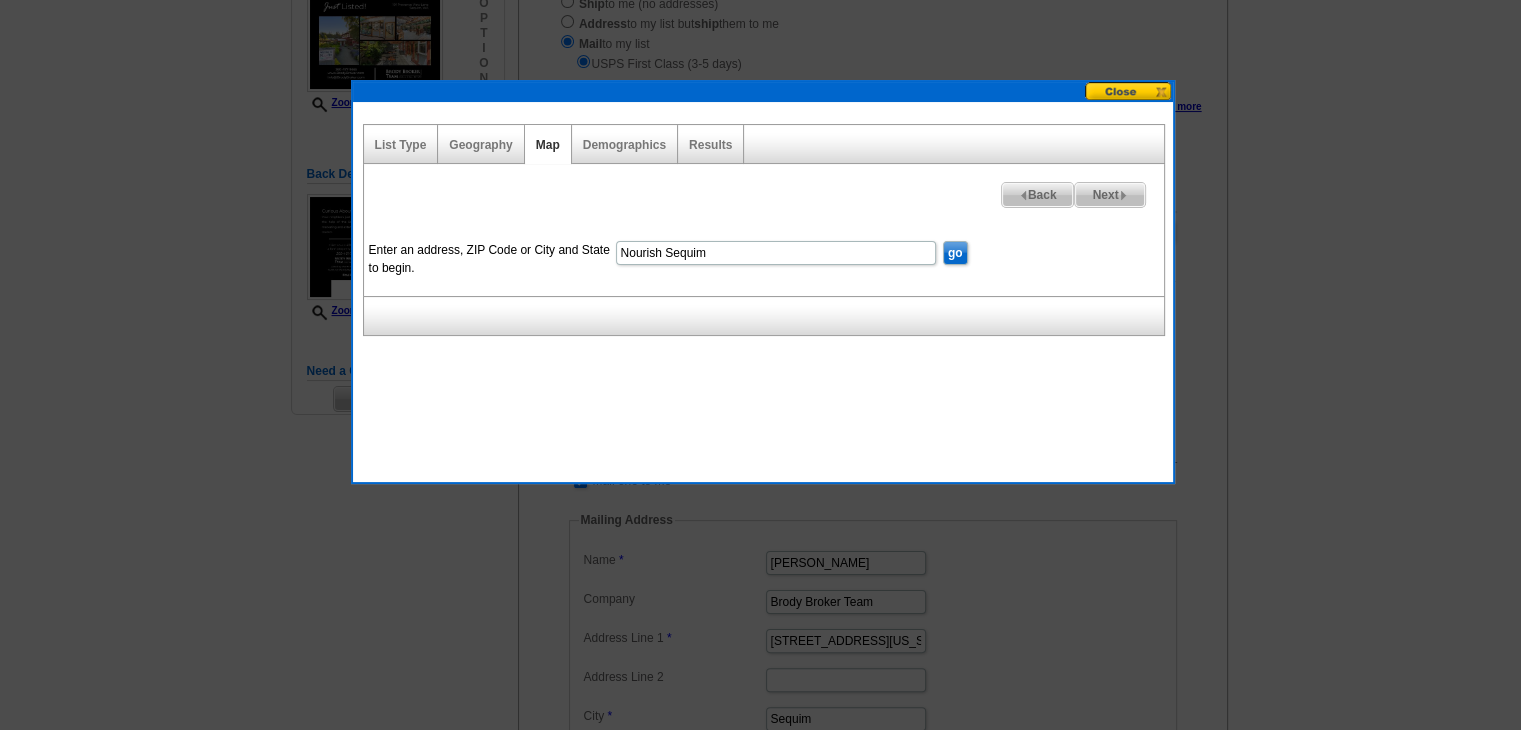 type on "Nourish Sequim" 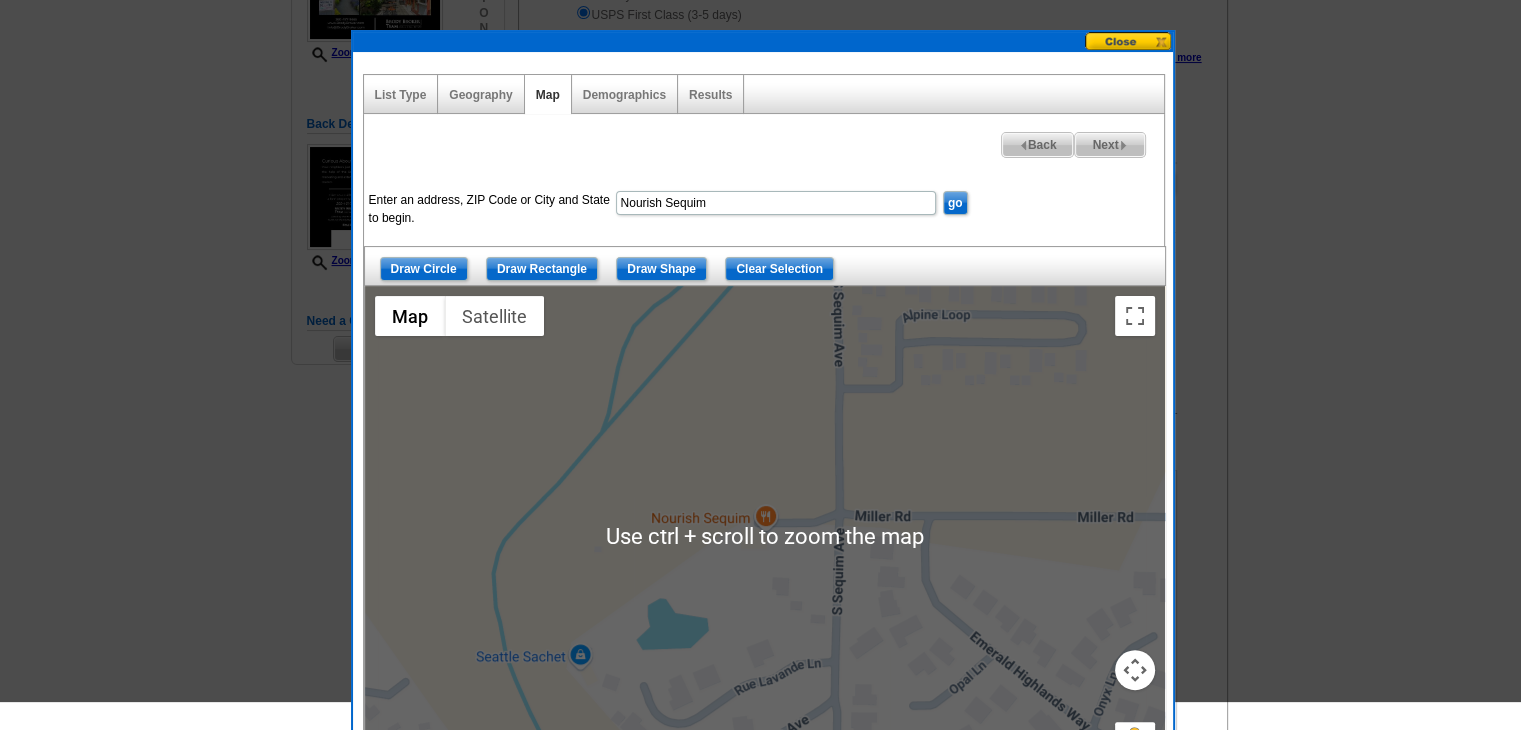 scroll, scrollTop: 400, scrollLeft: 0, axis: vertical 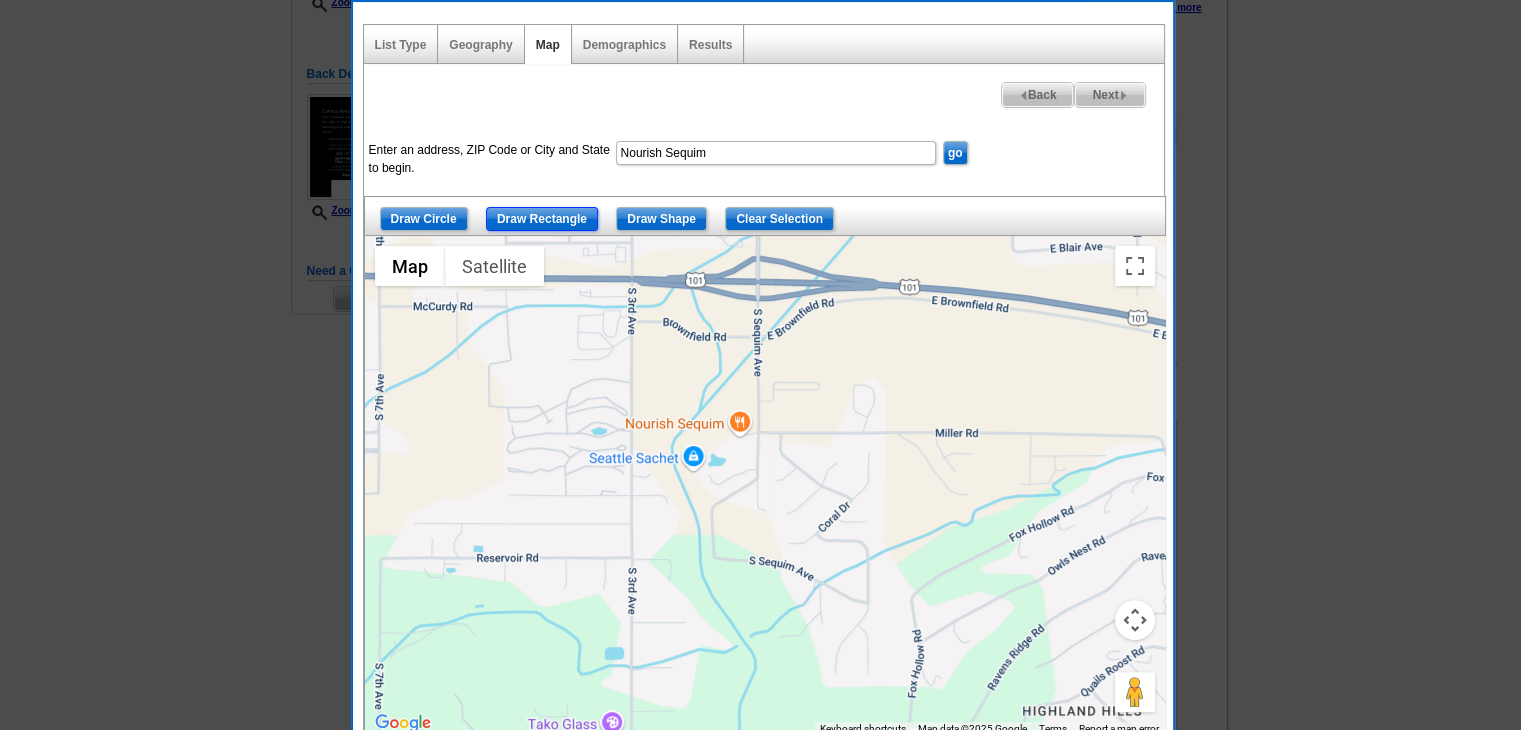 click on "Draw Rectangle" at bounding box center [542, 219] 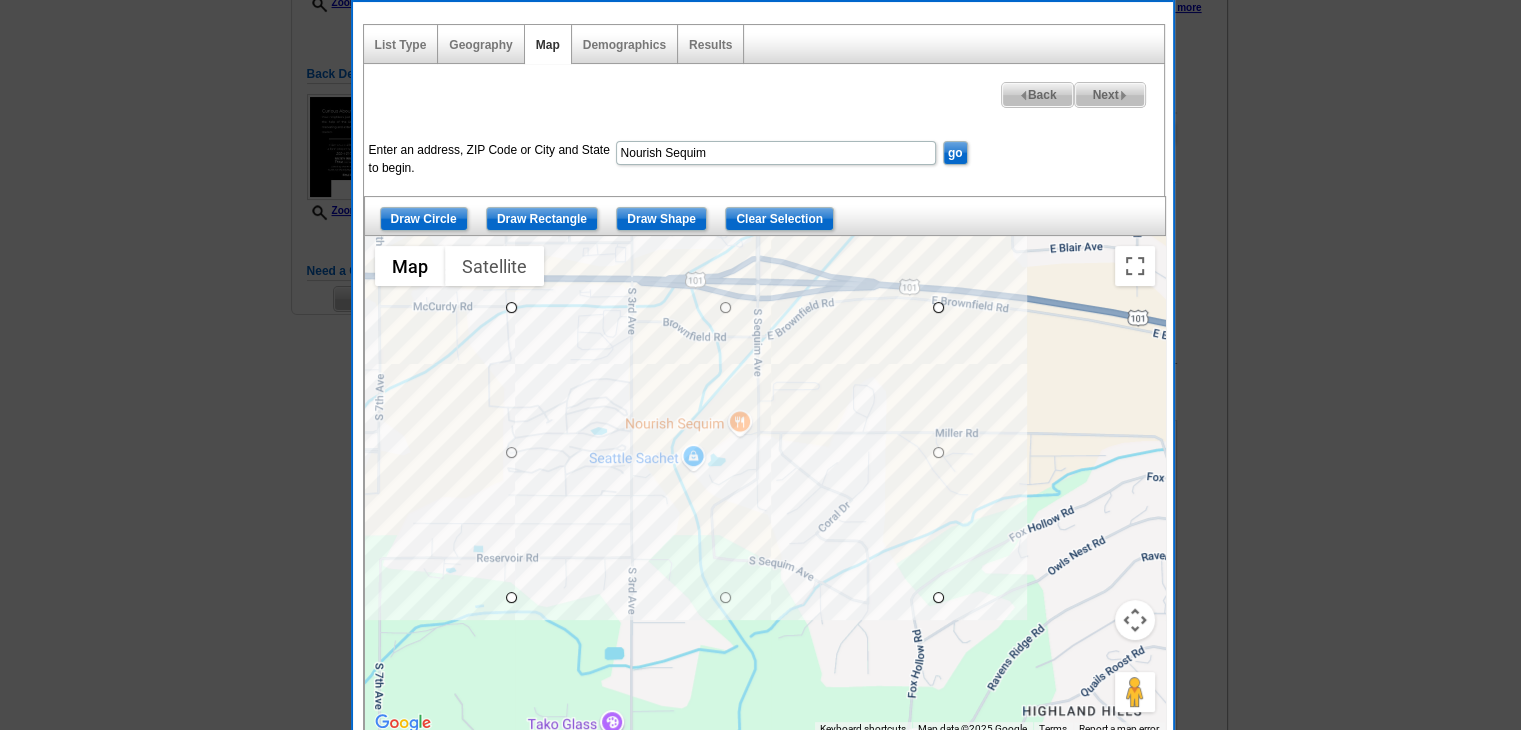 drag, startPoint x: 507, startPoint y: 306, endPoint x: 936, endPoint y: 596, distance: 517.8233 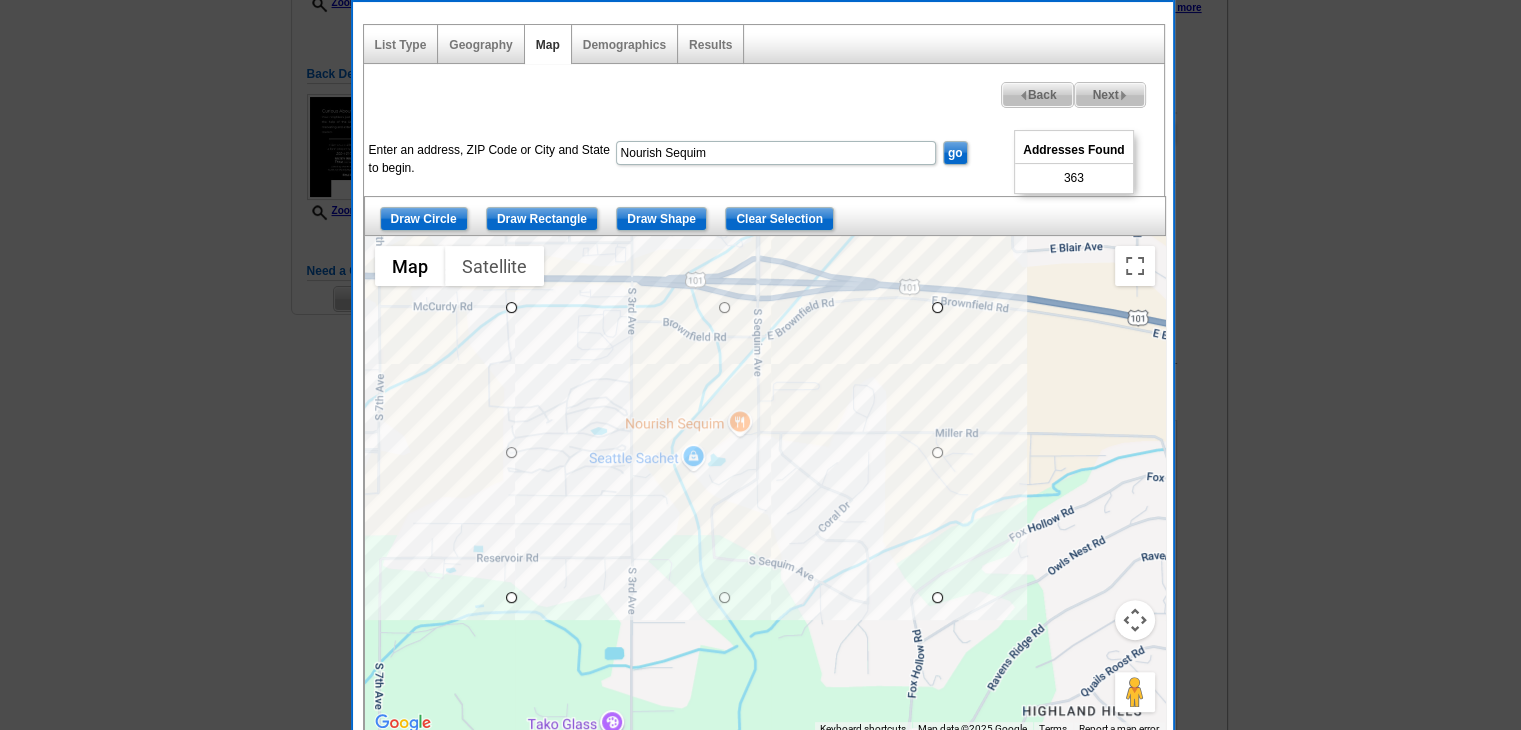 click on "Next" at bounding box center (1109, 95) 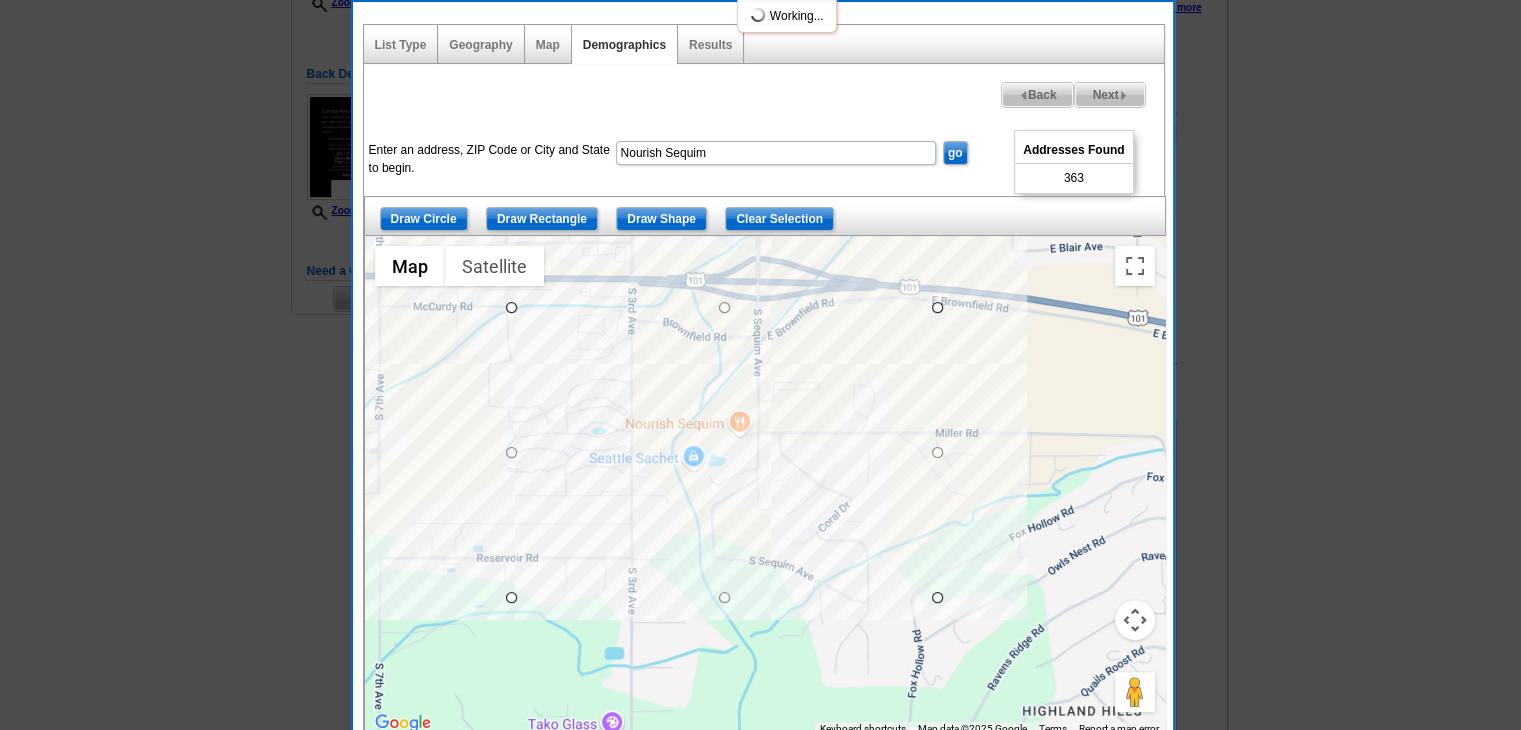 select 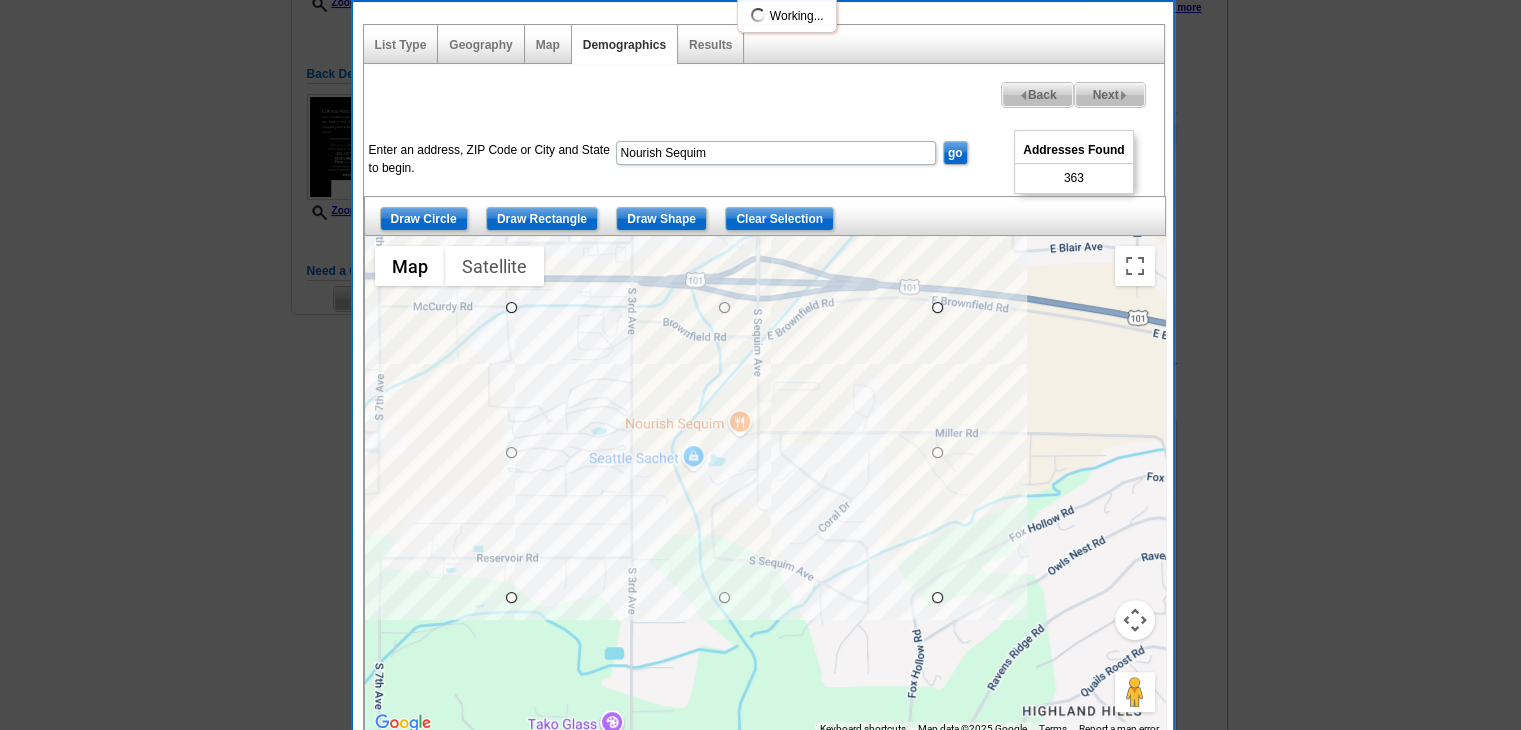 select 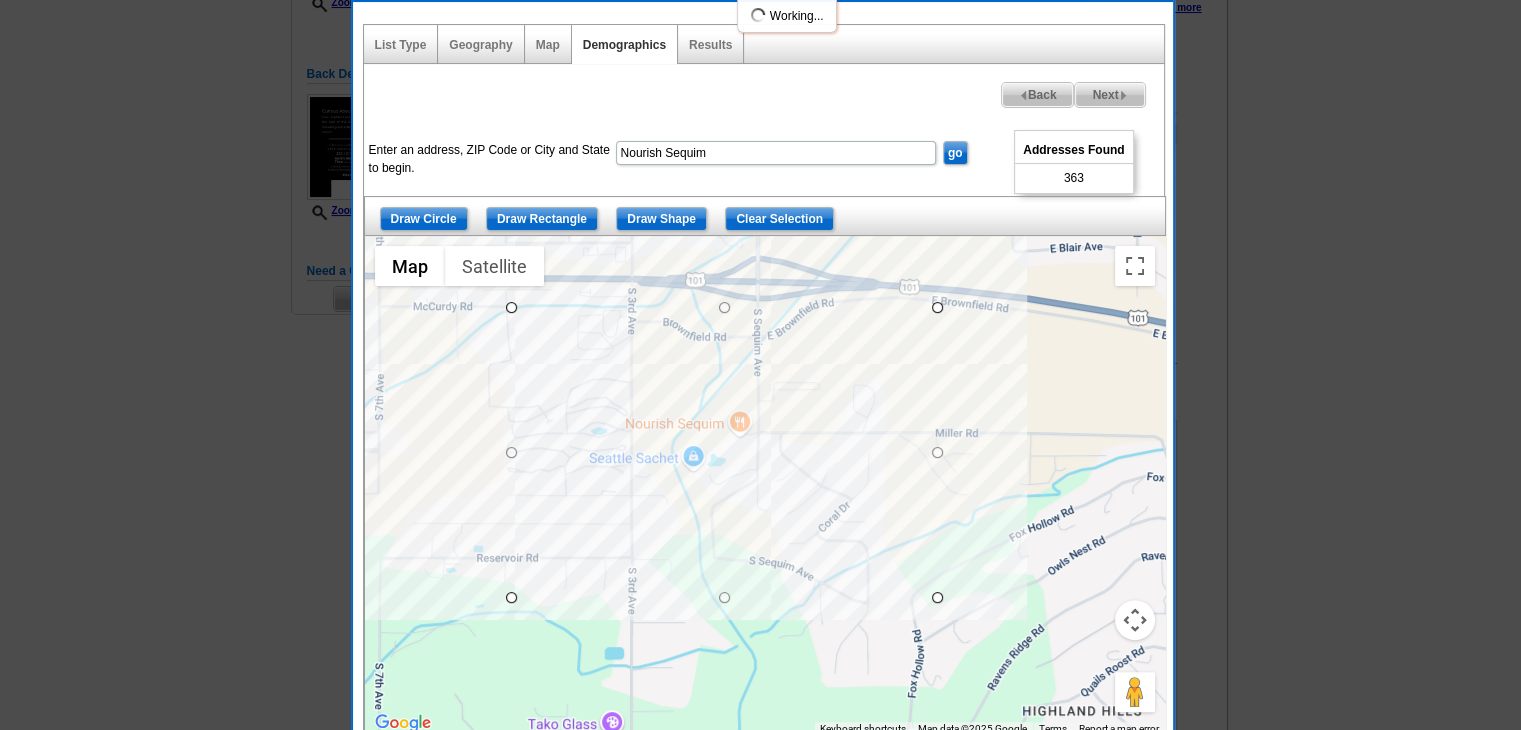 select 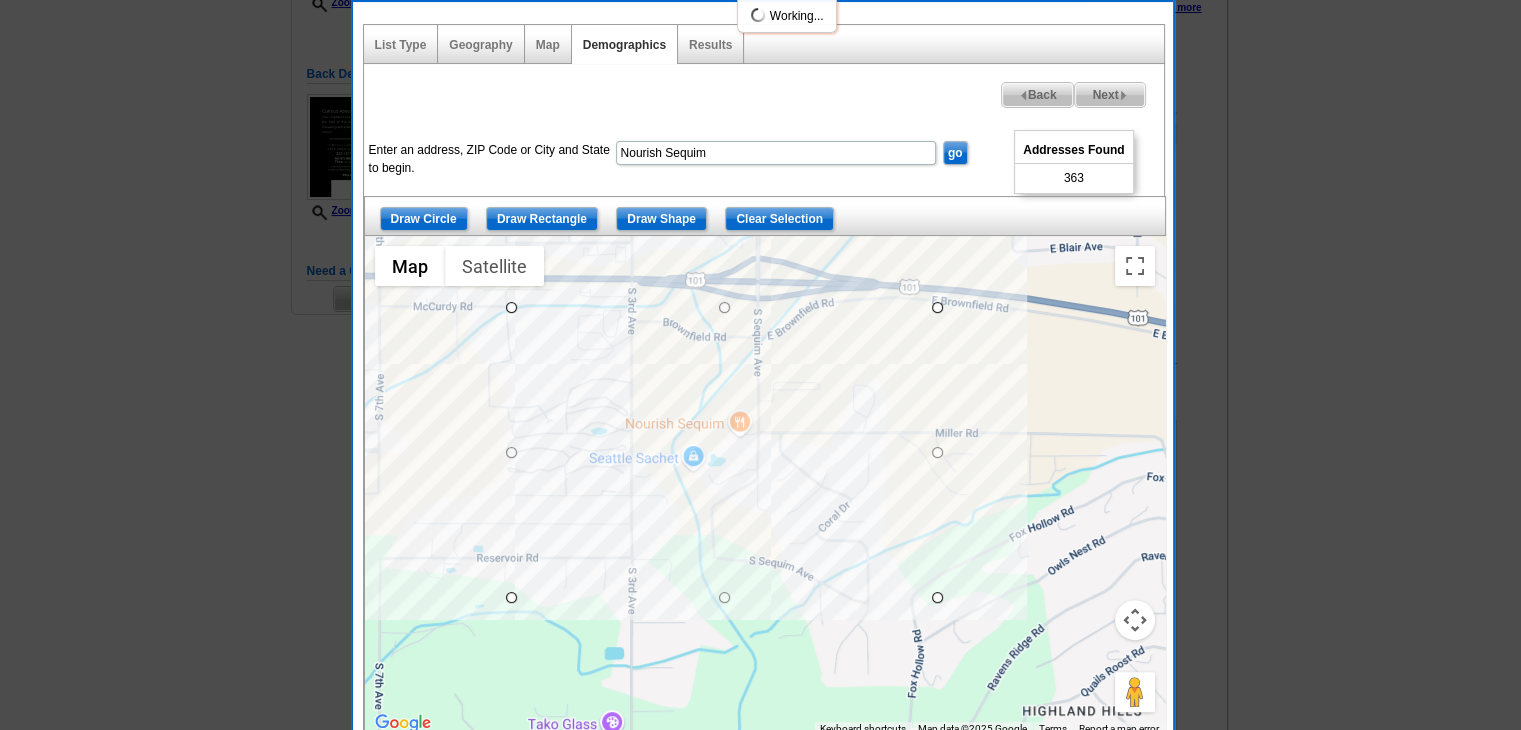 select 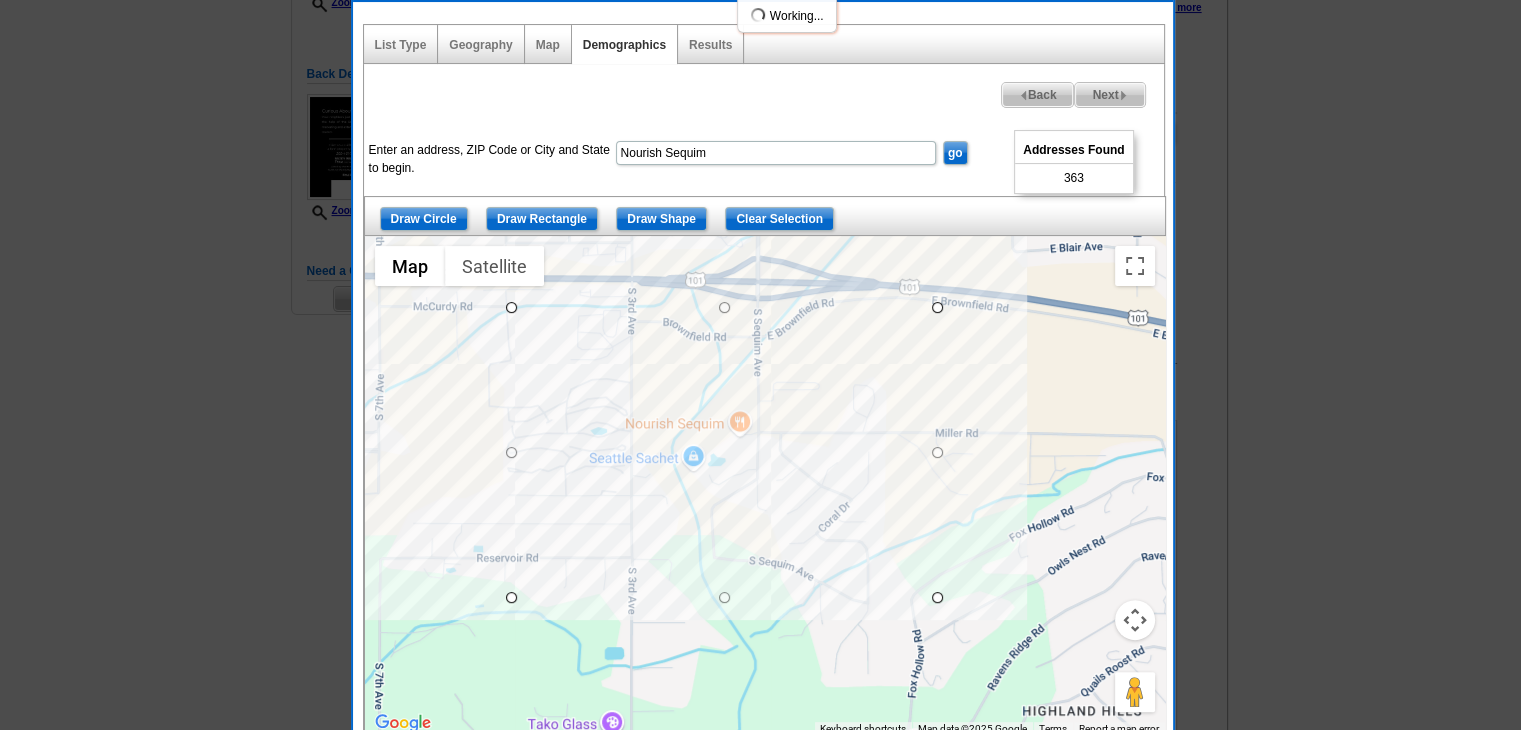 select 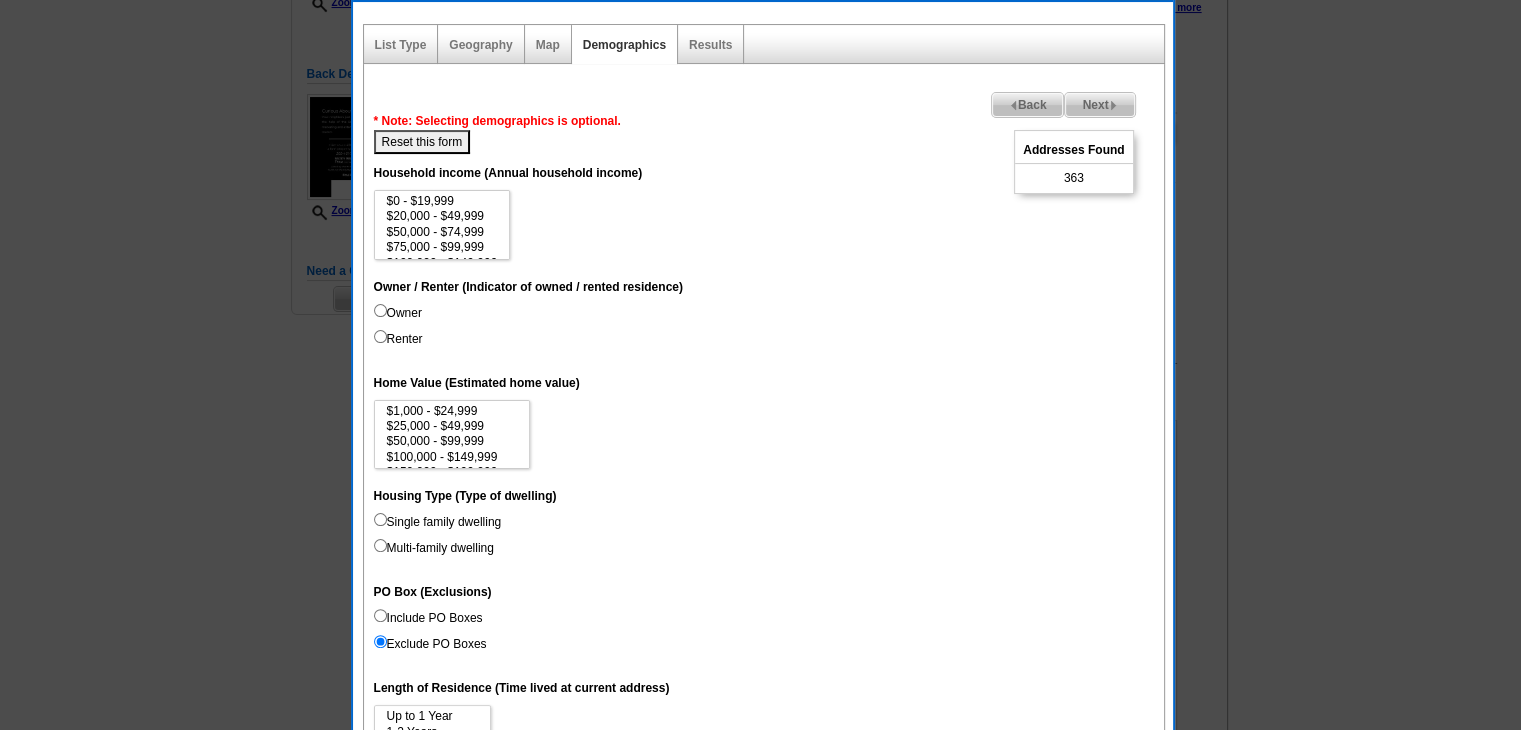 click on "Owner" at bounding box center [398, 313] 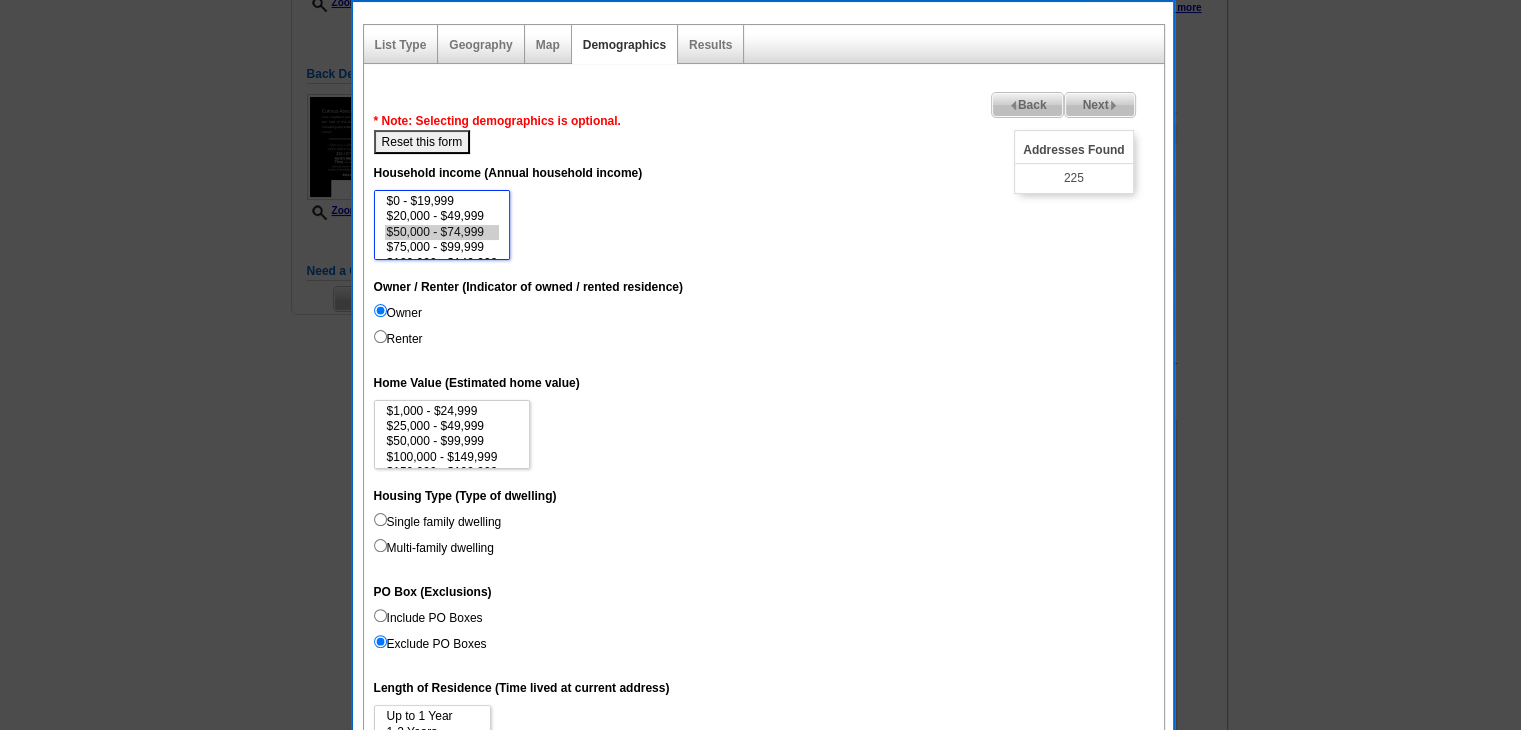 click on "$50,000 - $74,999" at bounding box center [442, 232] 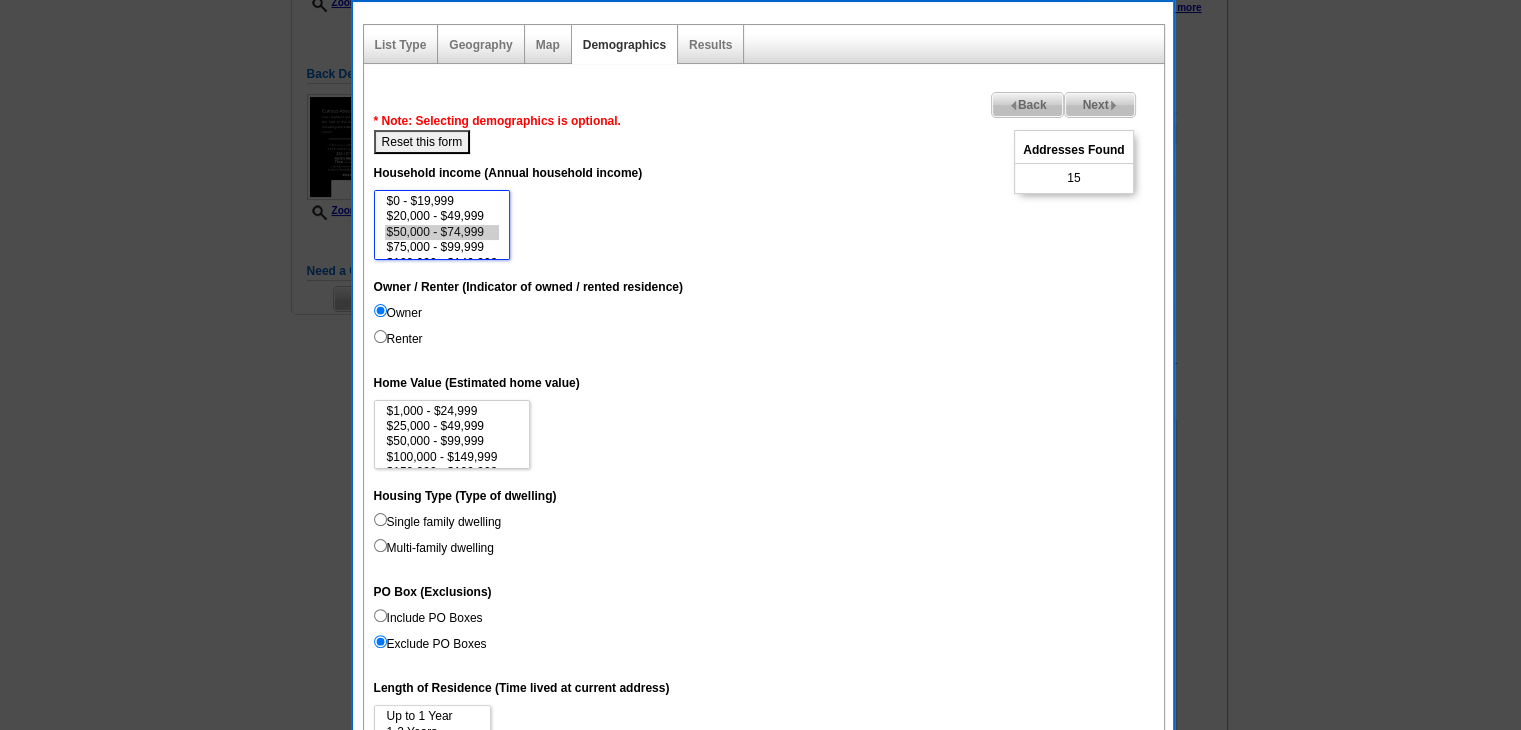 select on "20000-49999" 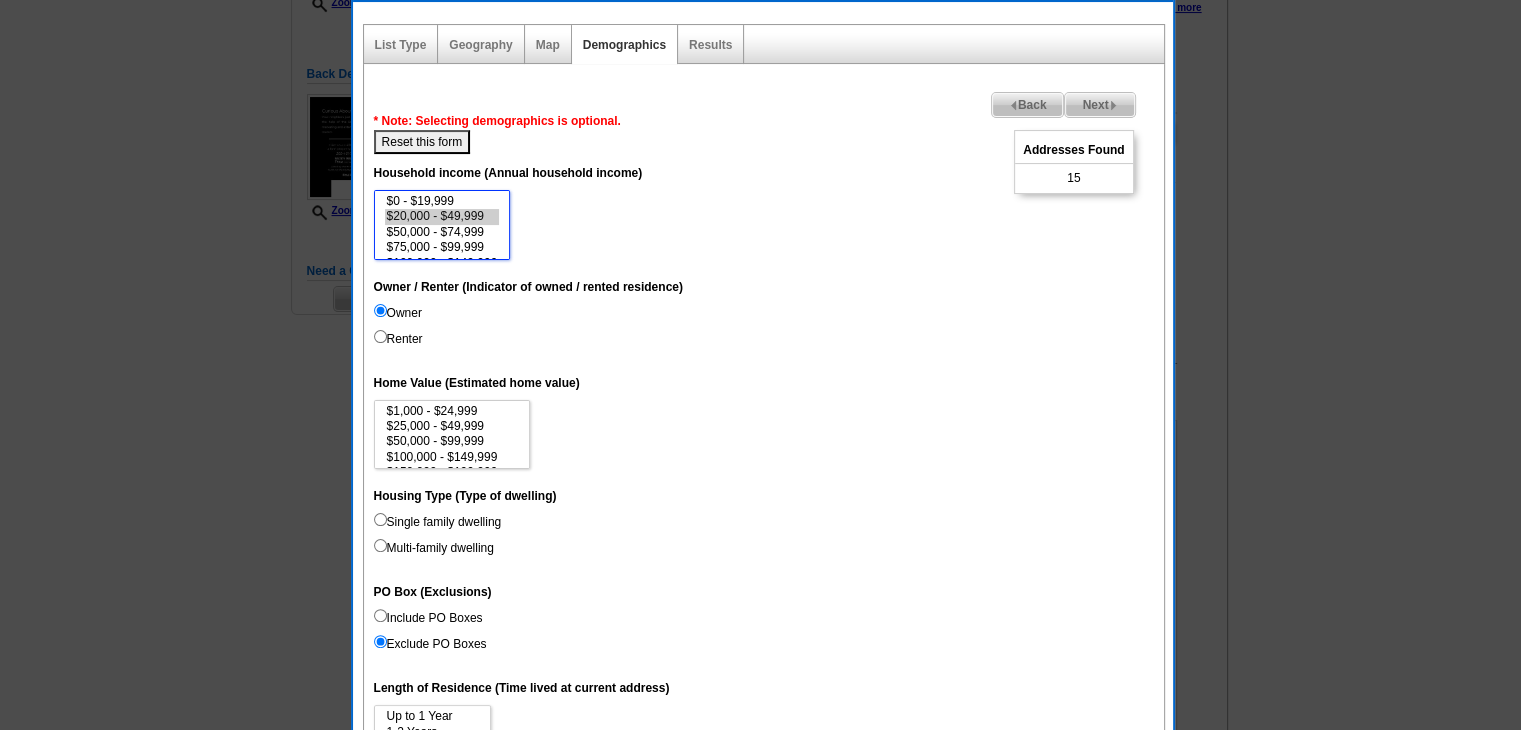 click on "$20,000 - $49,999" at bounding box center [442, 216] 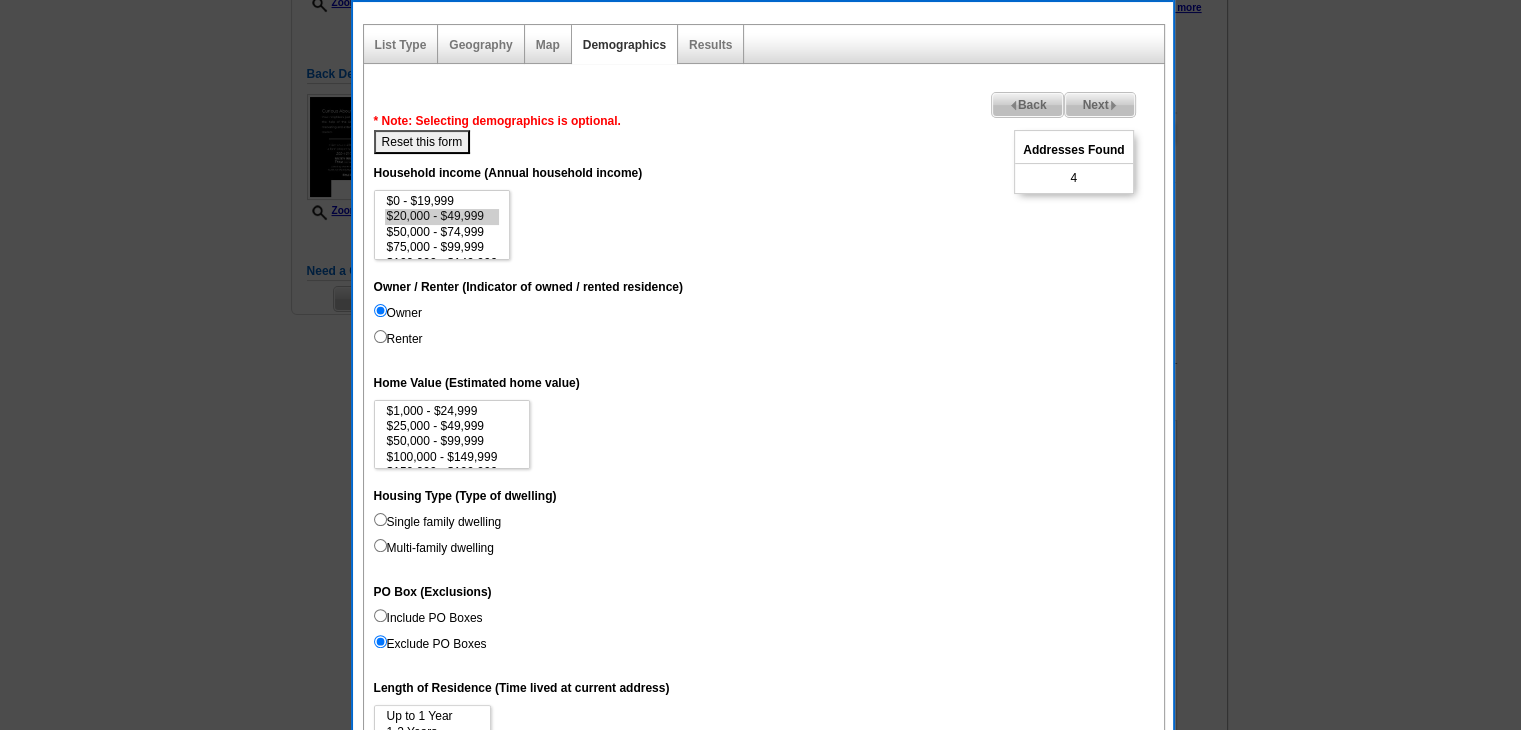 click on "Reset this form" at bounding box center [422, 142] 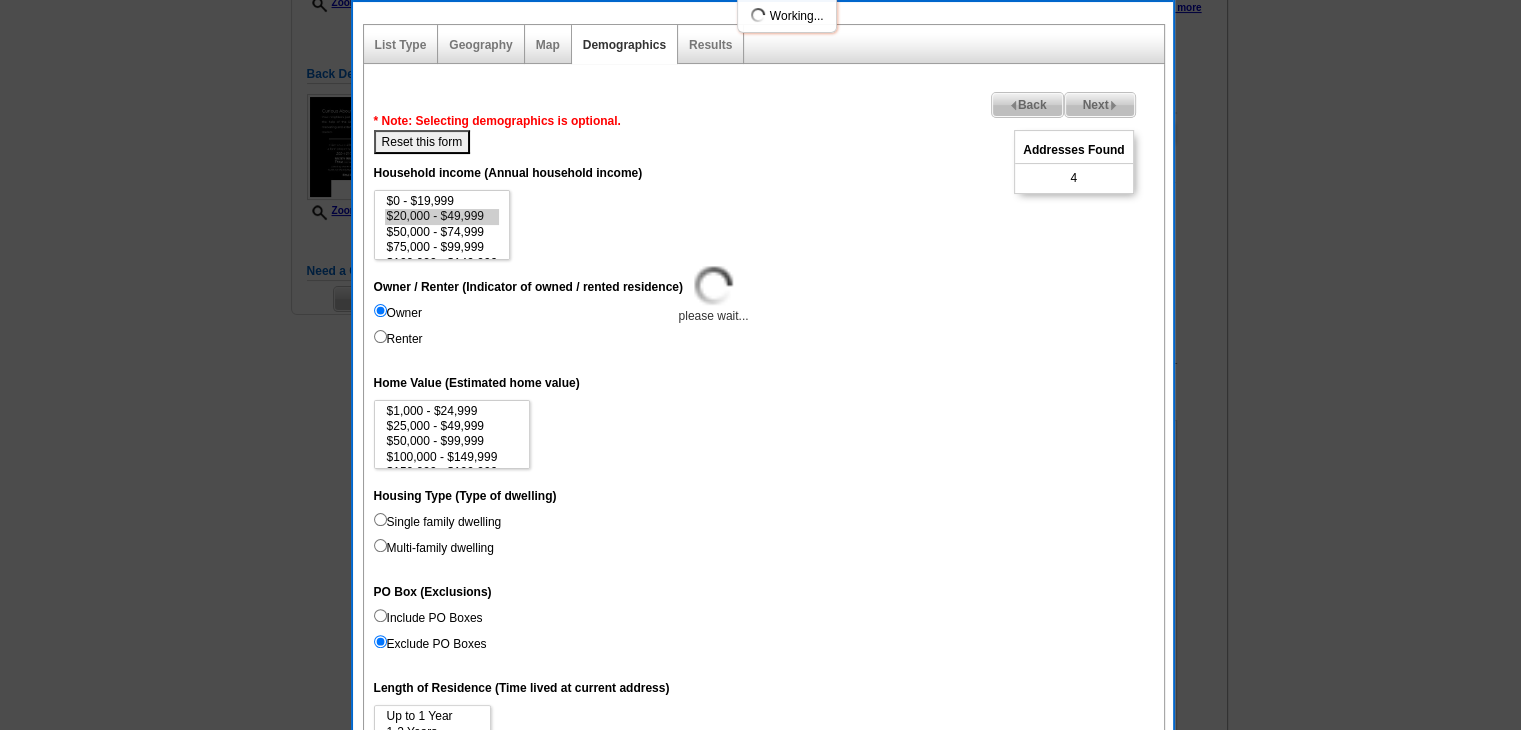 select 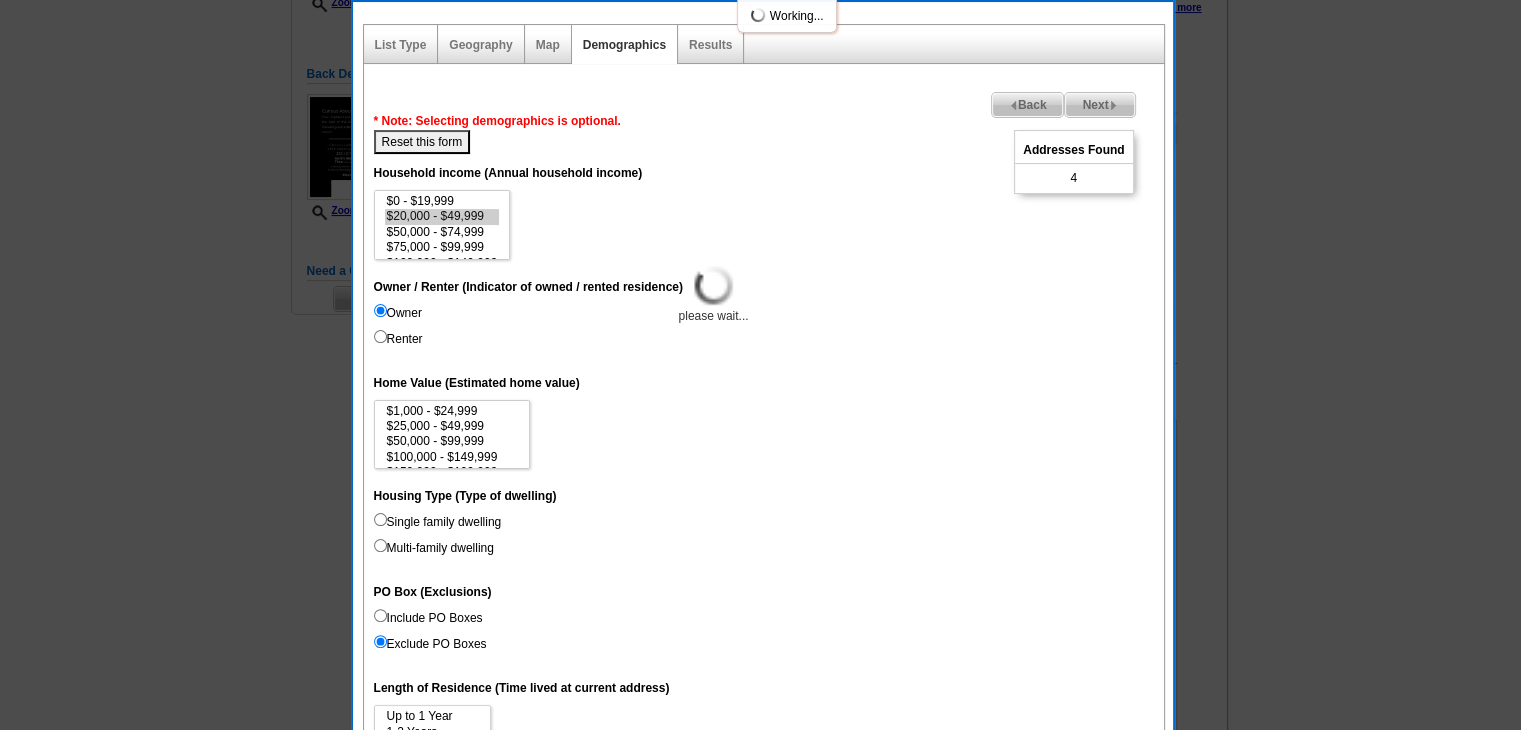 select 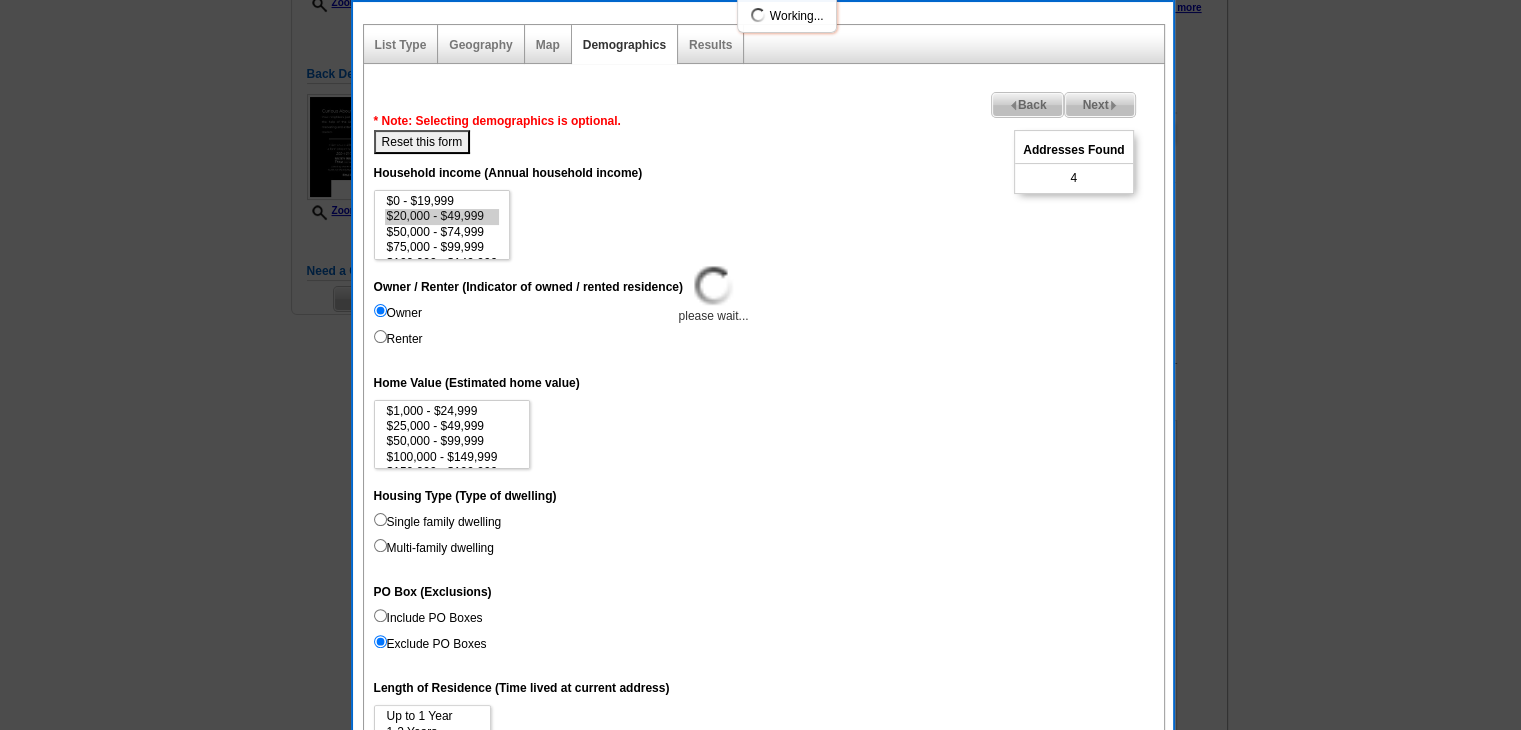select 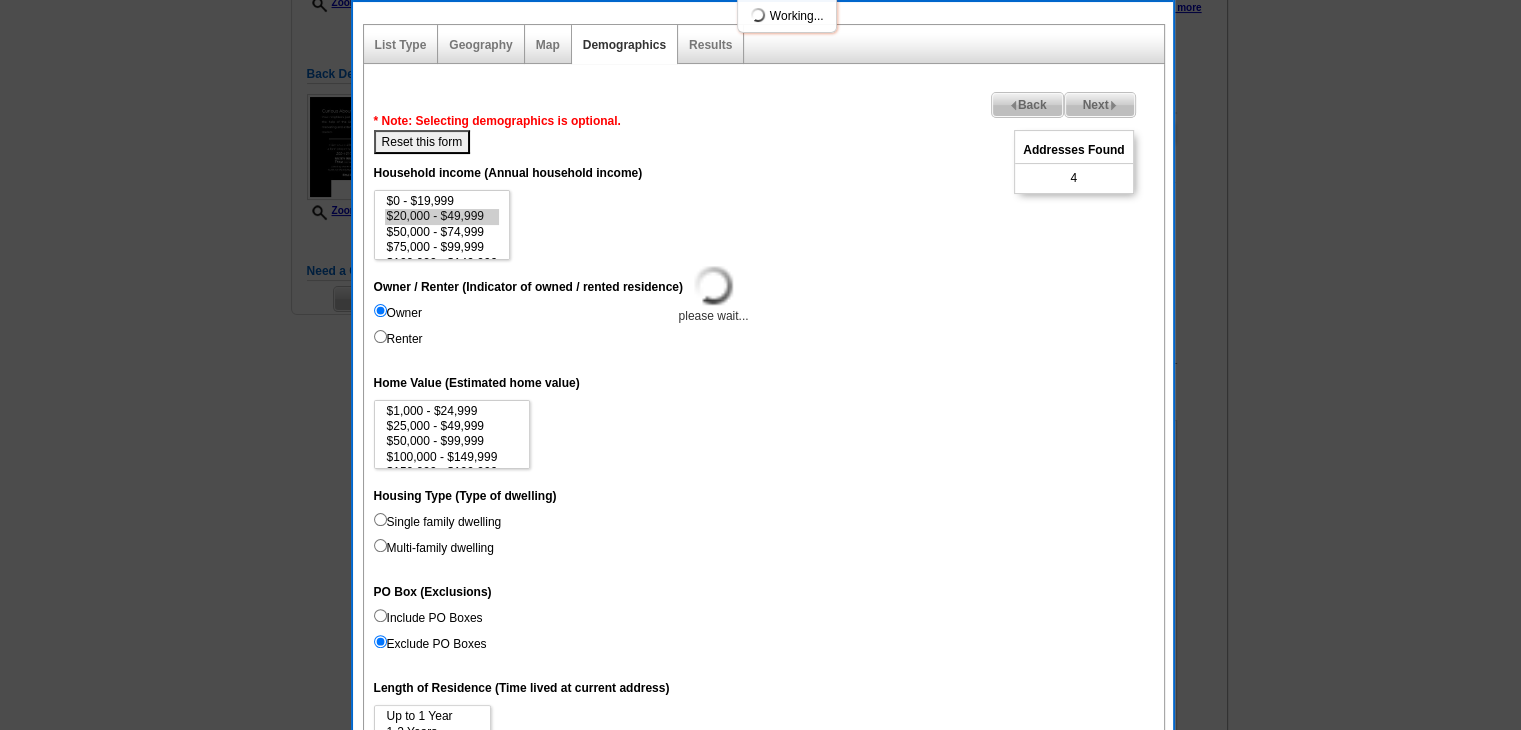 select 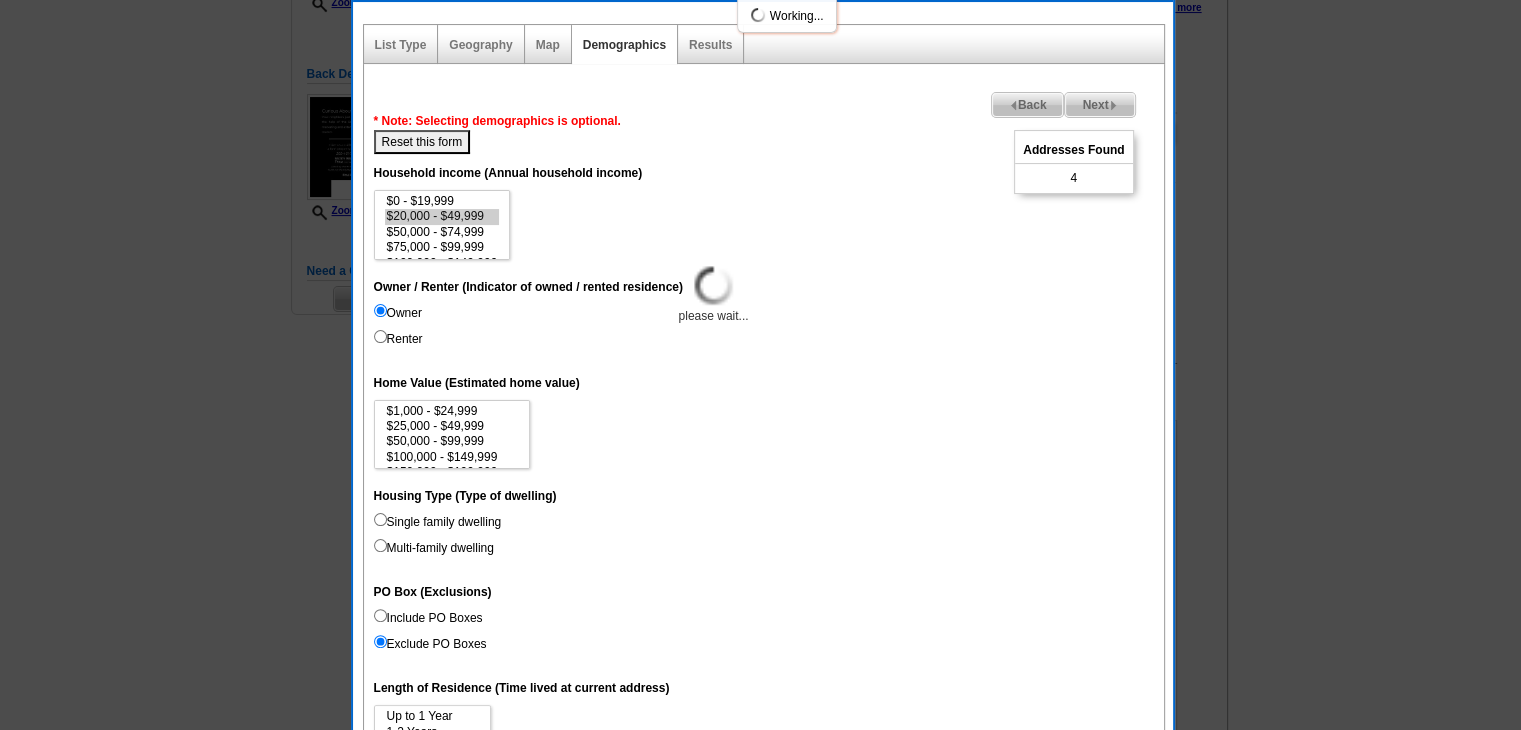 select 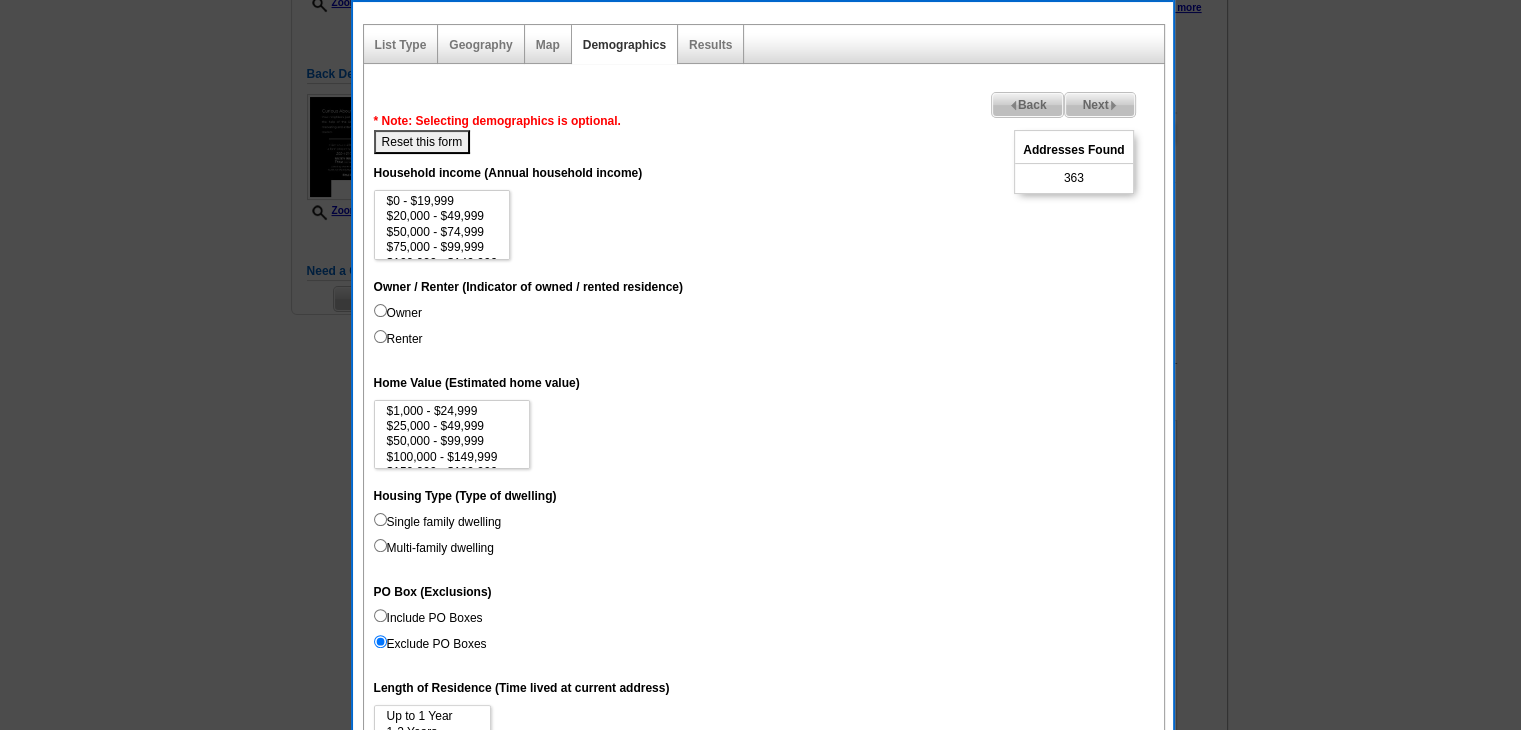 click on "Owner" at bounding box center (398, 313) 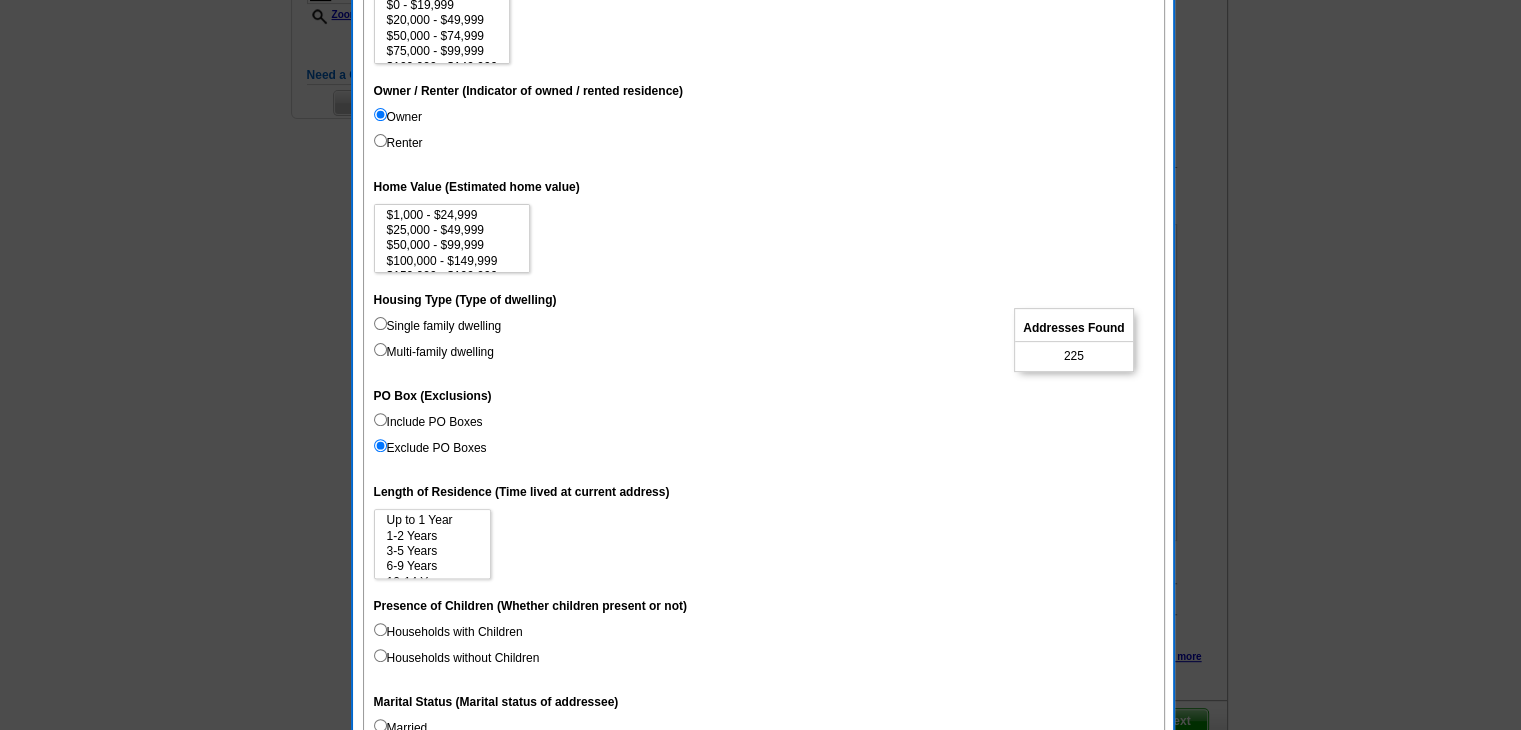 scroll, scrollTop: 600, scrollLeft: 0, axis: vertical 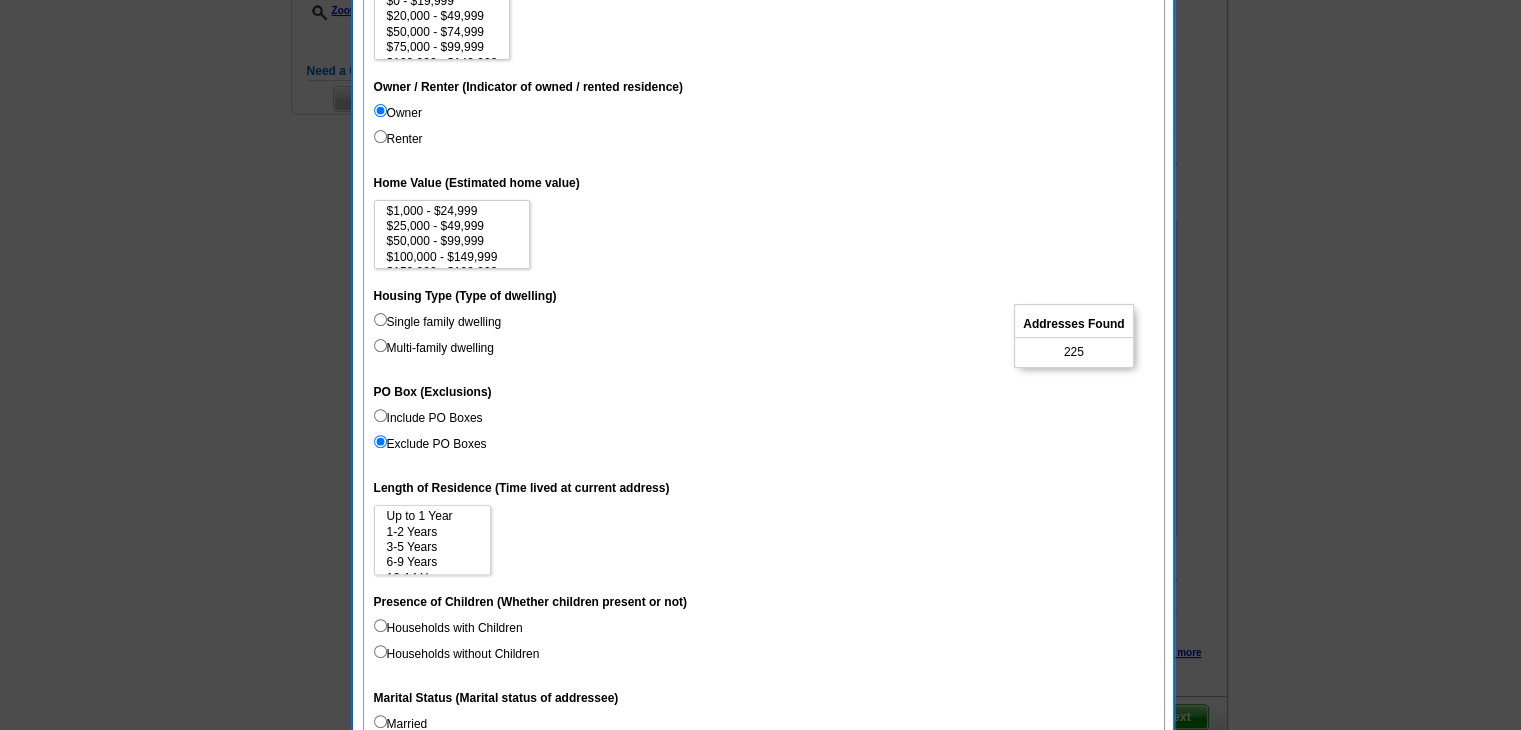 click on "Households with Children" at bounding box center (448, 628) 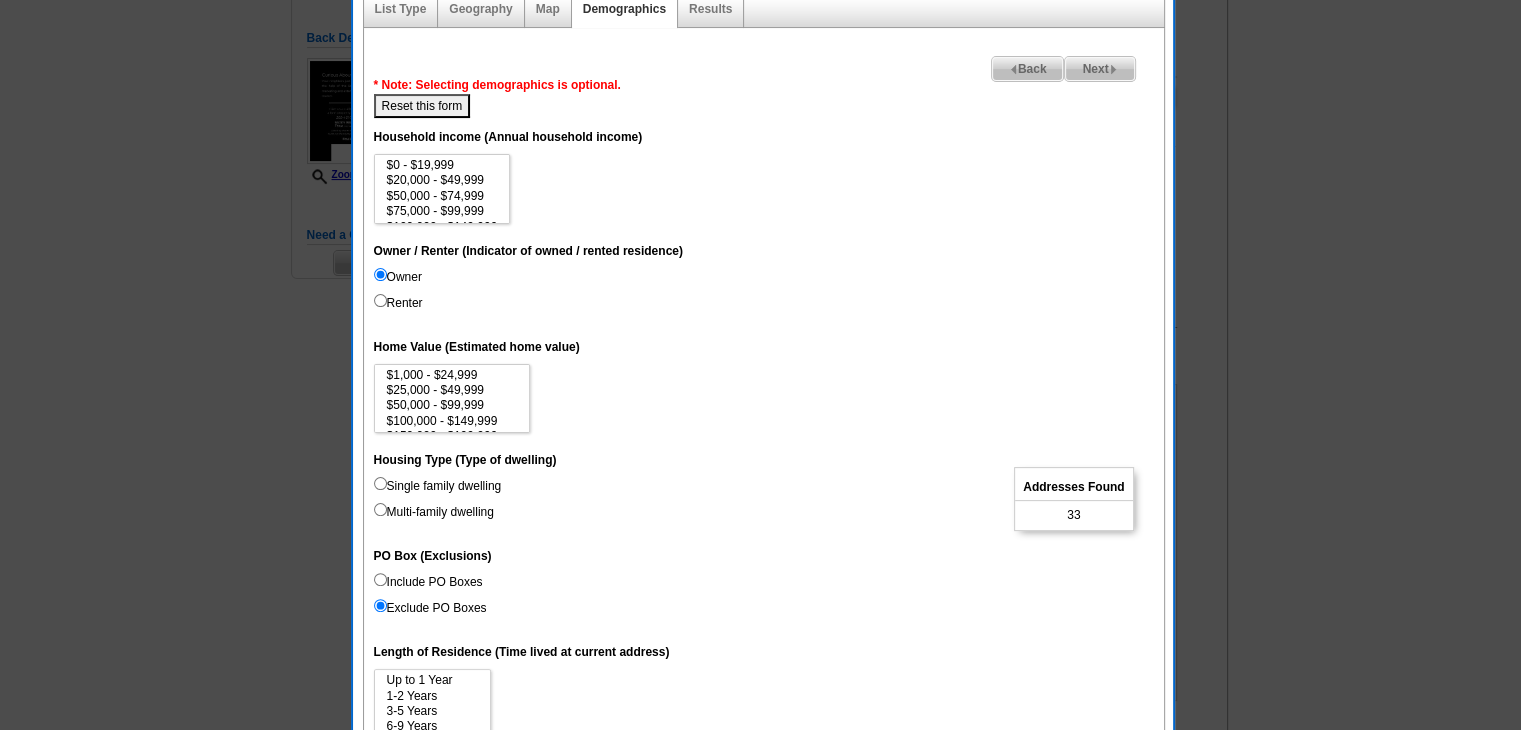 scroll, scrollTop: 400, scrollLeft: 0, axis: vertical 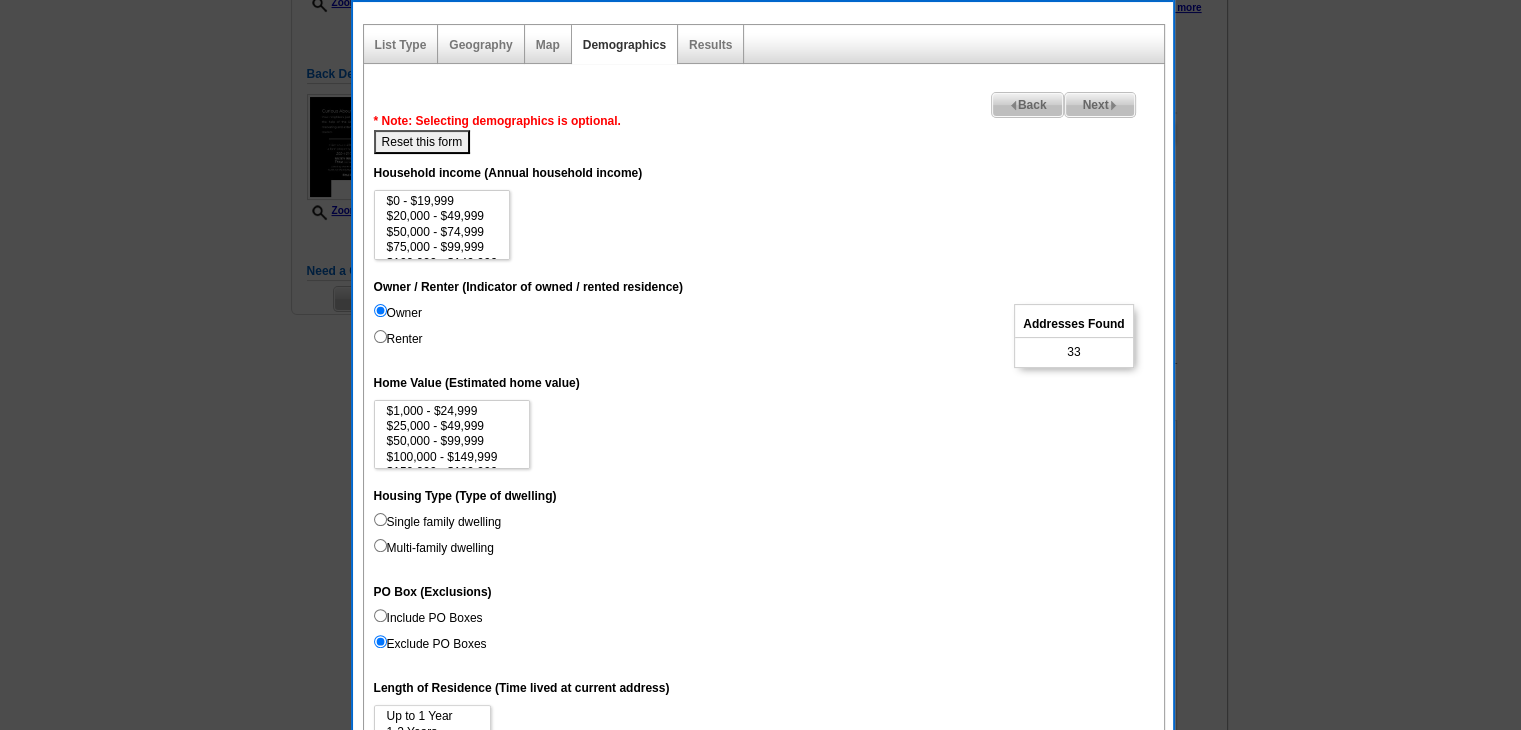 click on "Reset this form" at bounding box center (422, 142) 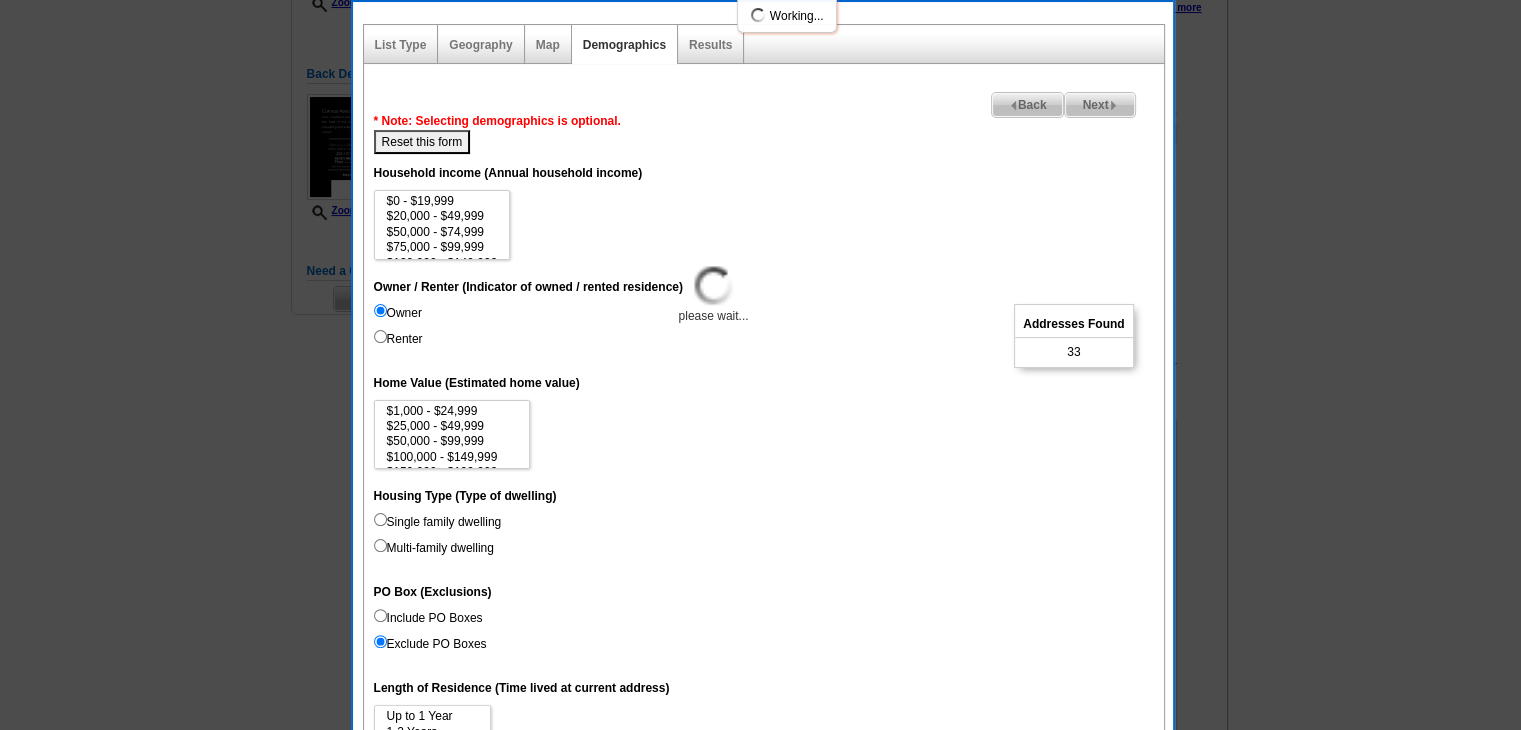 select 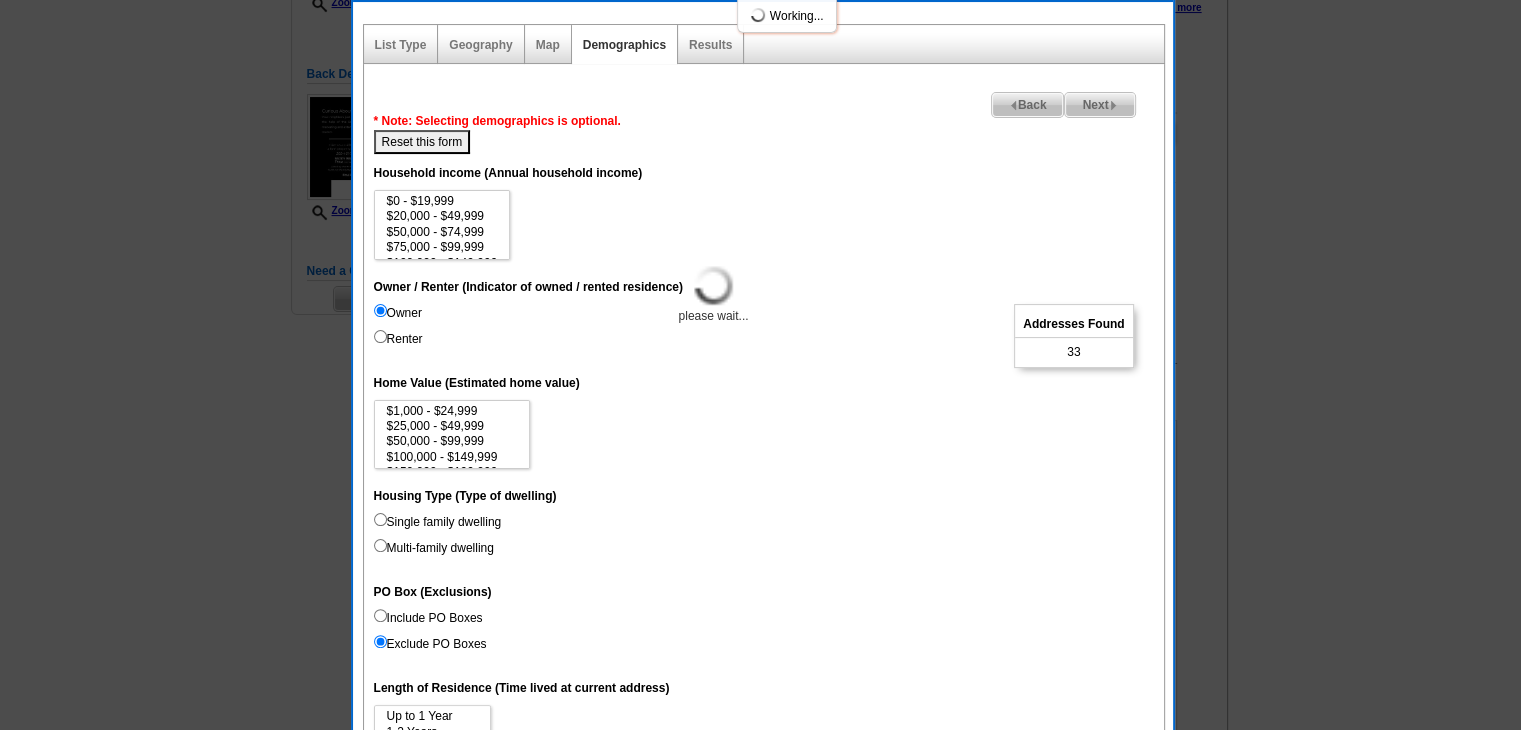 select 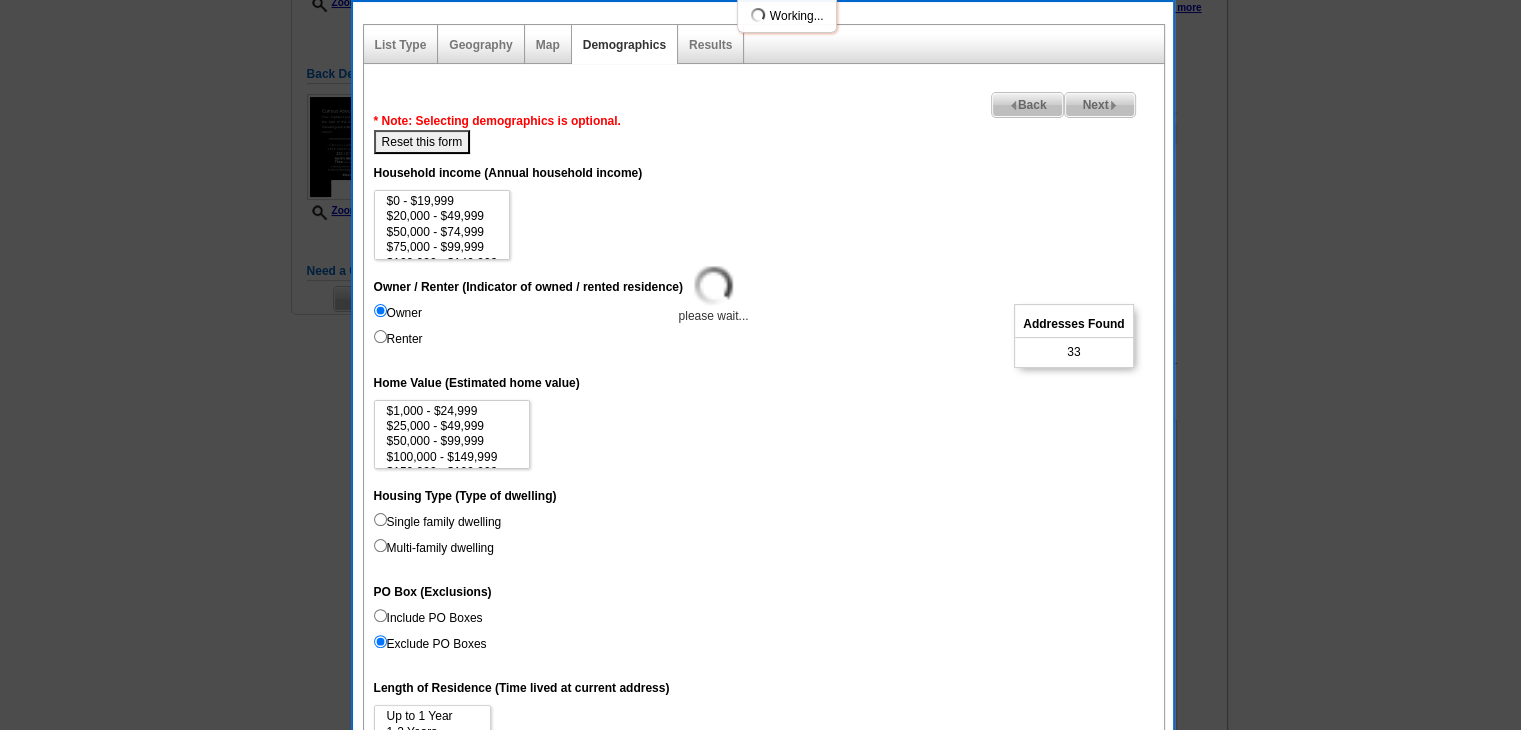 select 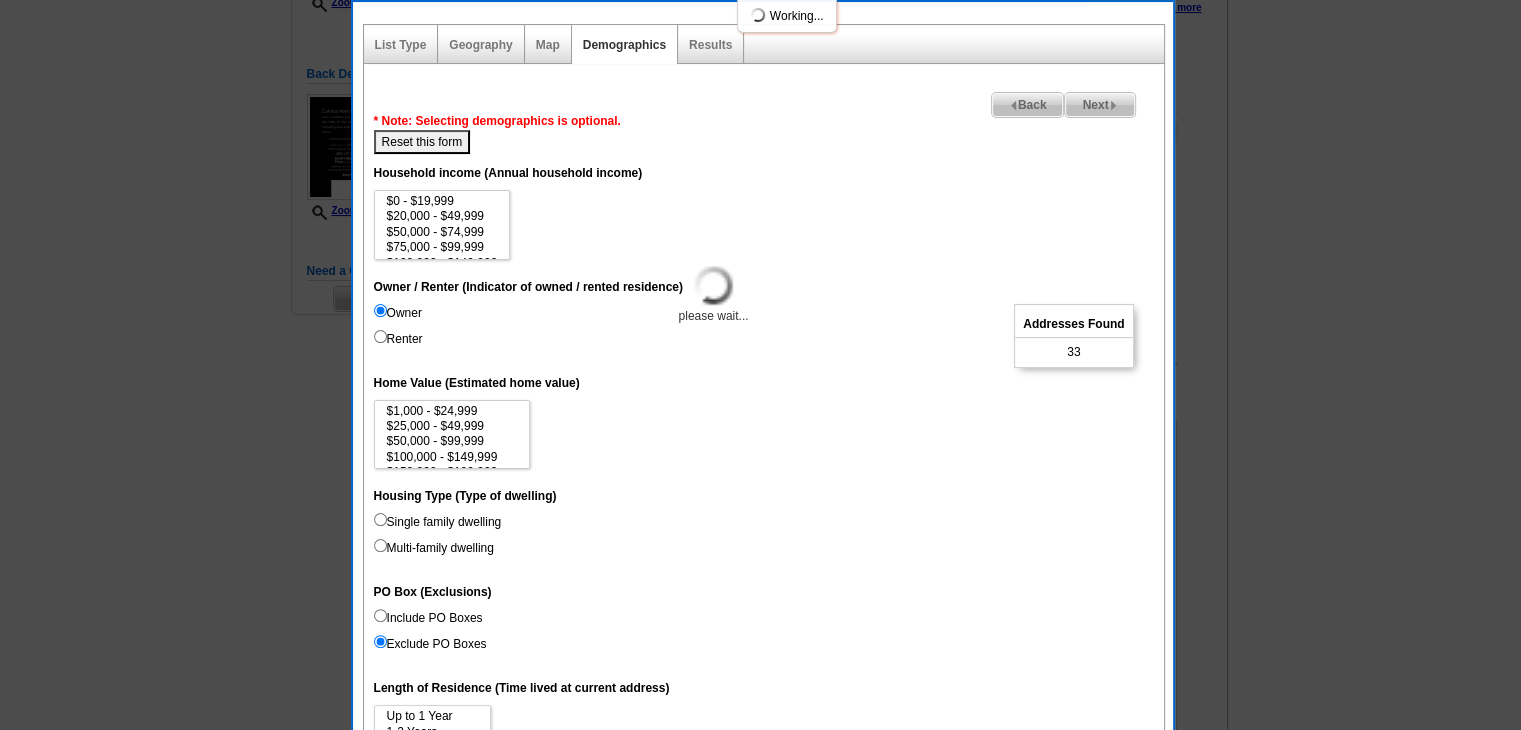 select 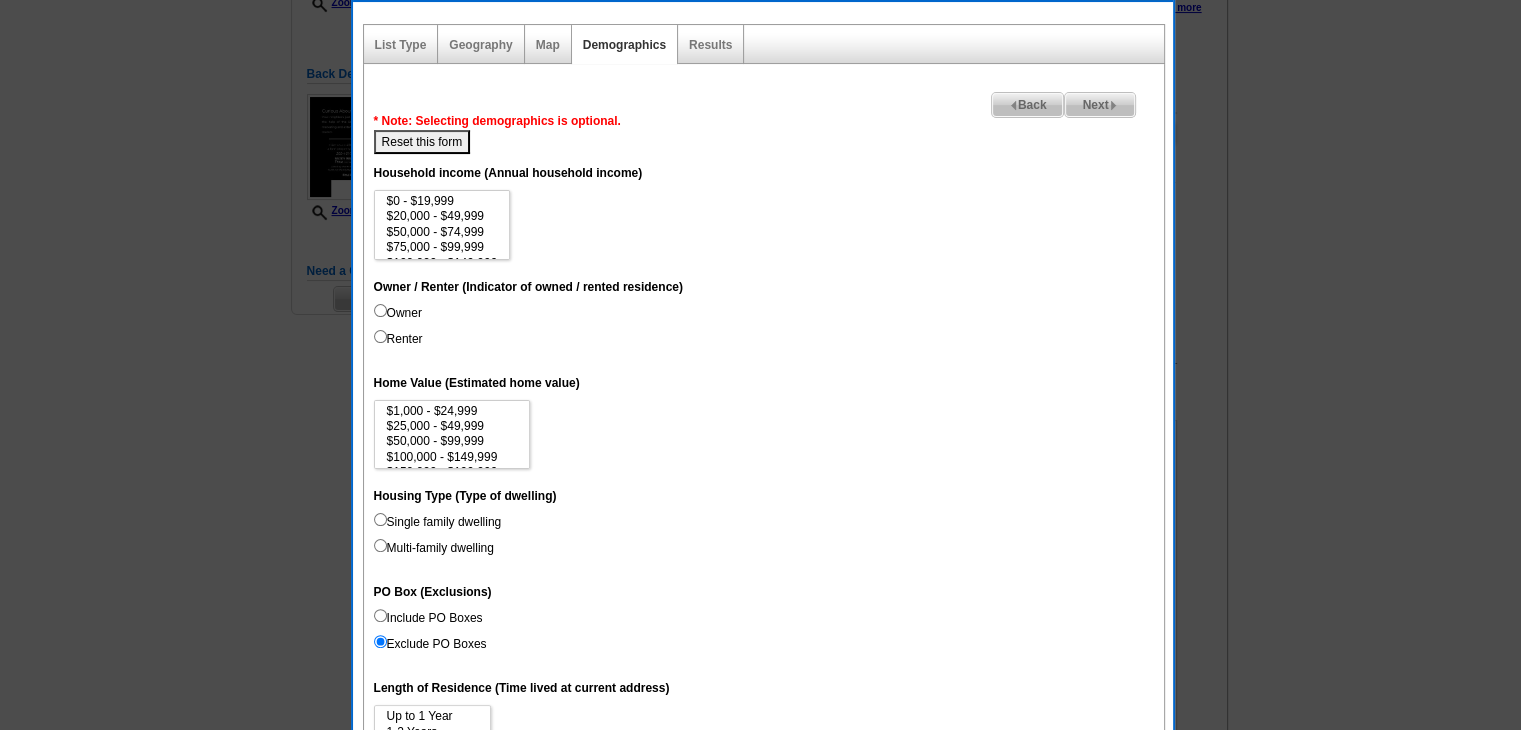 click on "Owner" at bounding box center (398, 313) 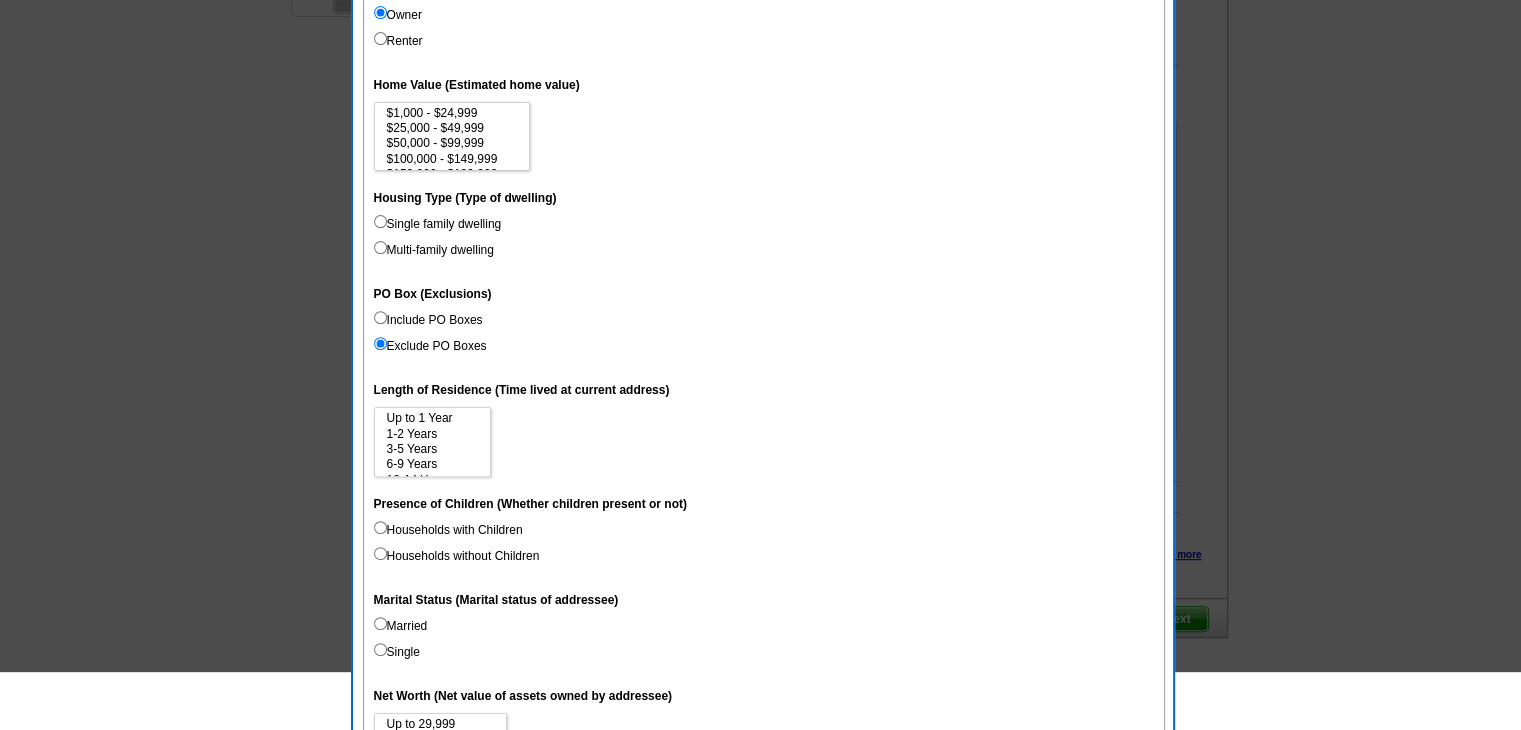 scroll, scrollTop: 700, scrollLeft: 0, axis: vertical 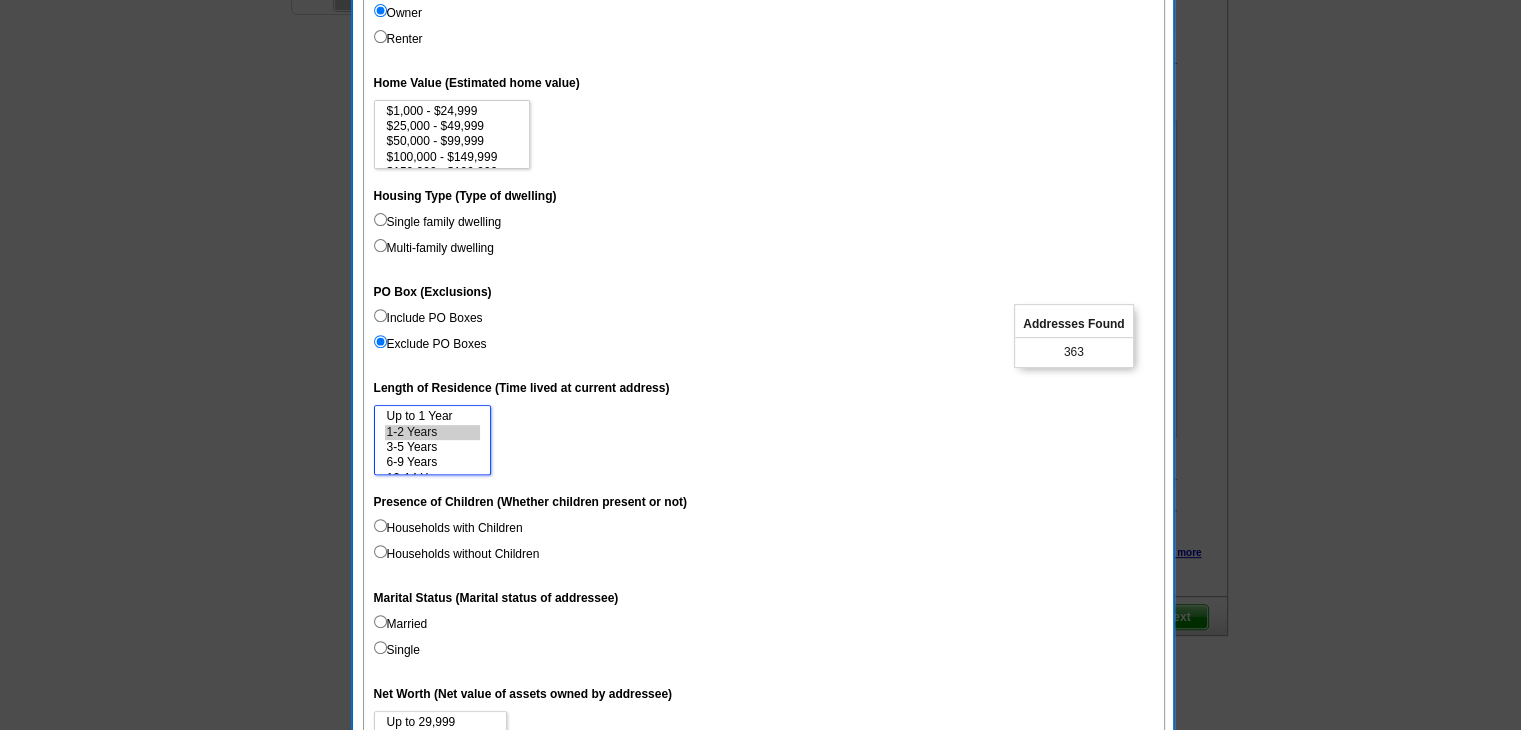 click on "1-2 Years" at bounding box center [432, 432] 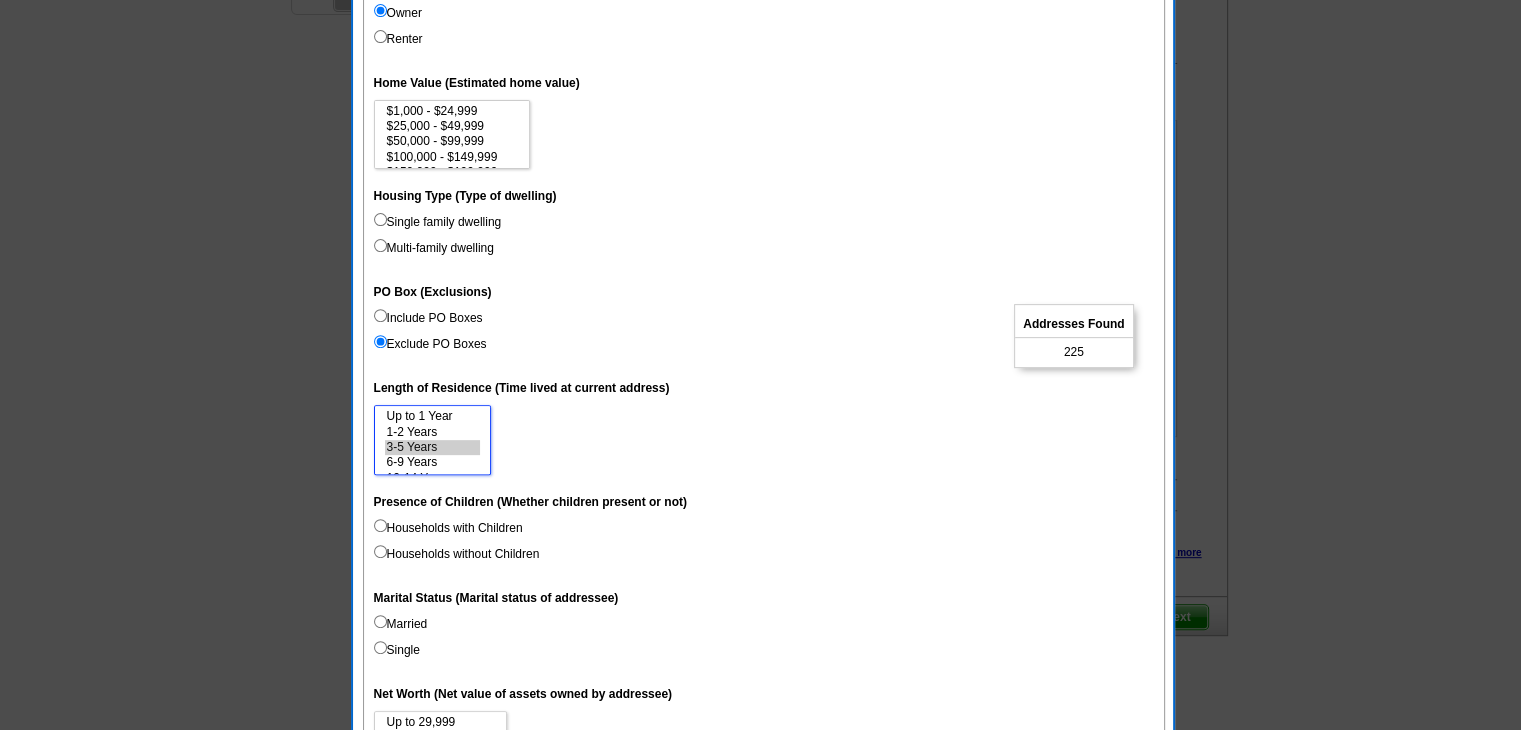 click on "3-5 Years" at bounding box center [432, 447] 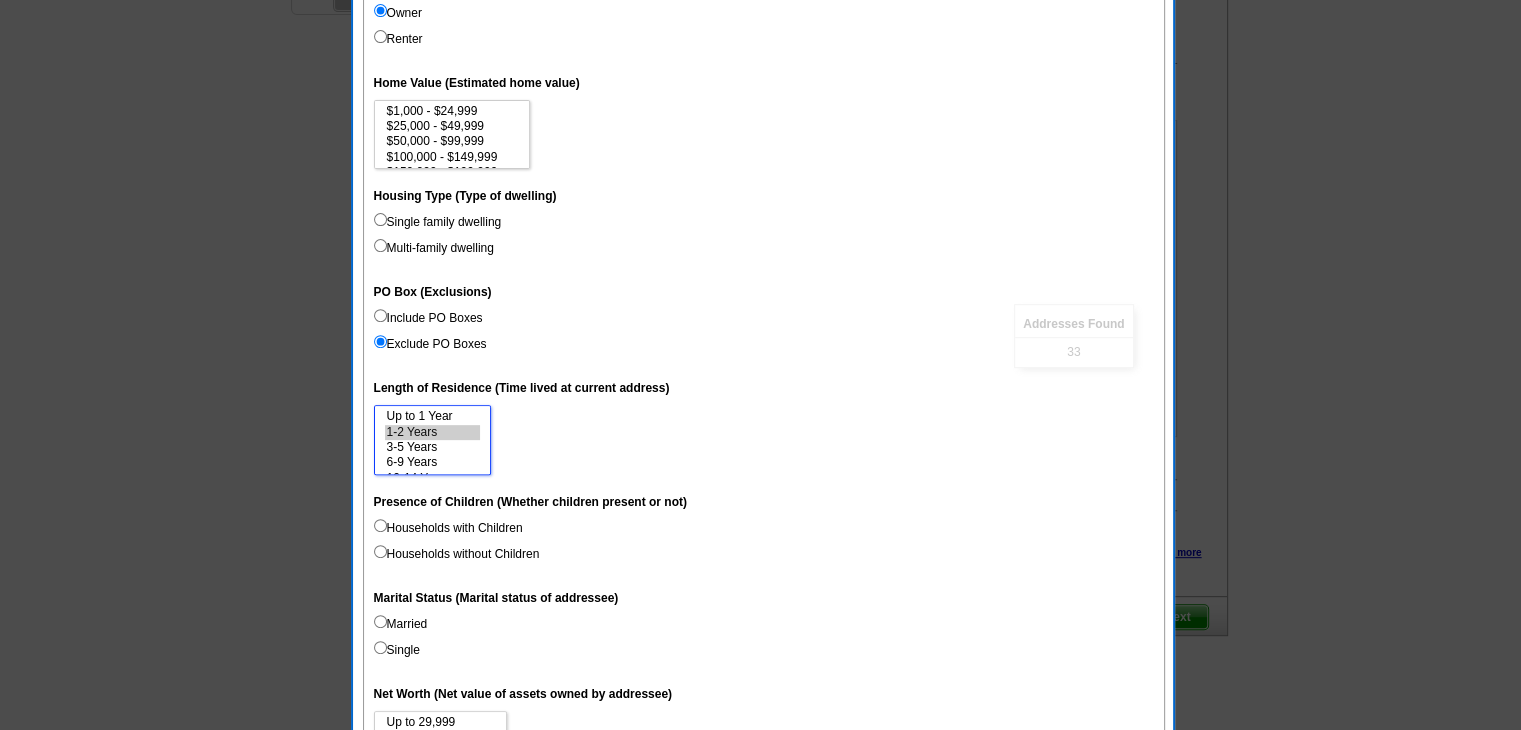click on "1-2 Years" at bounding box center [432, 432] 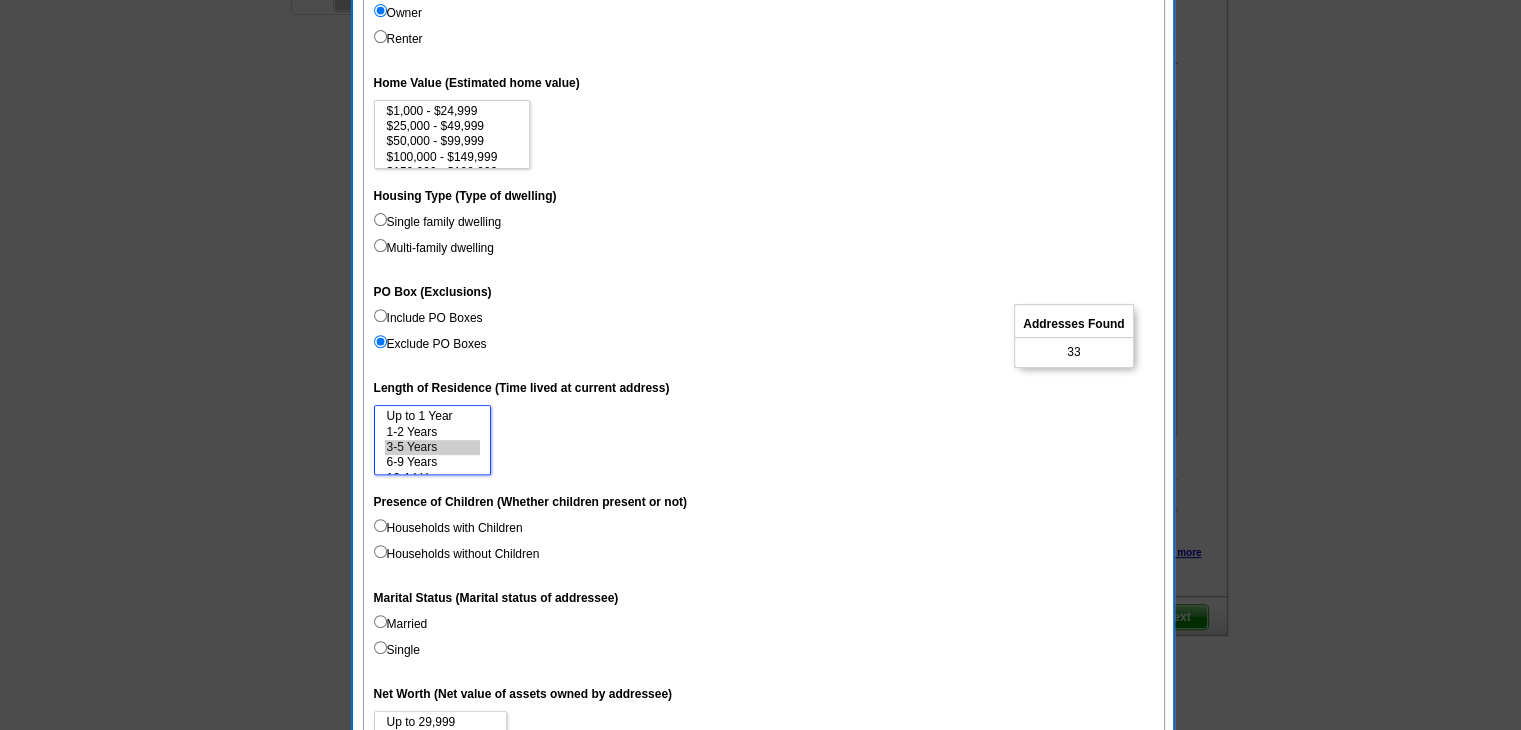 click on "3-5 Years" at bounding box center [432, 447] 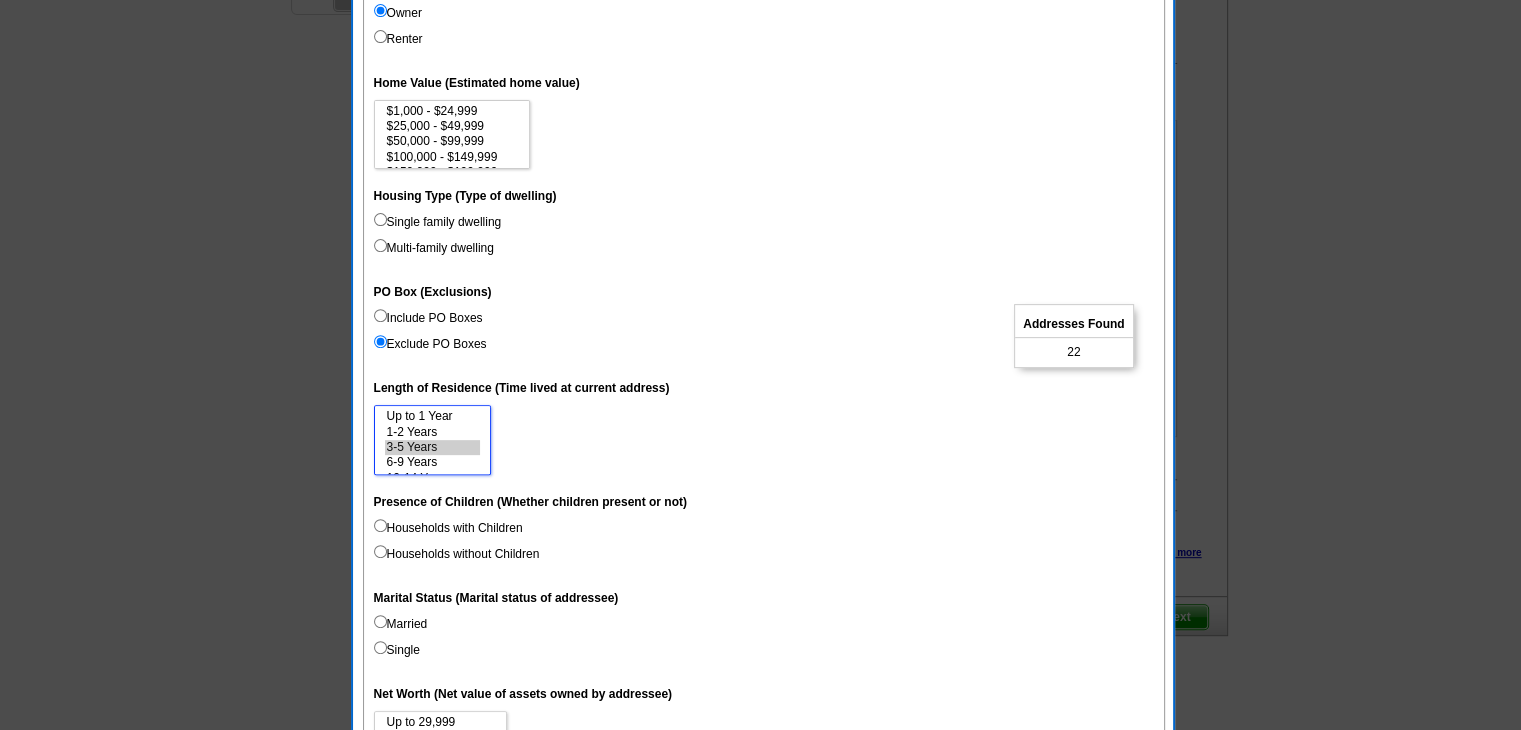 select on "1-2" 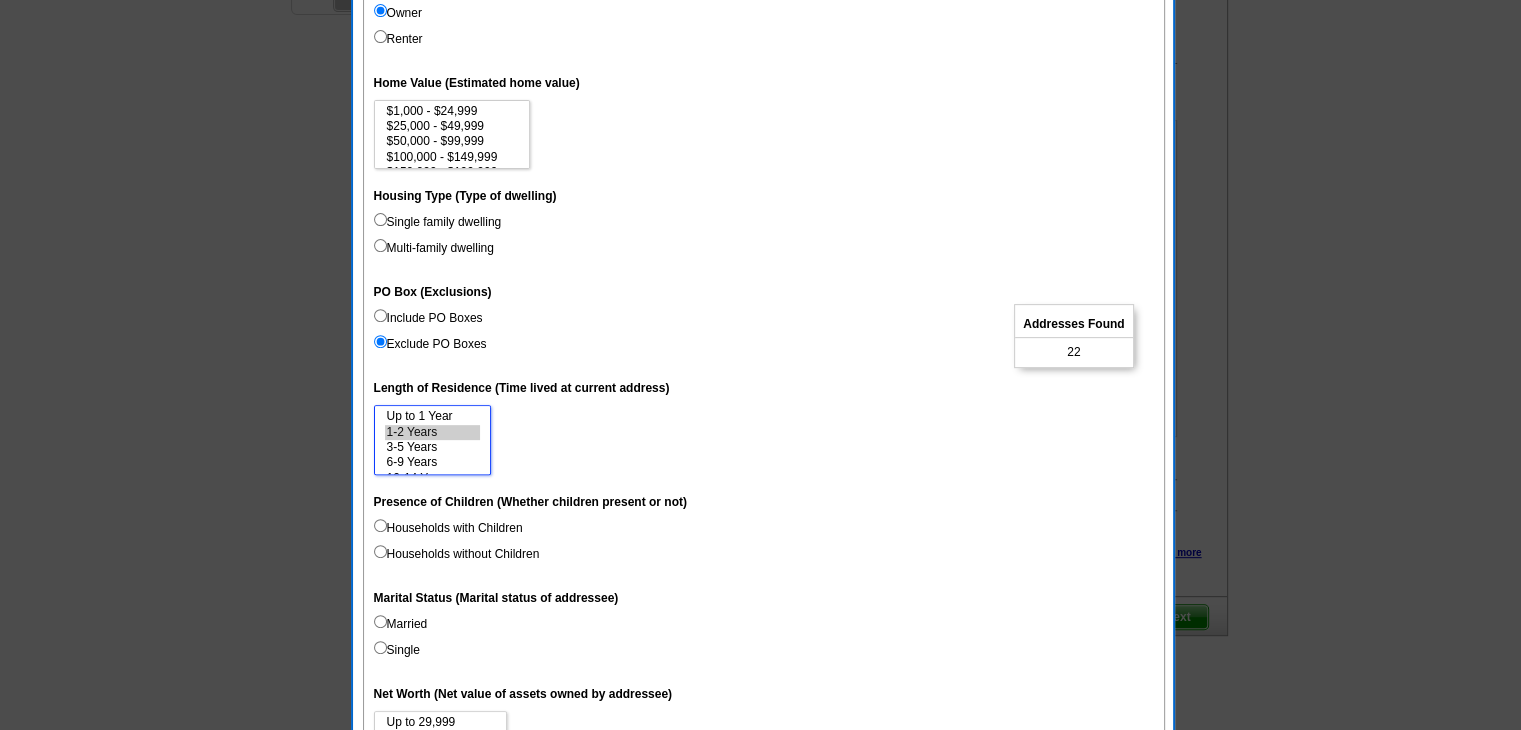 click on "1-2 Years" at bounding box center (432, 432) 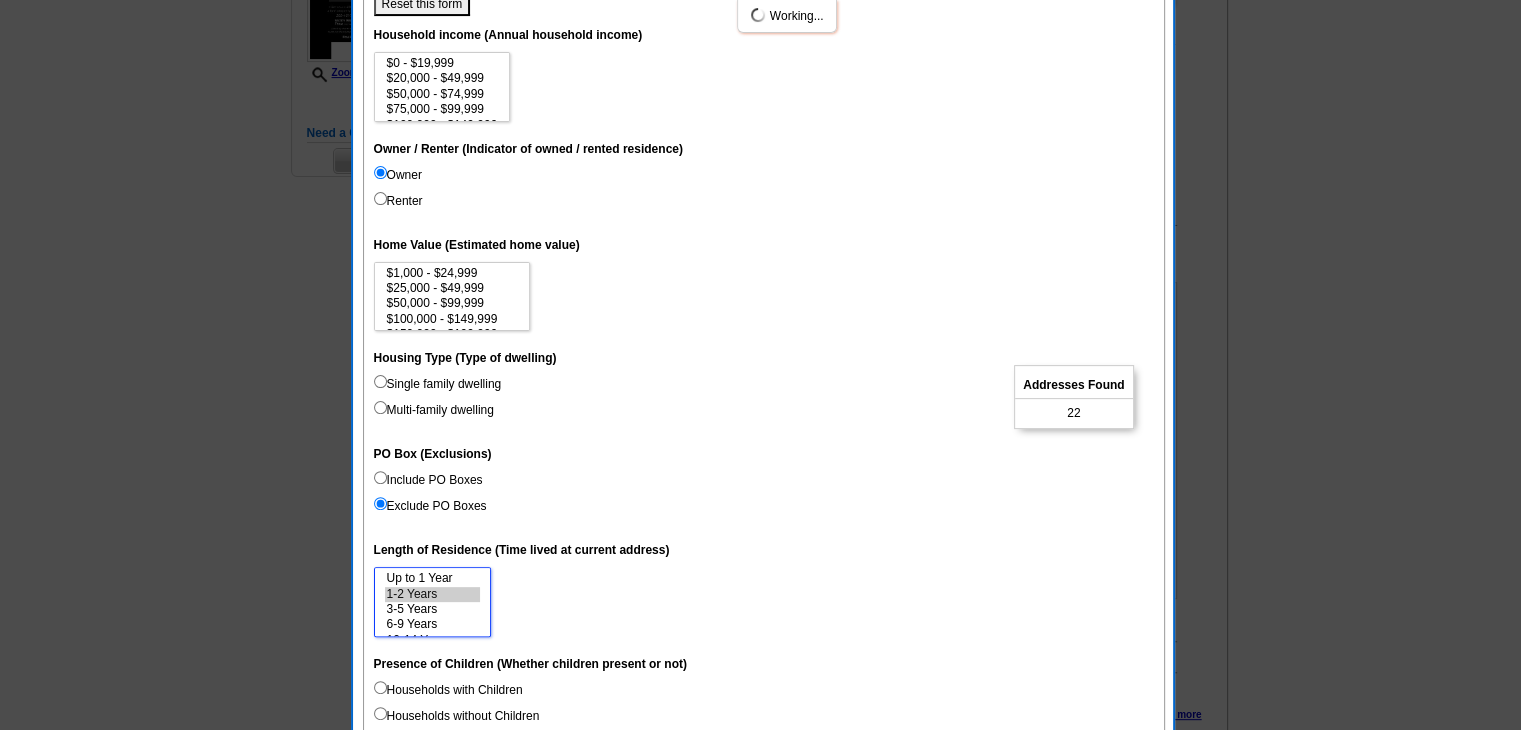 scroll, scrollTop: 400, scrollLeft: 0, axis: vertical 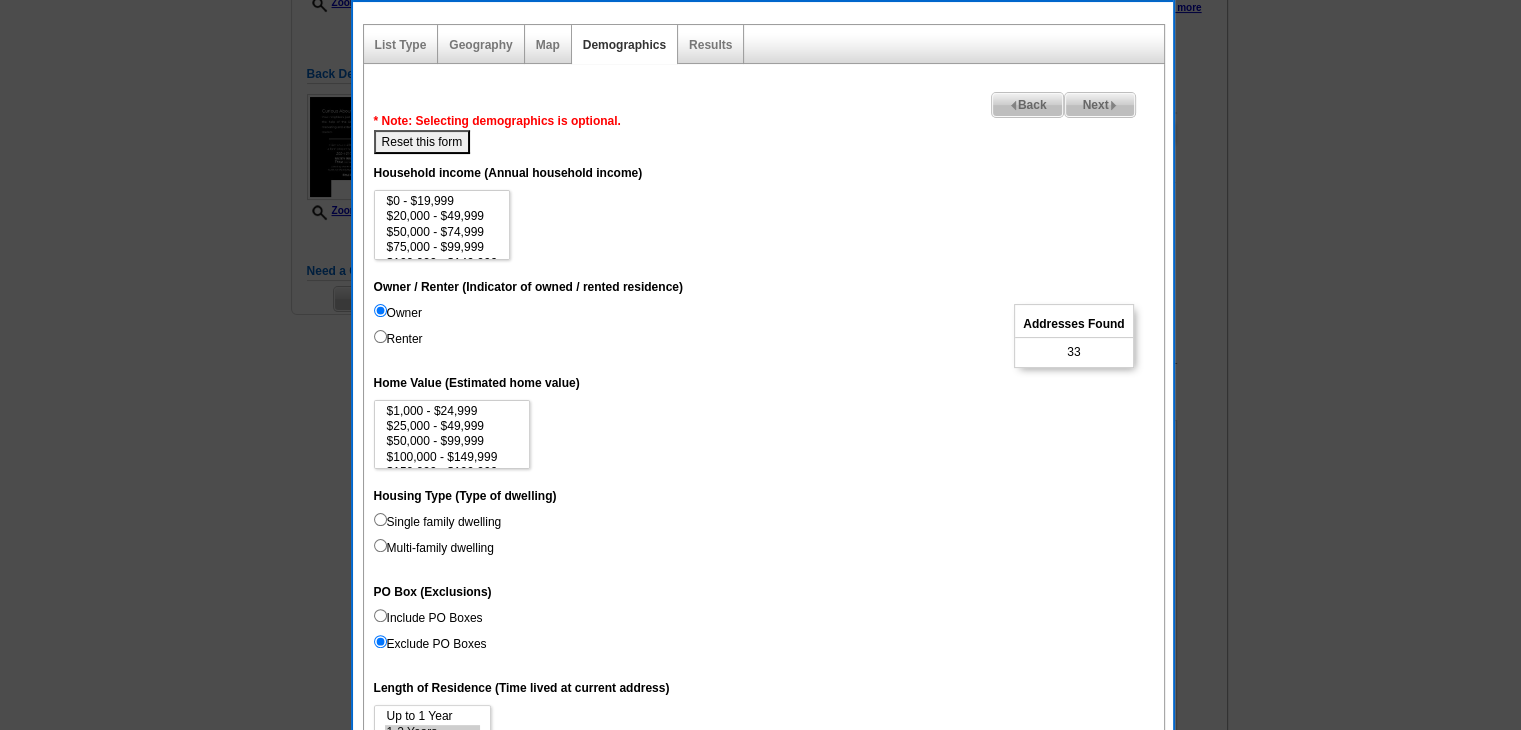 click on "Reset this form" at bounding box center (422, 142) 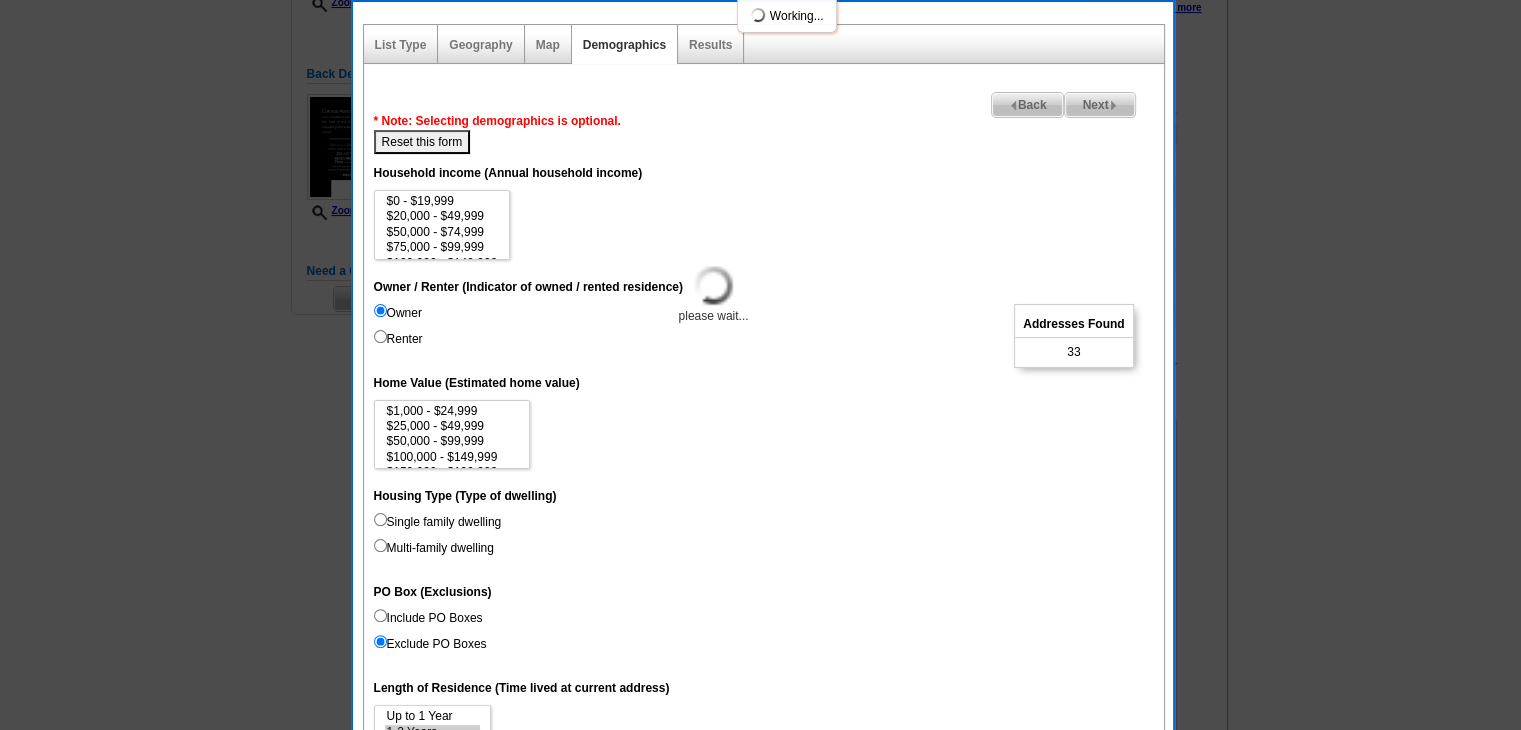 select 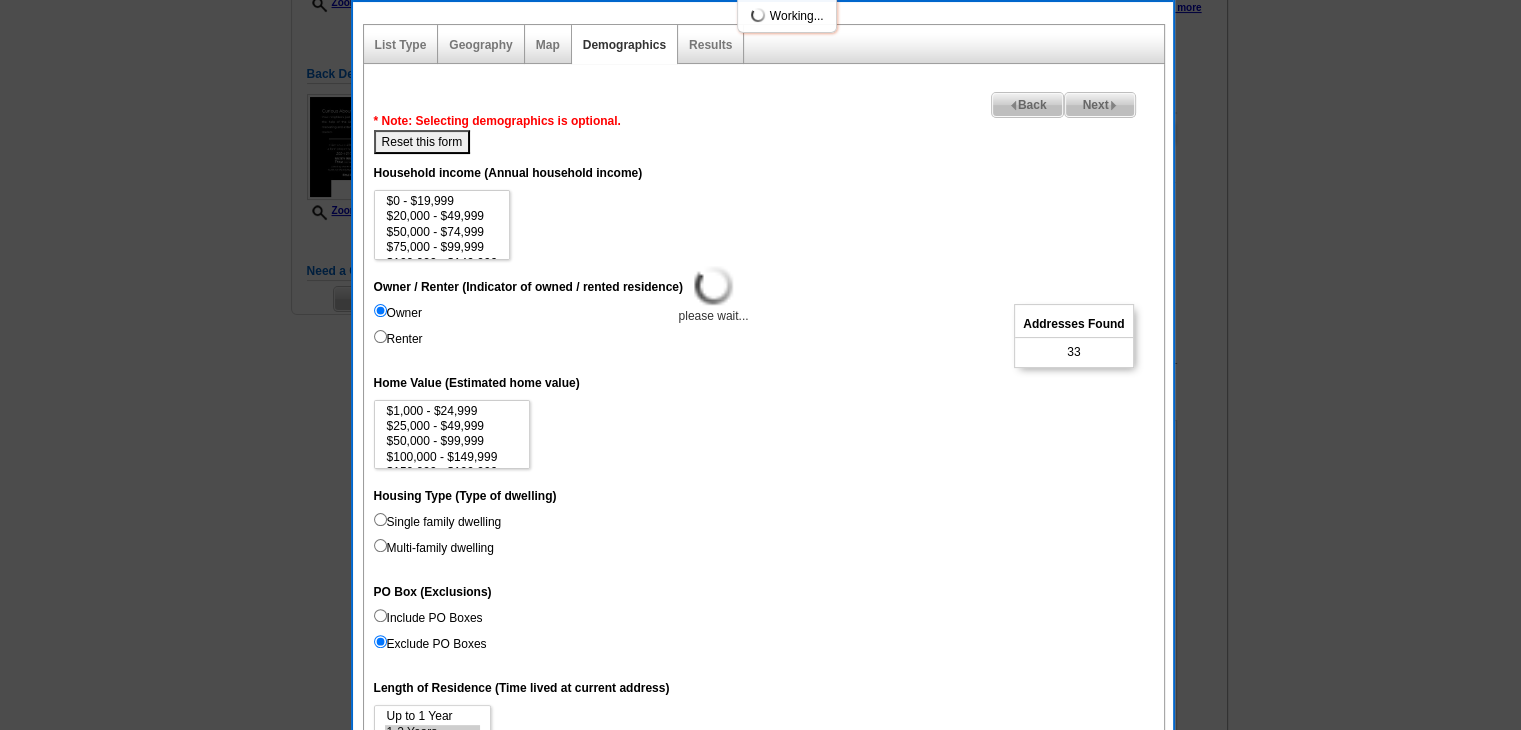 select 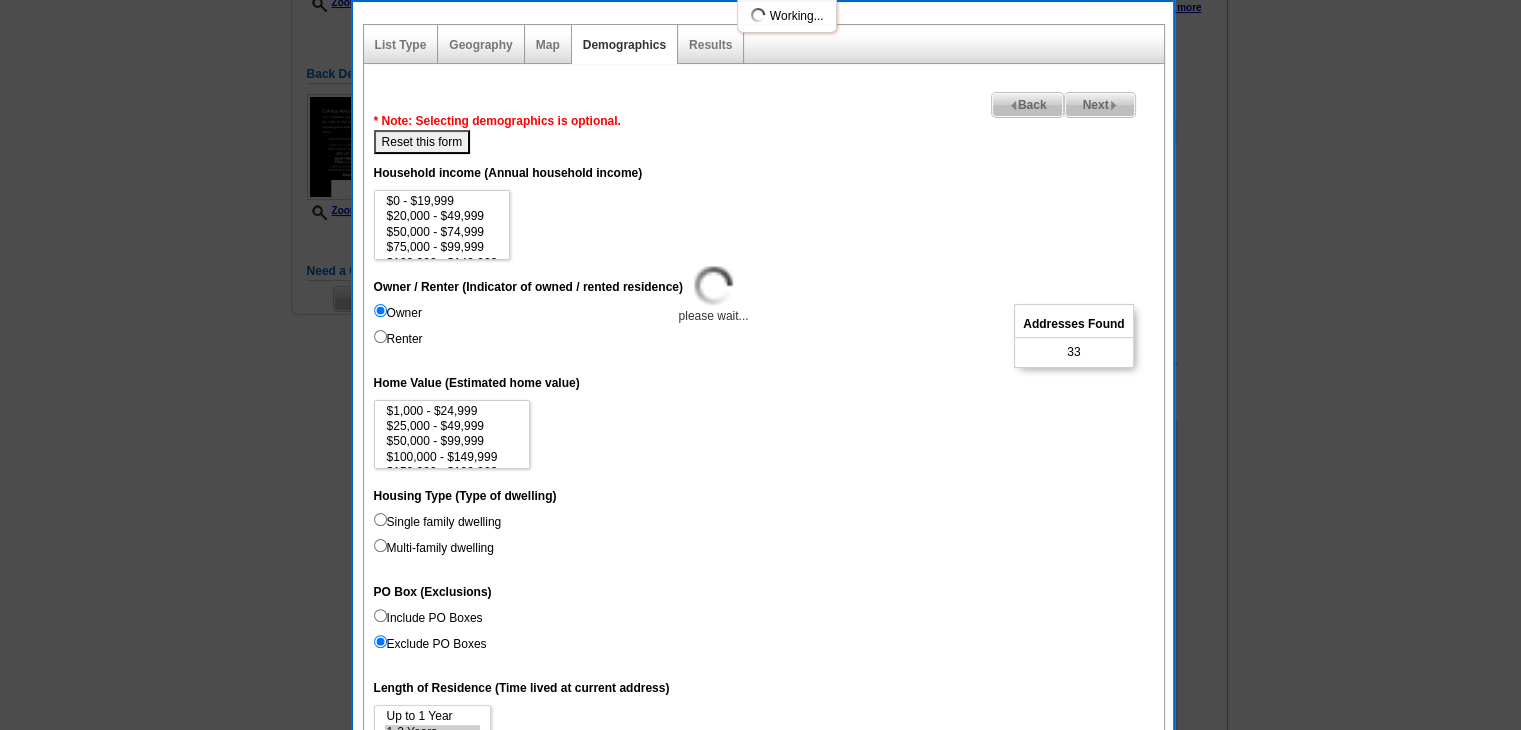 select 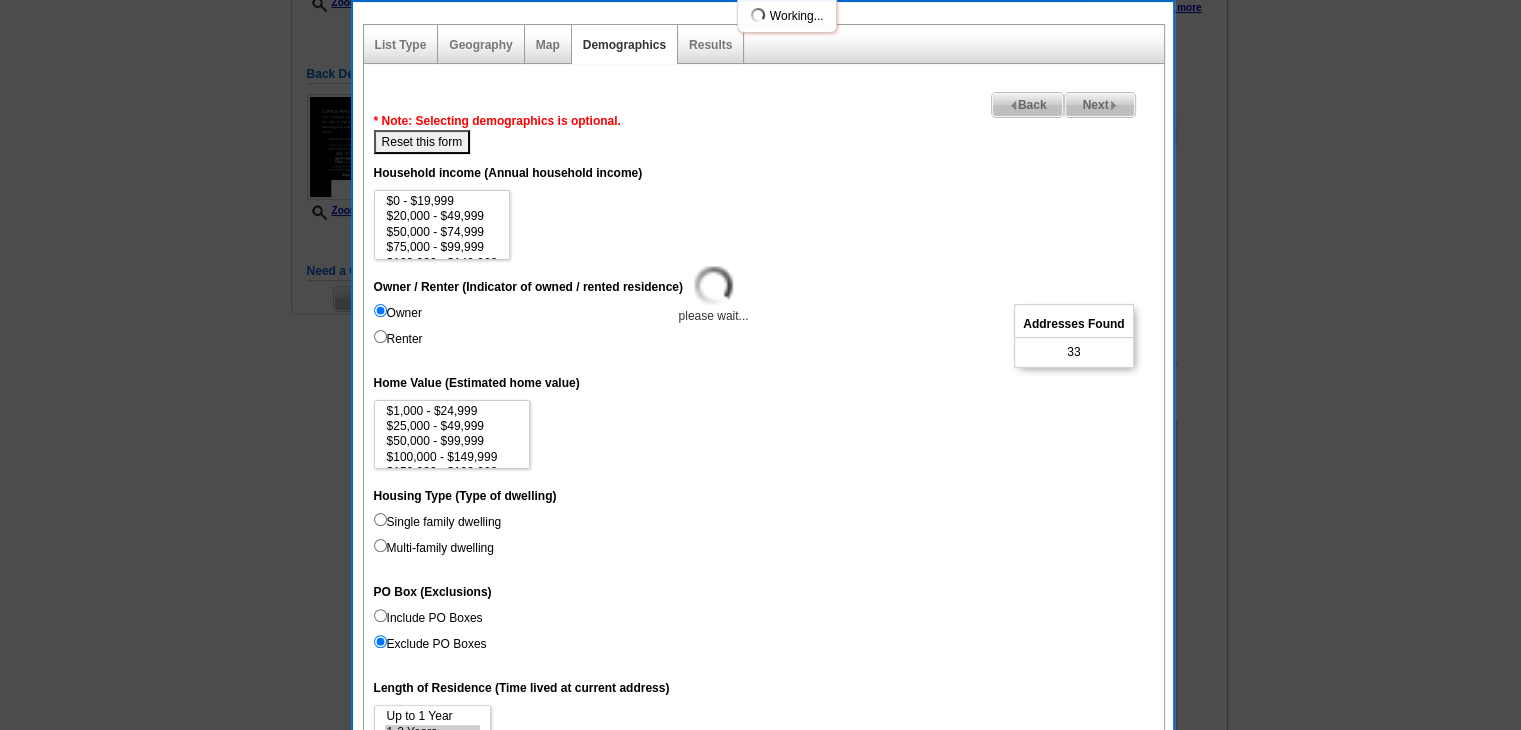 select 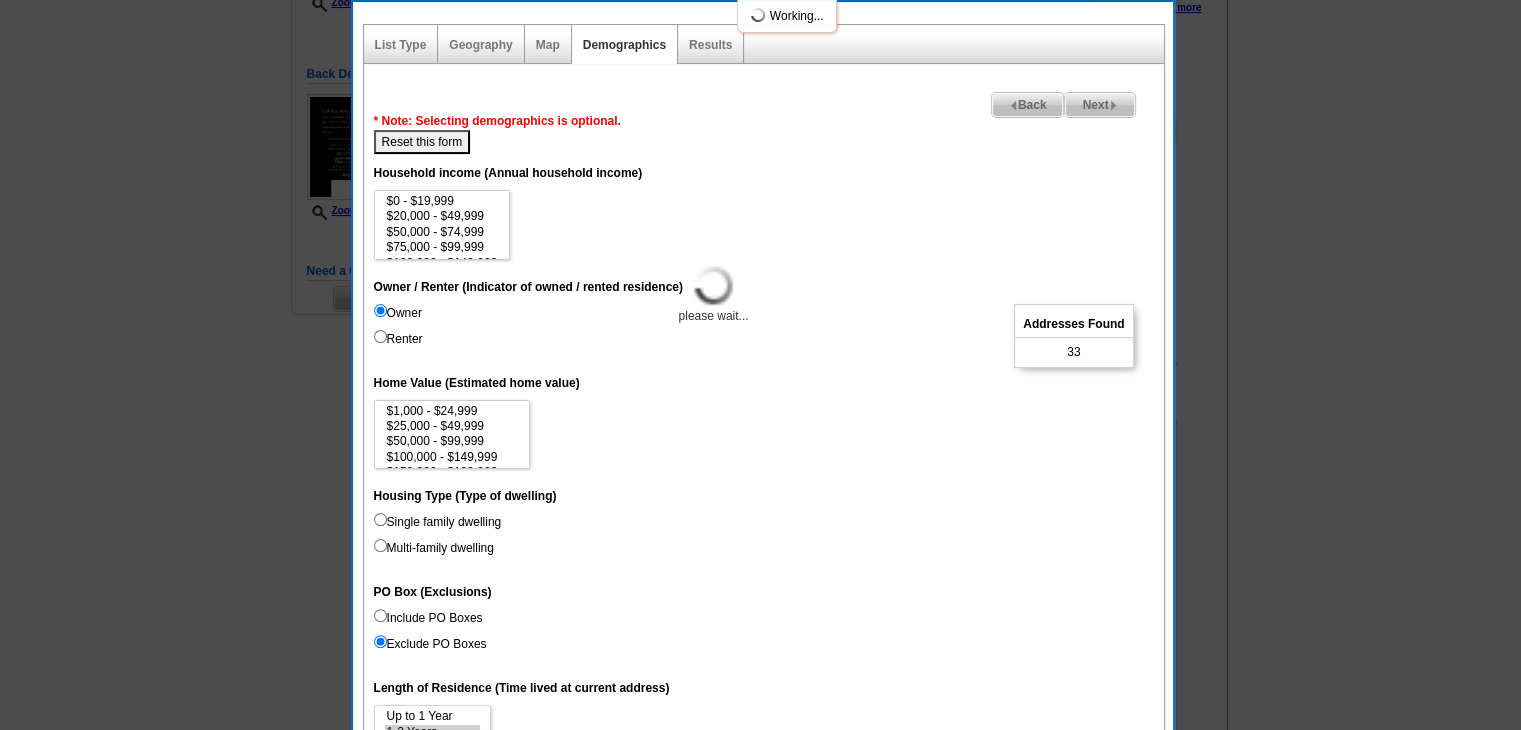 select 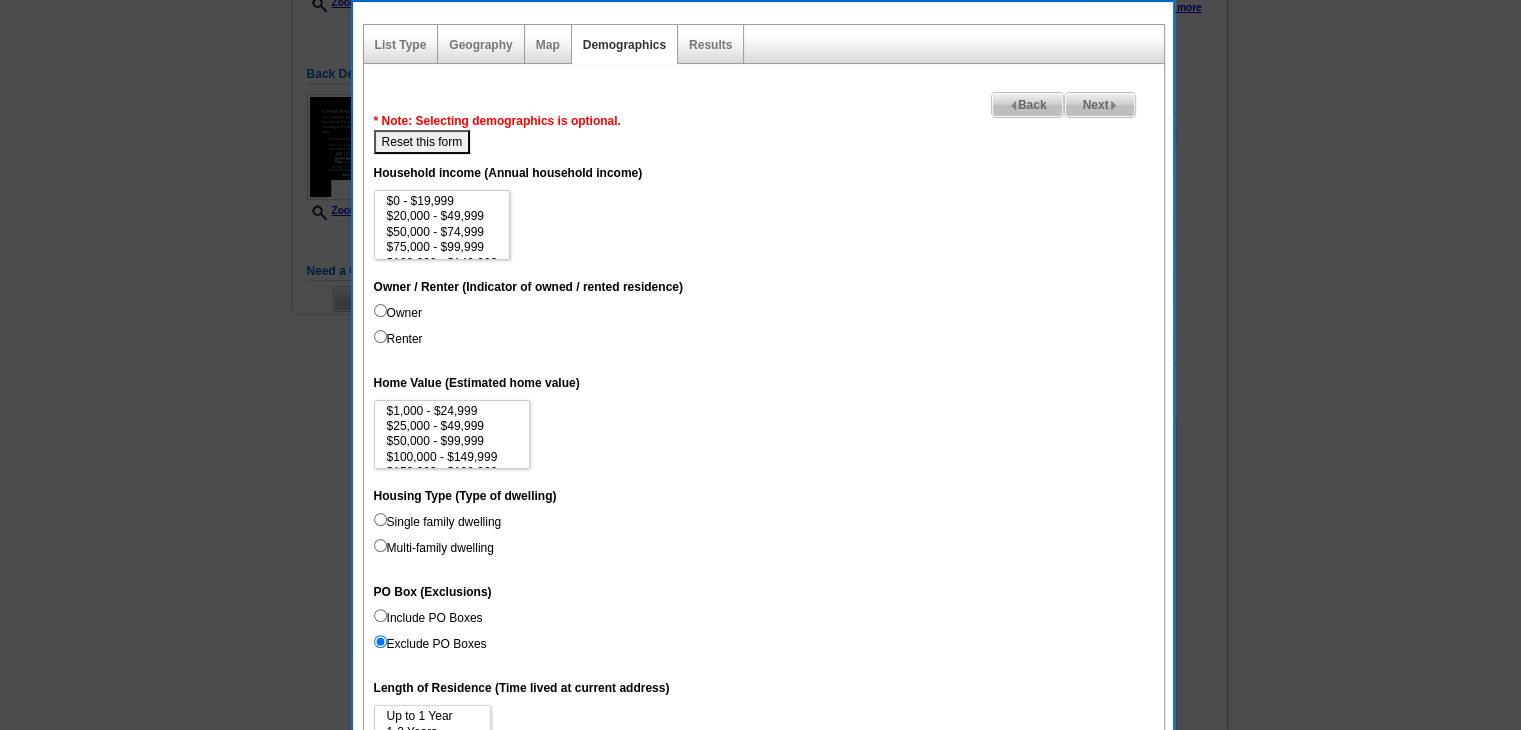 click on "Owner" at bounding box center [398, 313] 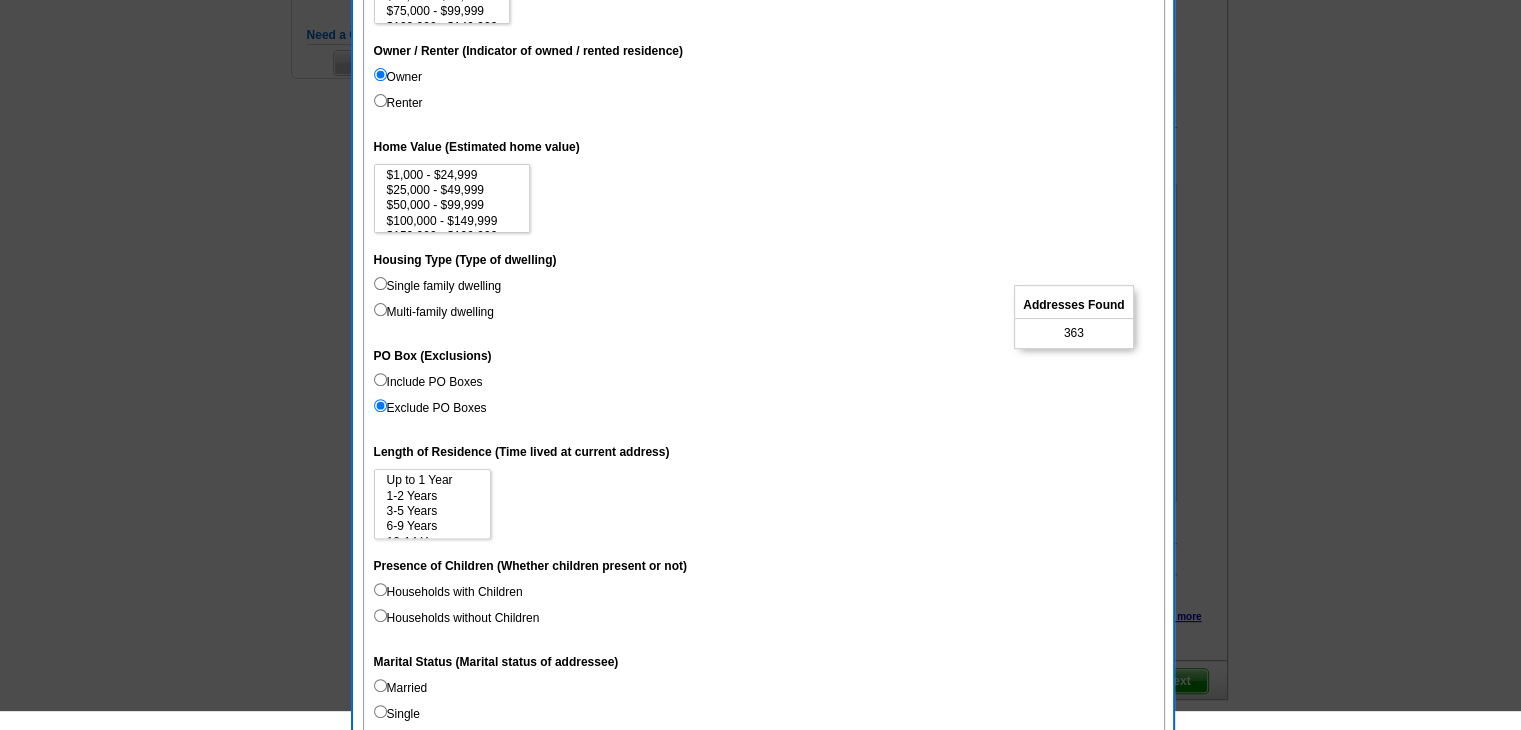 scroll, scrollTop: 800, scrollLeft: 0, axis: vertical 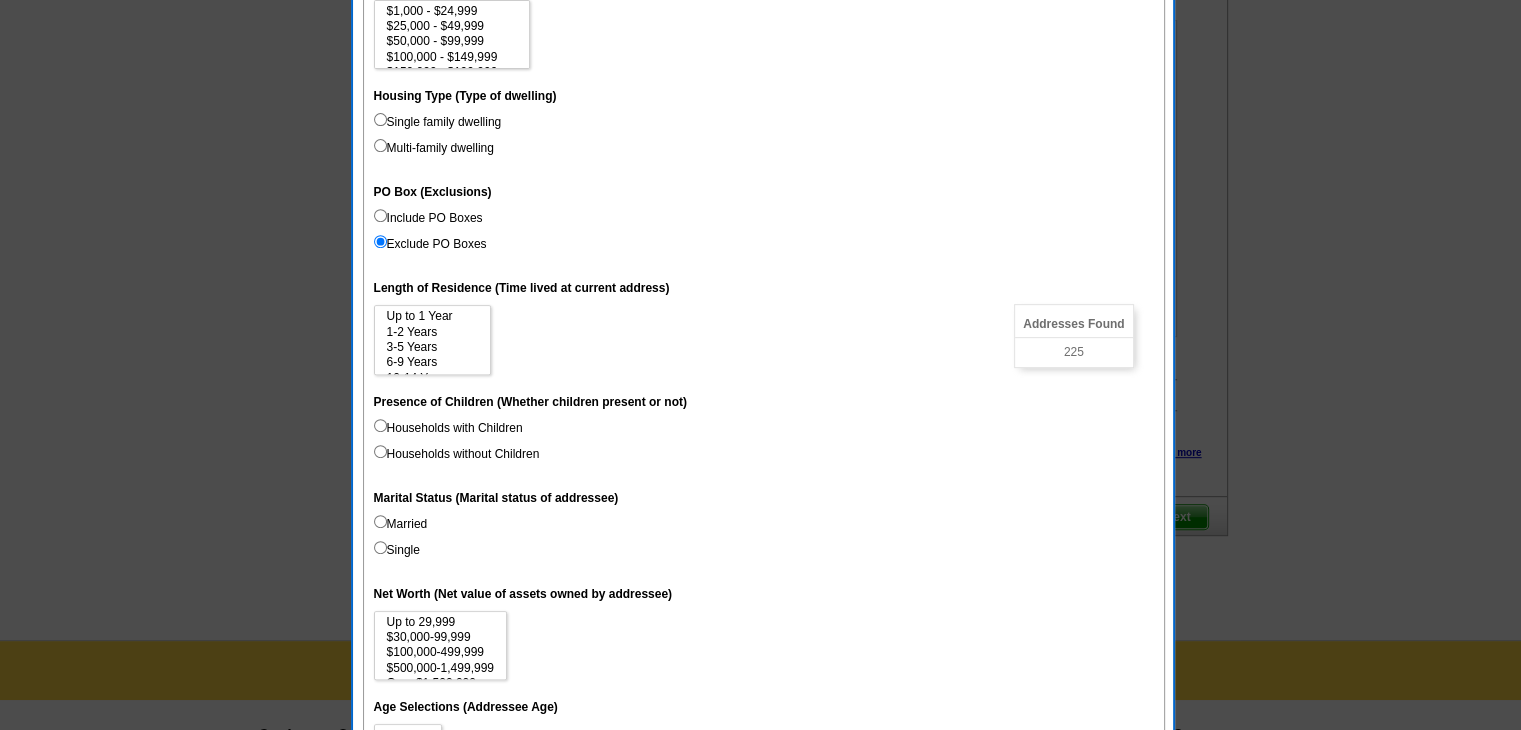 click on "Households with Children" at bounding box center [448, 428] 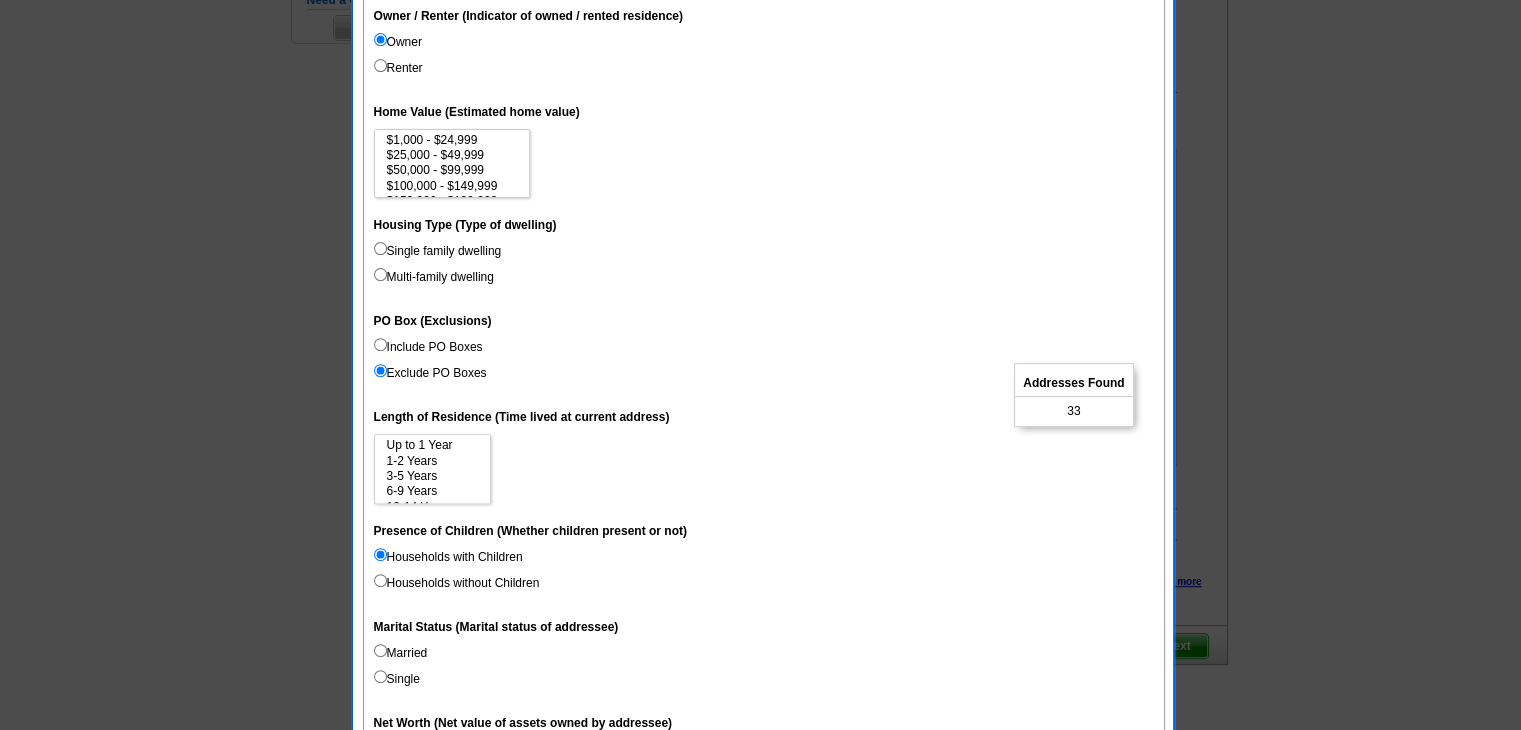 scroll, scrollTop: 400, scrollLeft: 0, axis: vertical 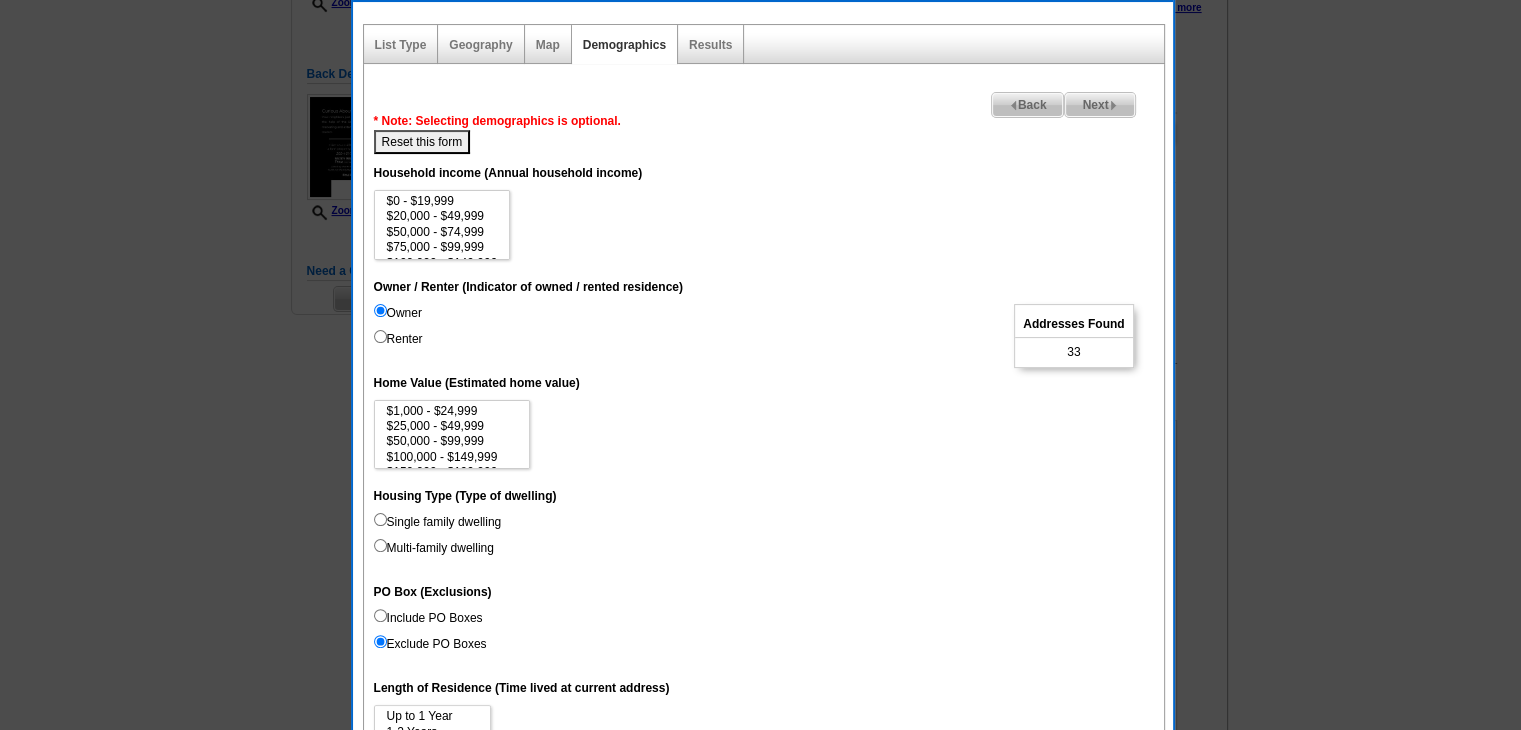 click on "Reset this form" at bounding box center (422, 142) 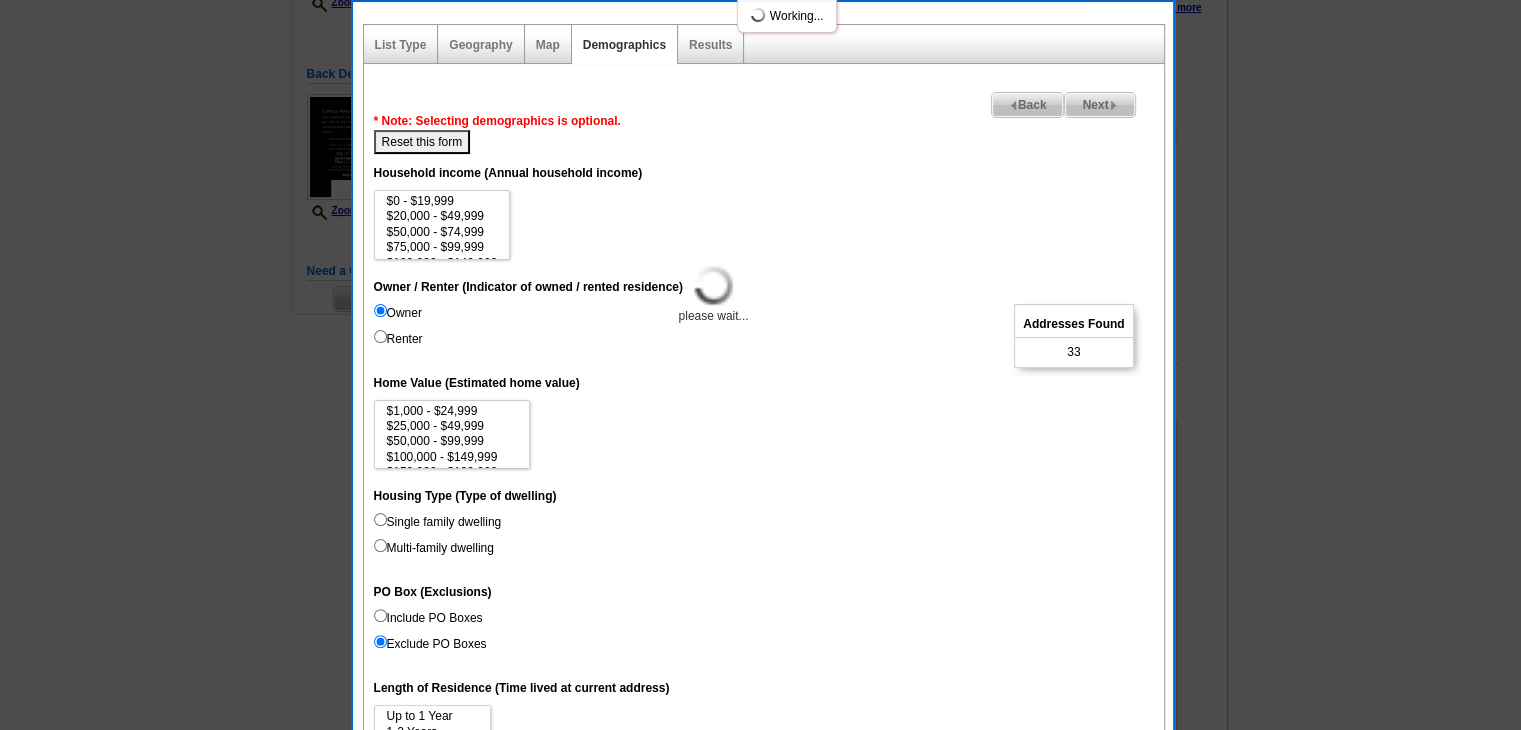 select 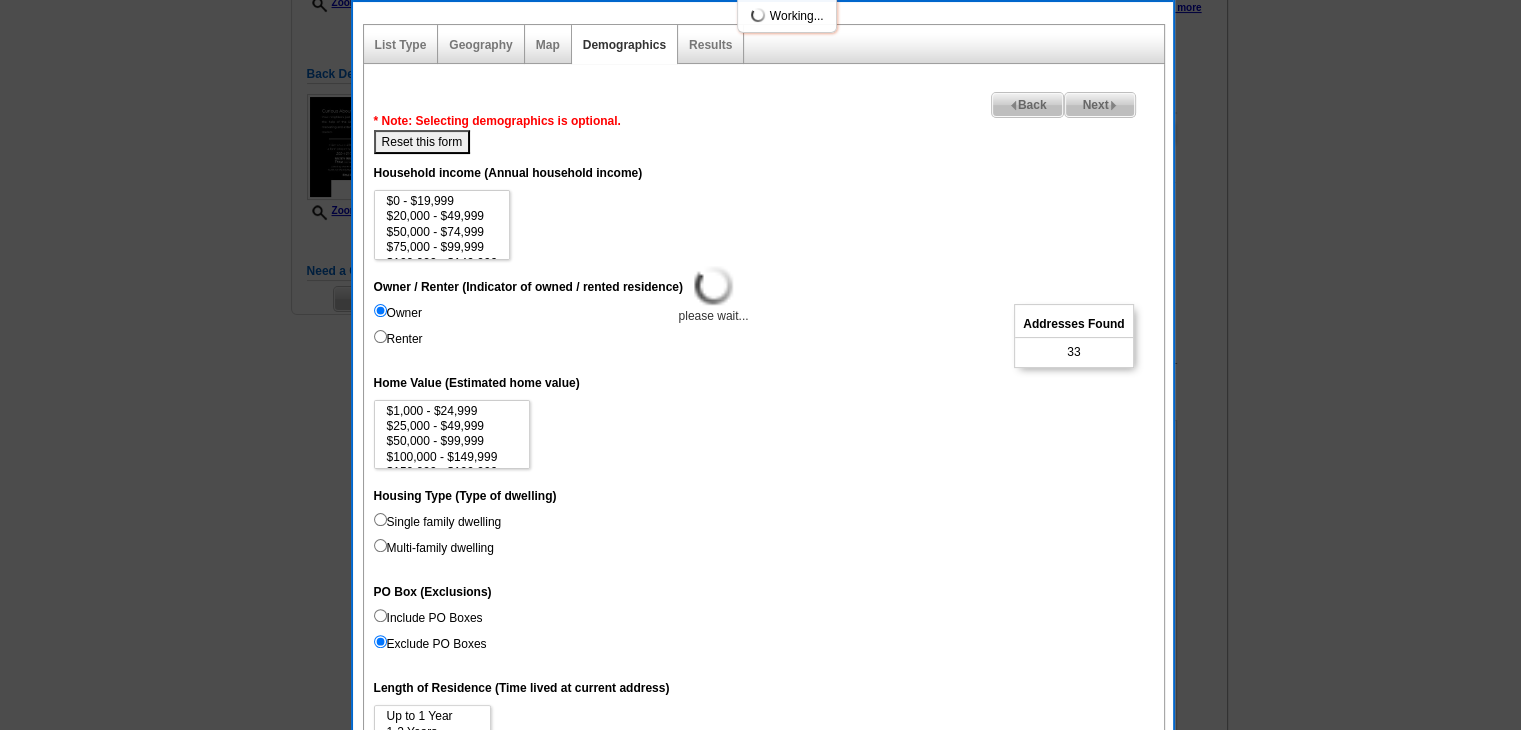 select 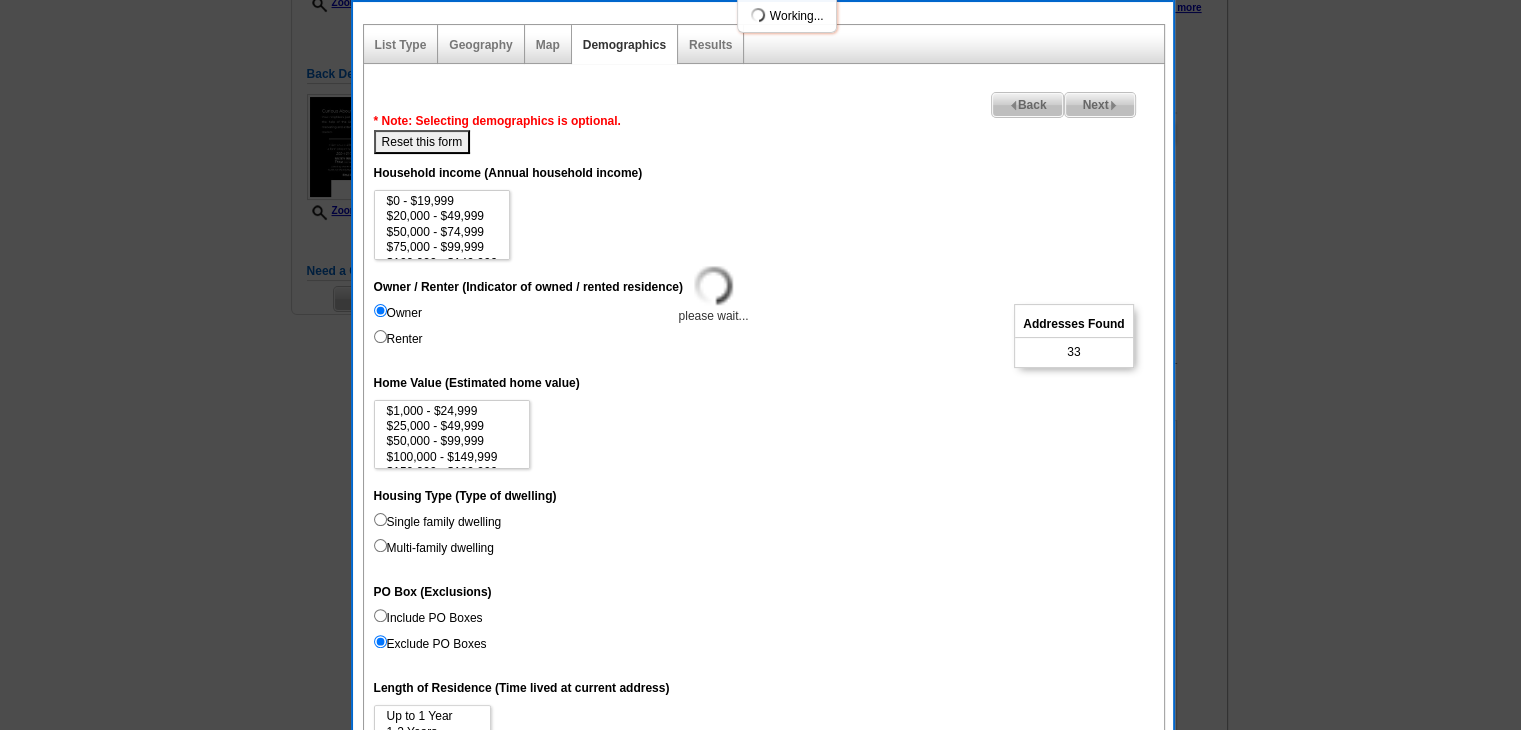 select 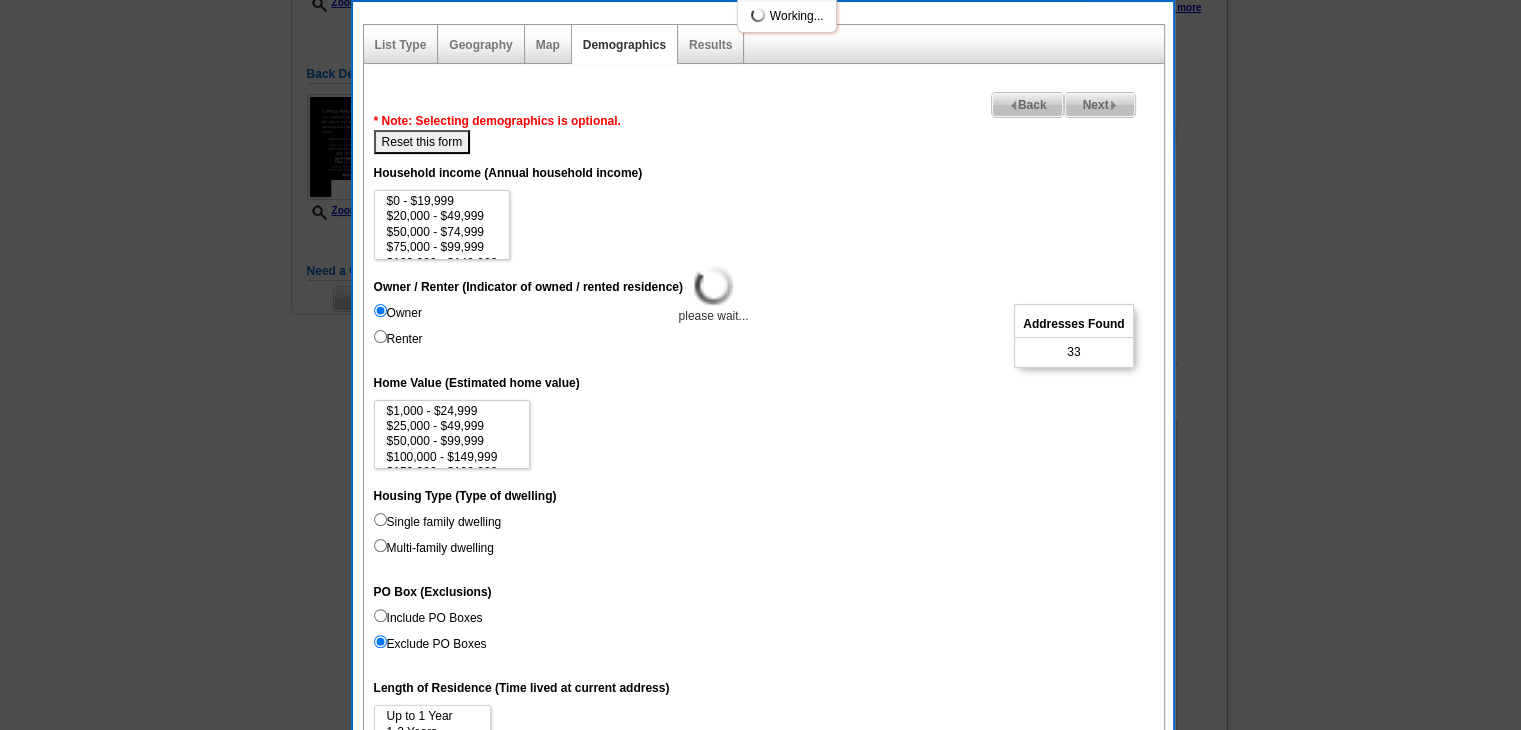 select 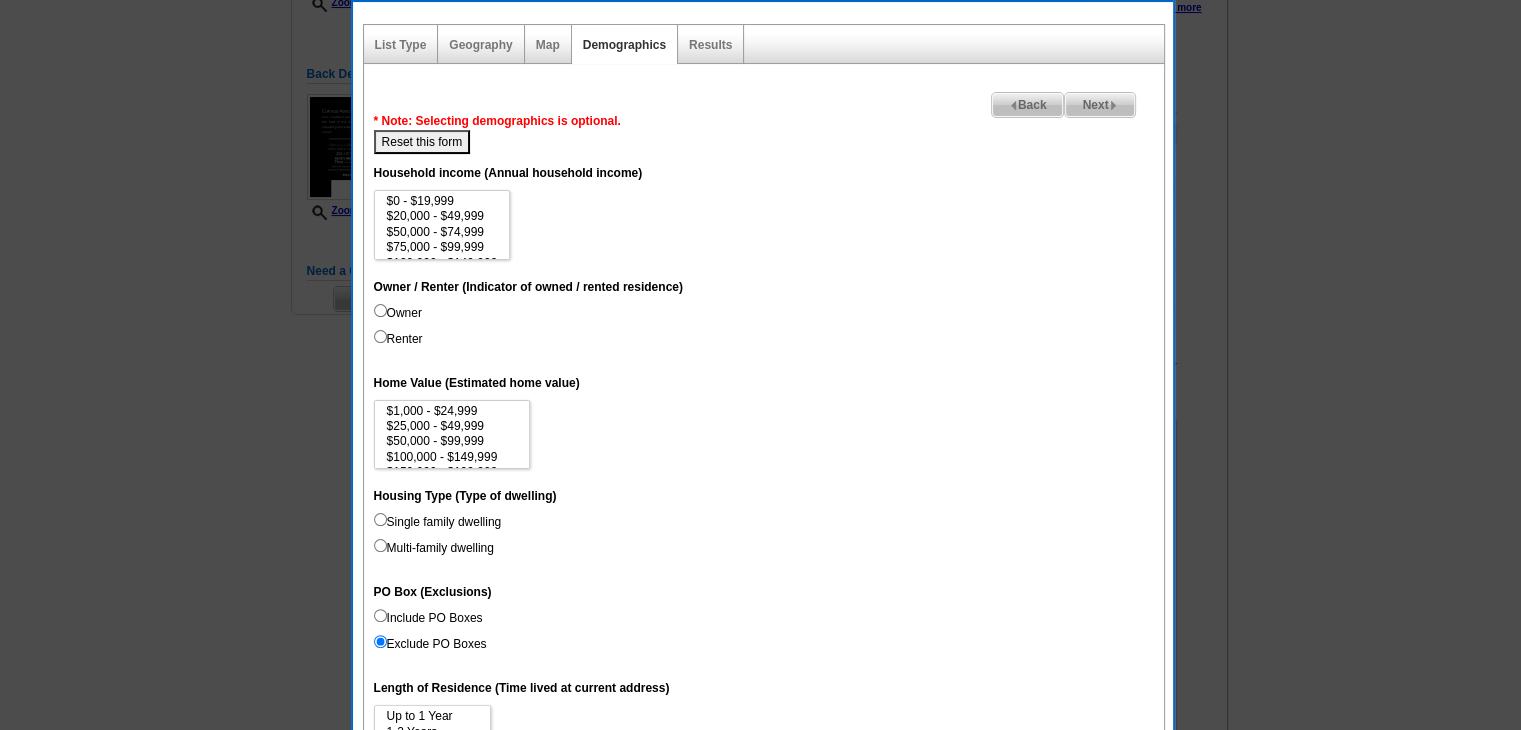 click on "Owner" at bounding box center (398, 313) 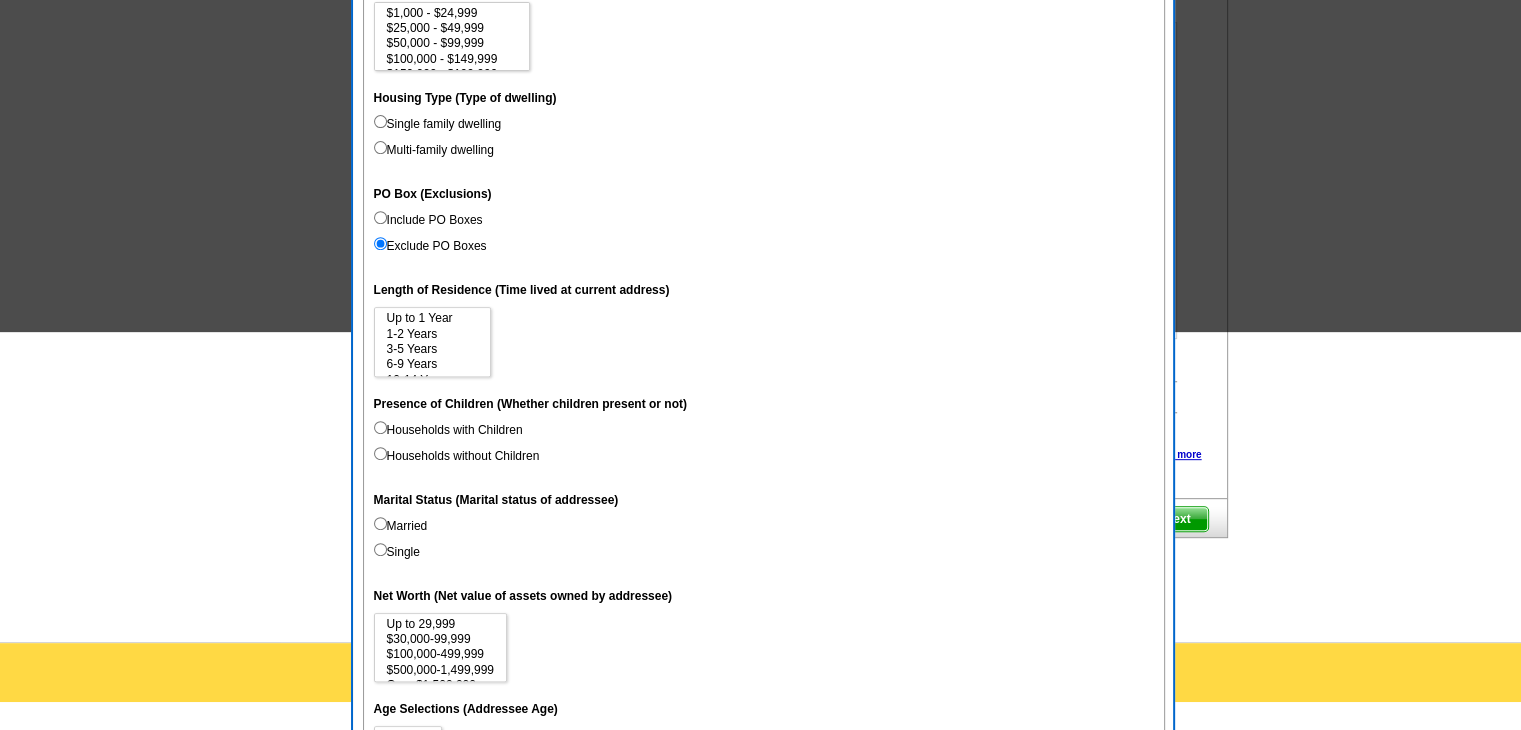 scroll, scrollTop: 800, scrollLeft: 0, axis: vertical 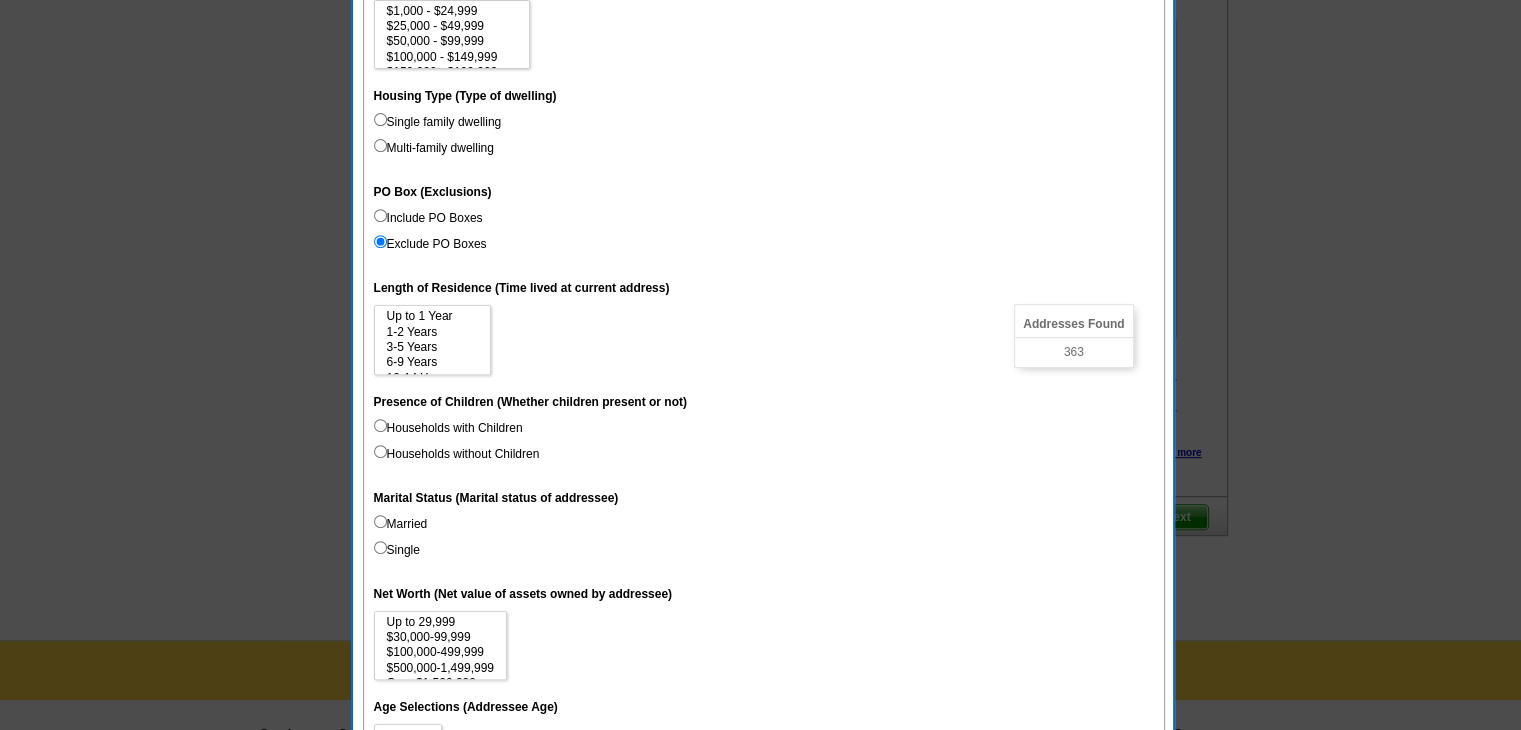 click on "Married" at bounding box center (401, 524) 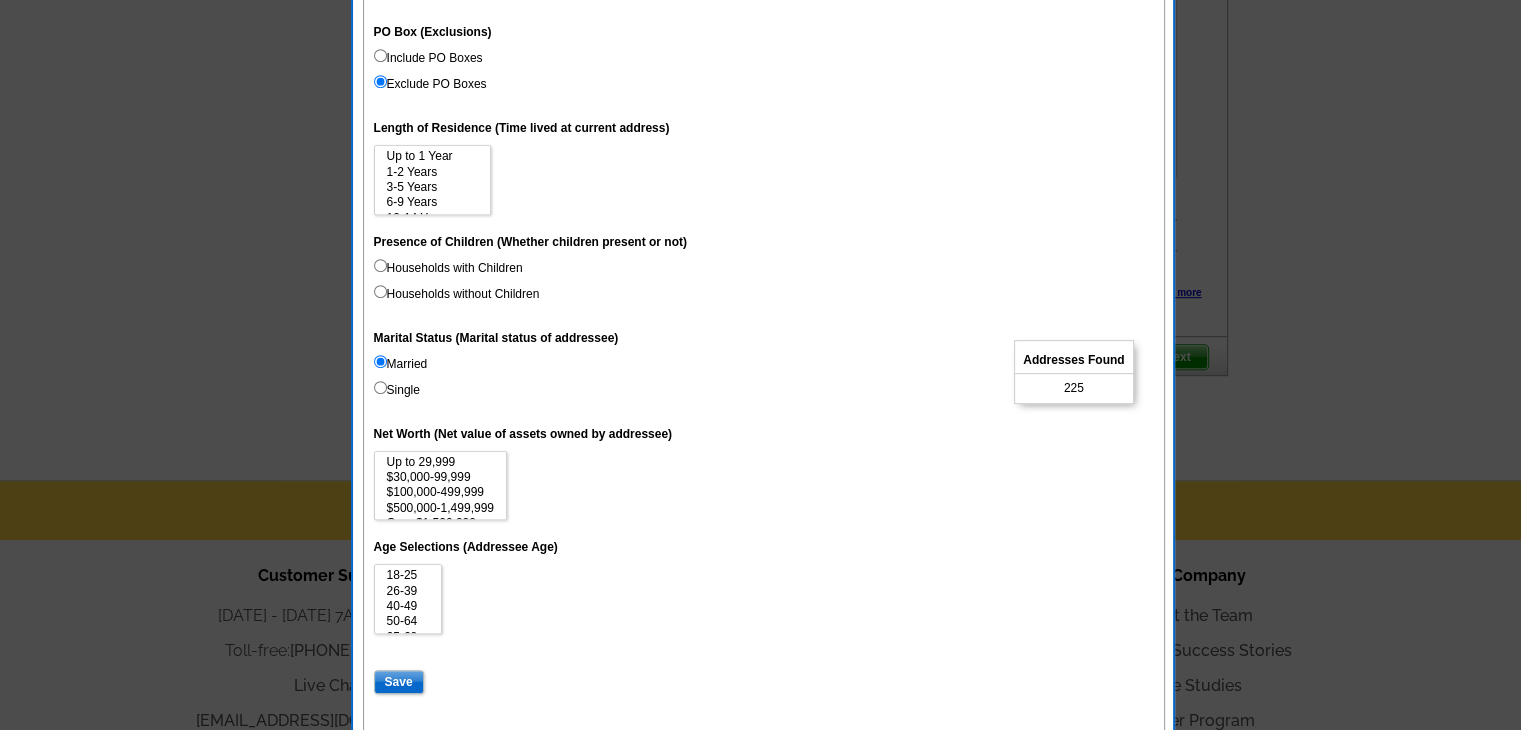 scroll, scrollTop: 1000, scrollLeft: 0, axis: vertical 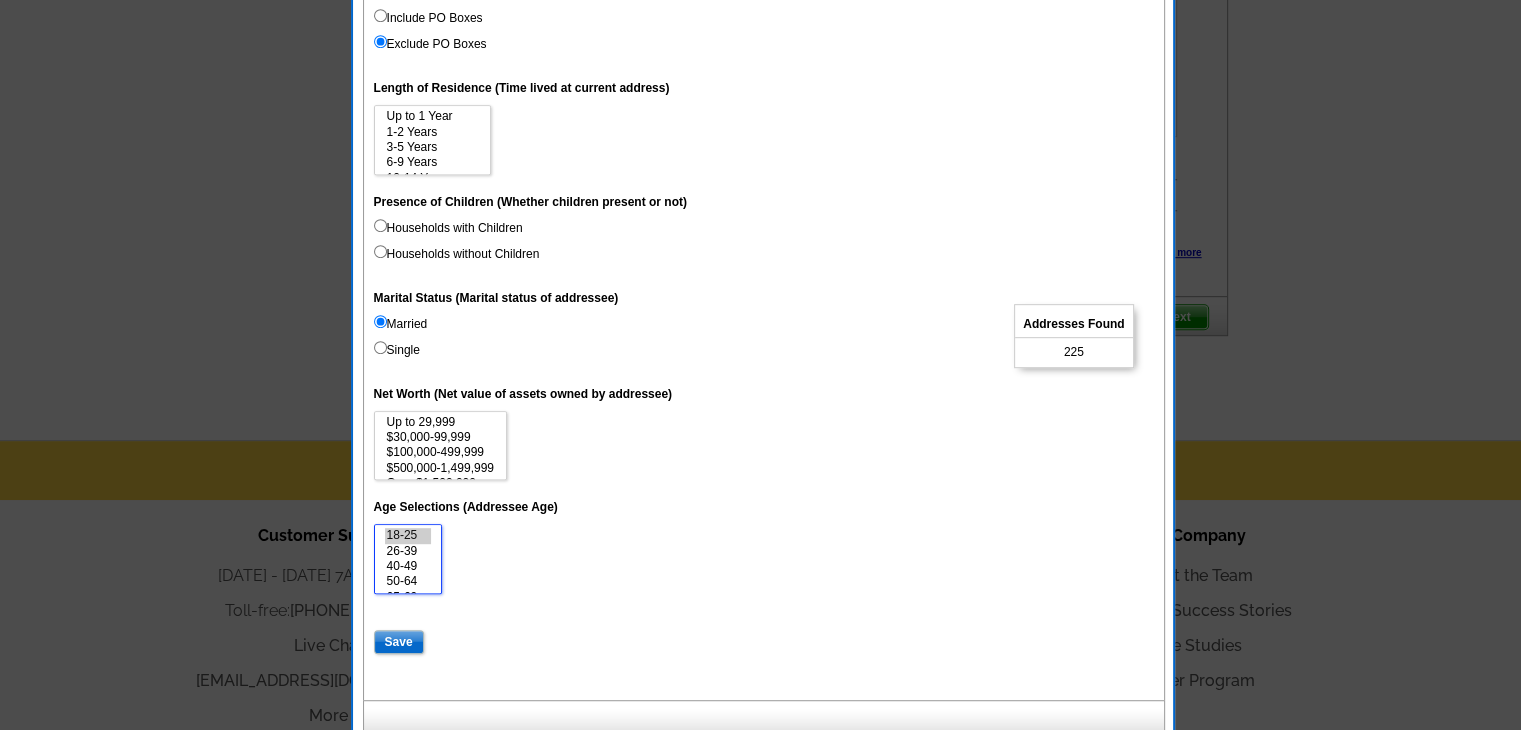 click on "18-25" at bounding box center [408, 535] 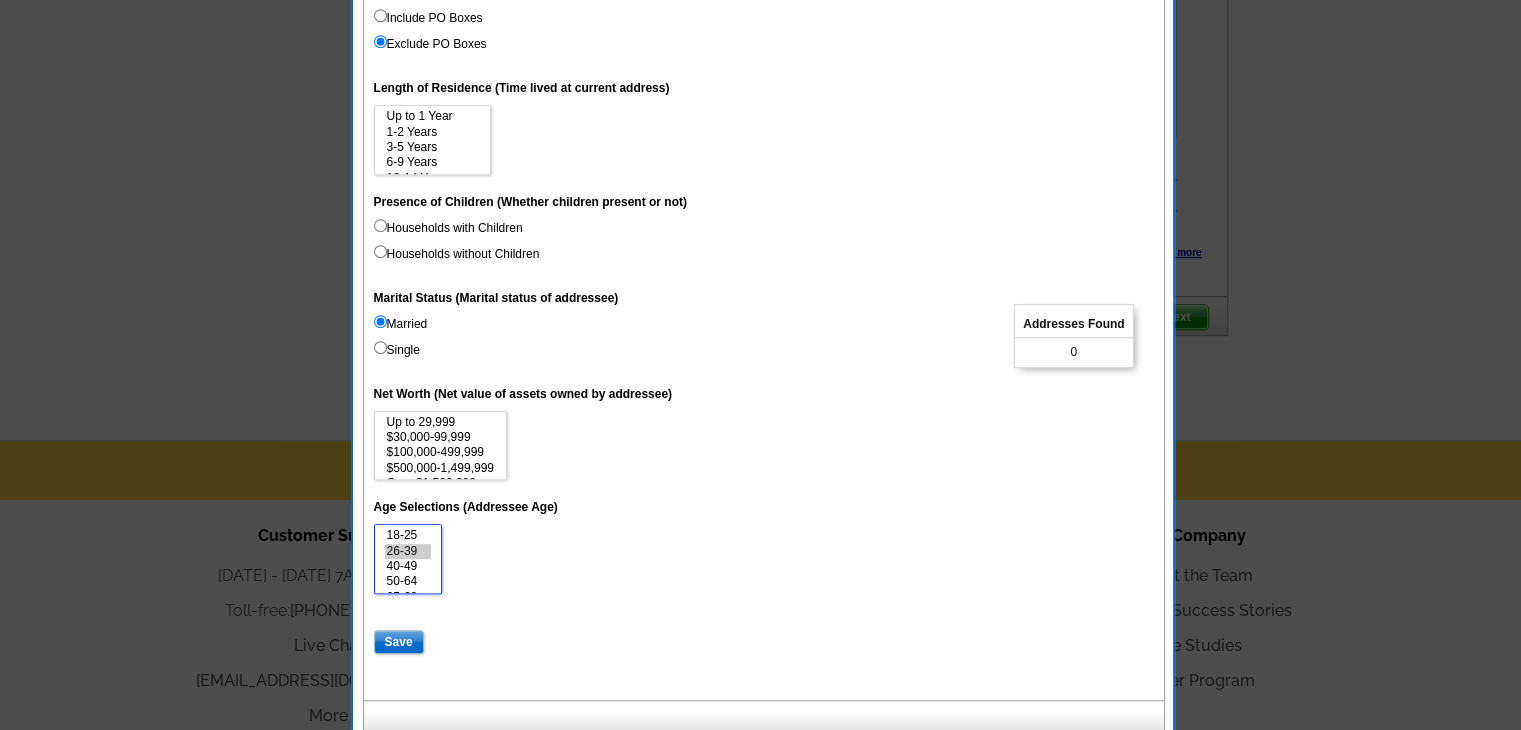 click on "26-39" at bounding box center (408, 551) 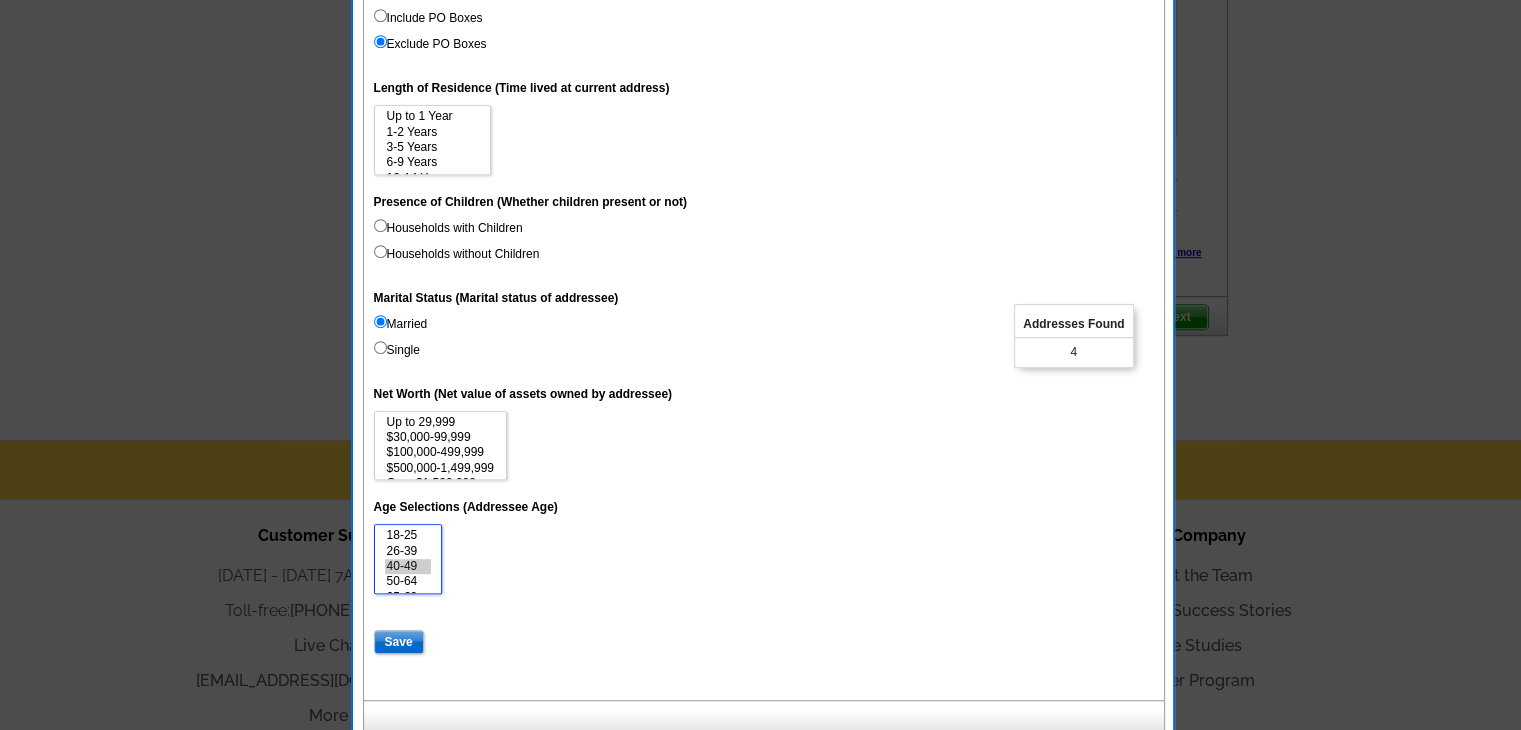click on "40-49" at bounding box center [408, 566] 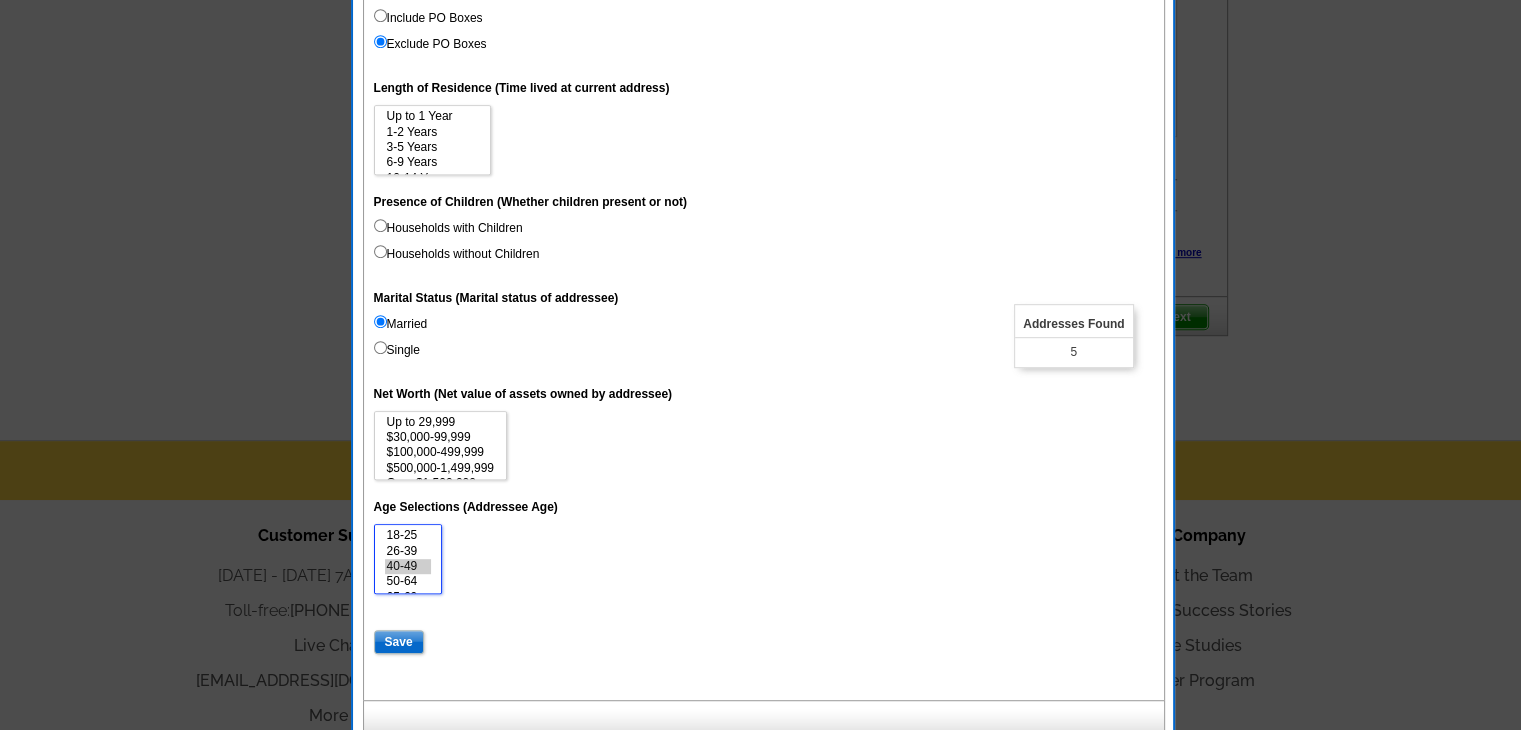 select on "50-64" 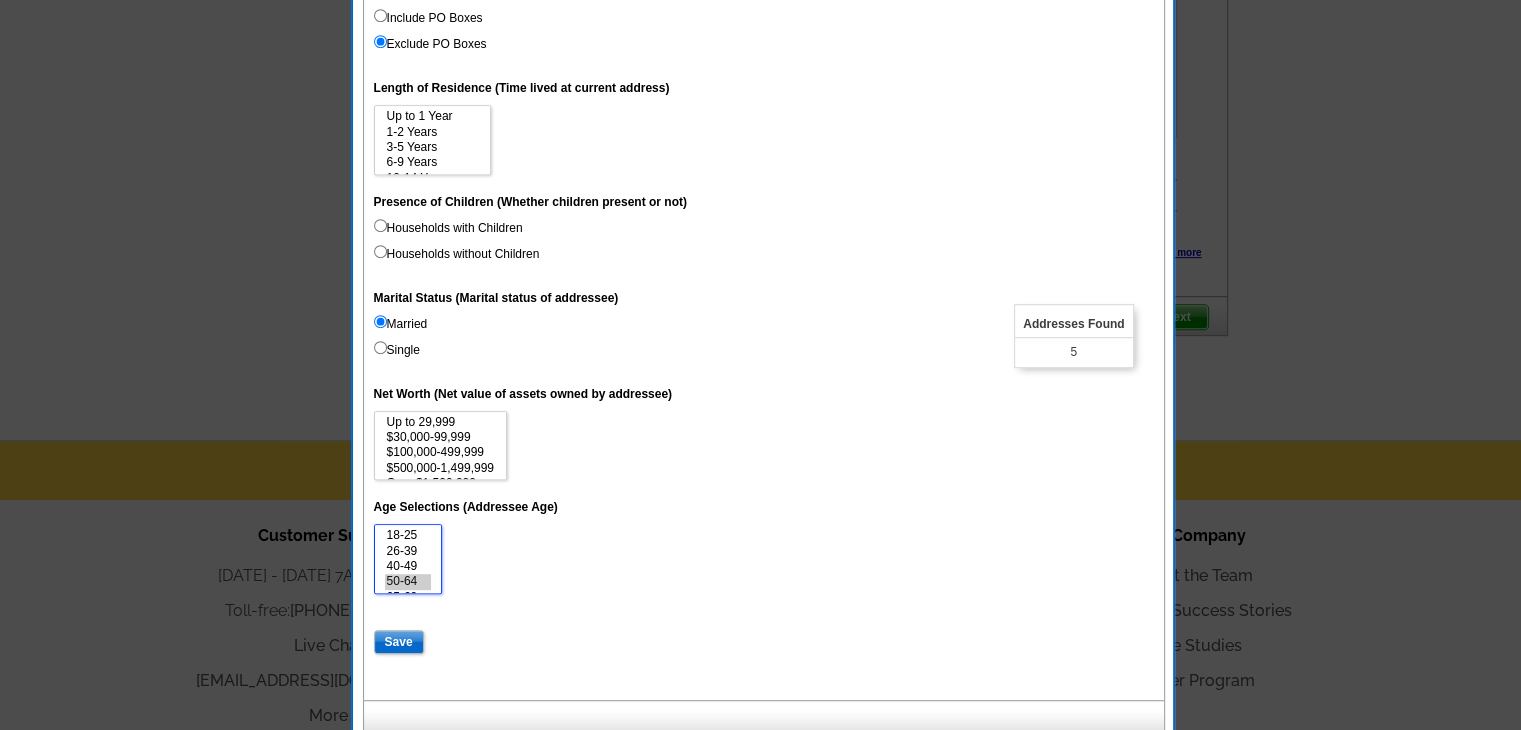 click on "50-64" at bounding box center (408, 581) 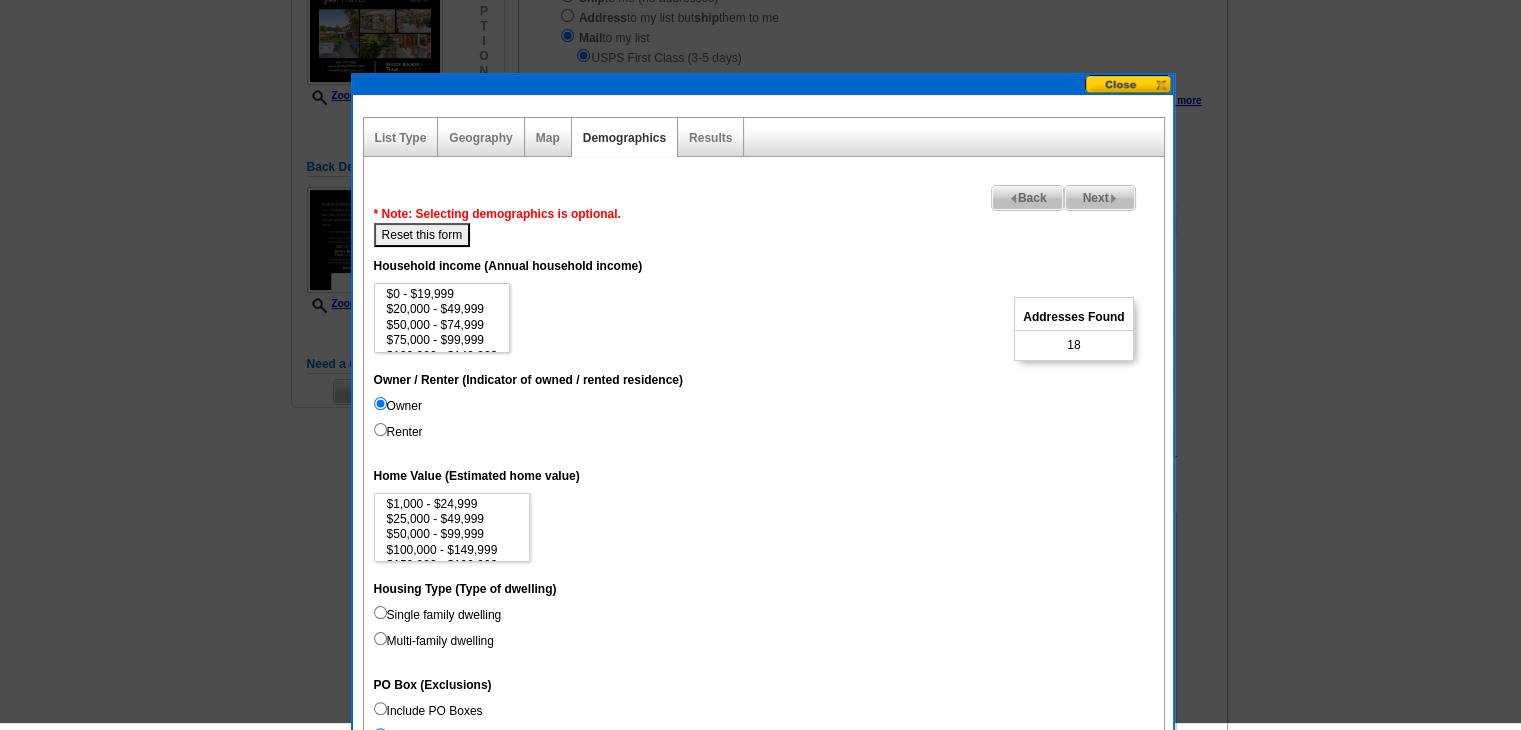 scroll, scrollTop: 300, scrollLeft: 0, axis: vertical 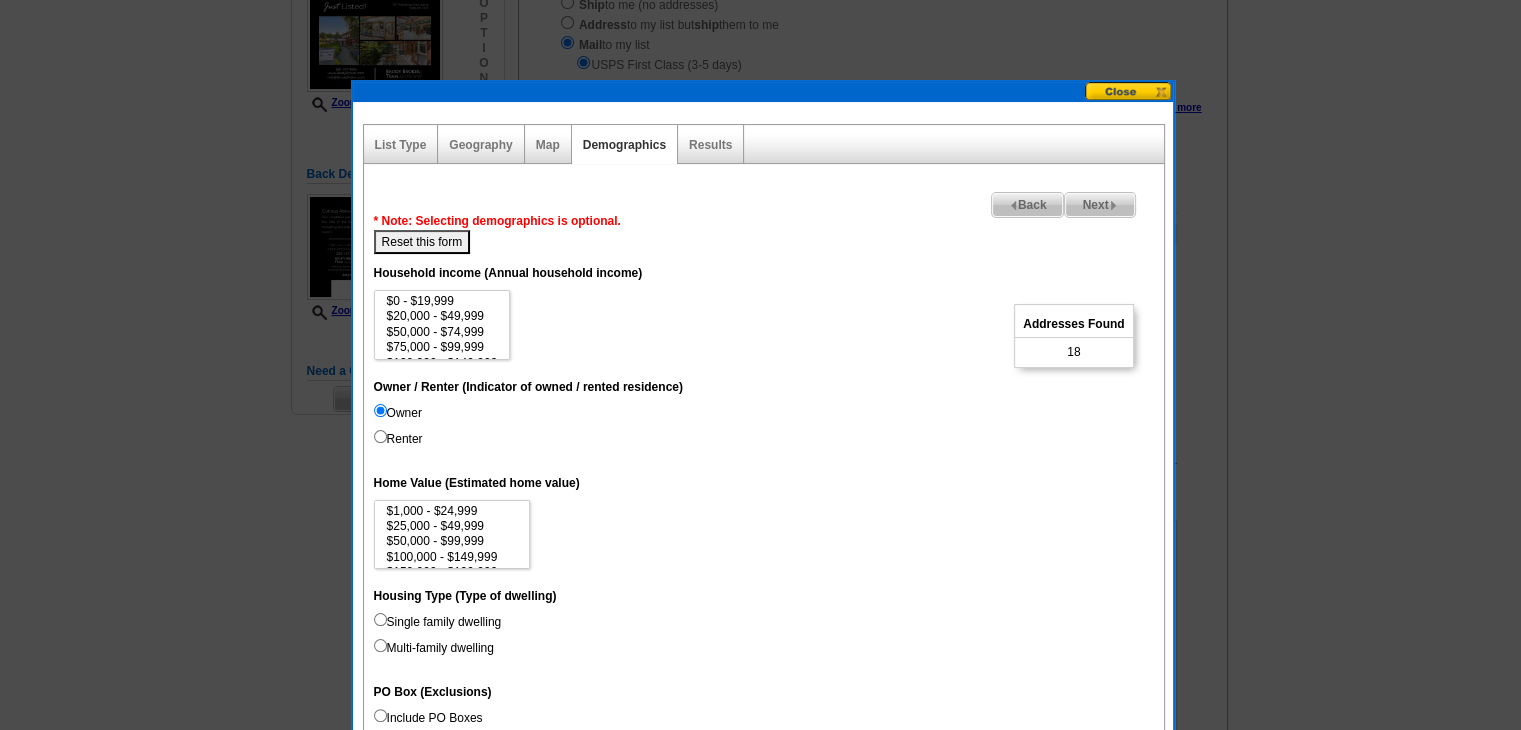 click on "Map" at bounding box center [548, 144] 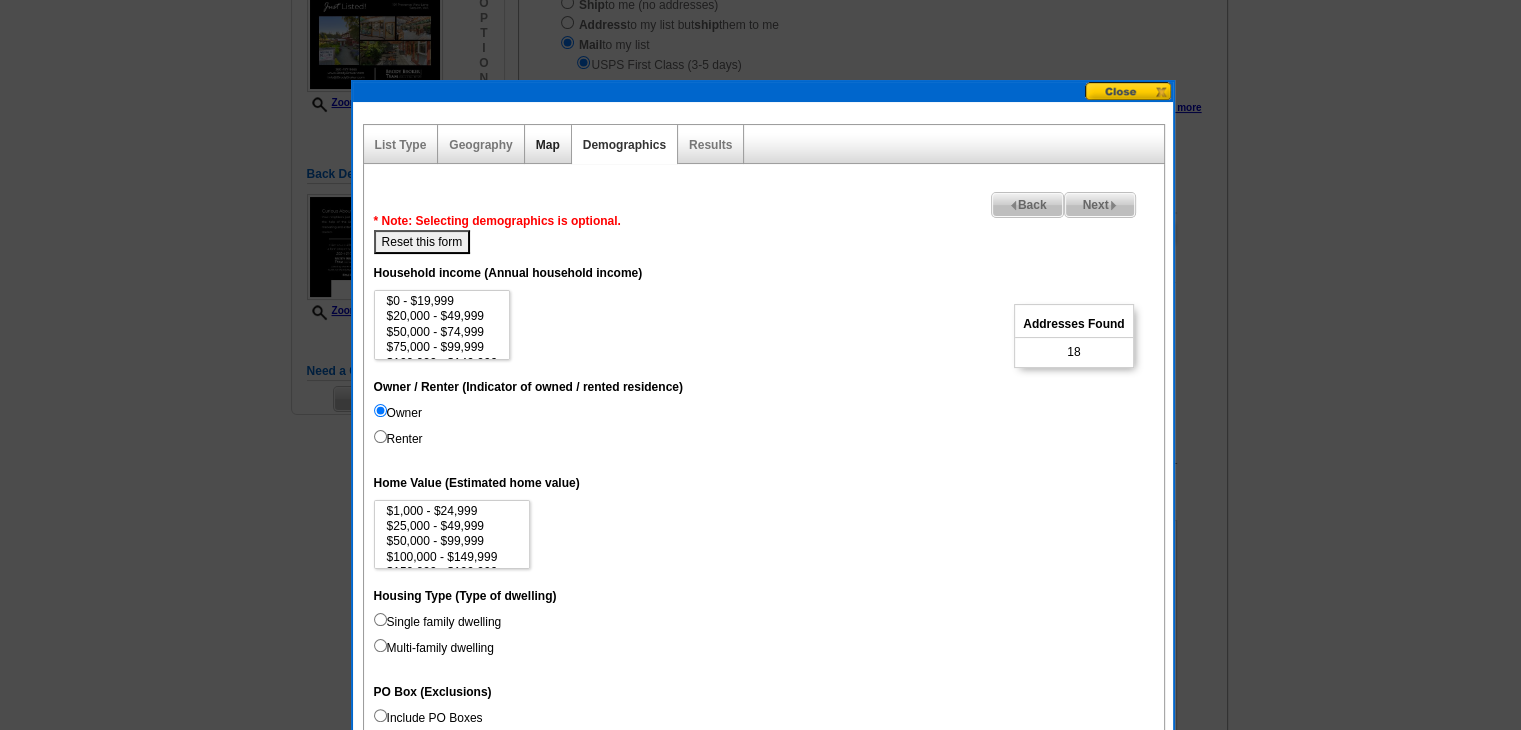click on "Map" at bounding box center [548, 145] 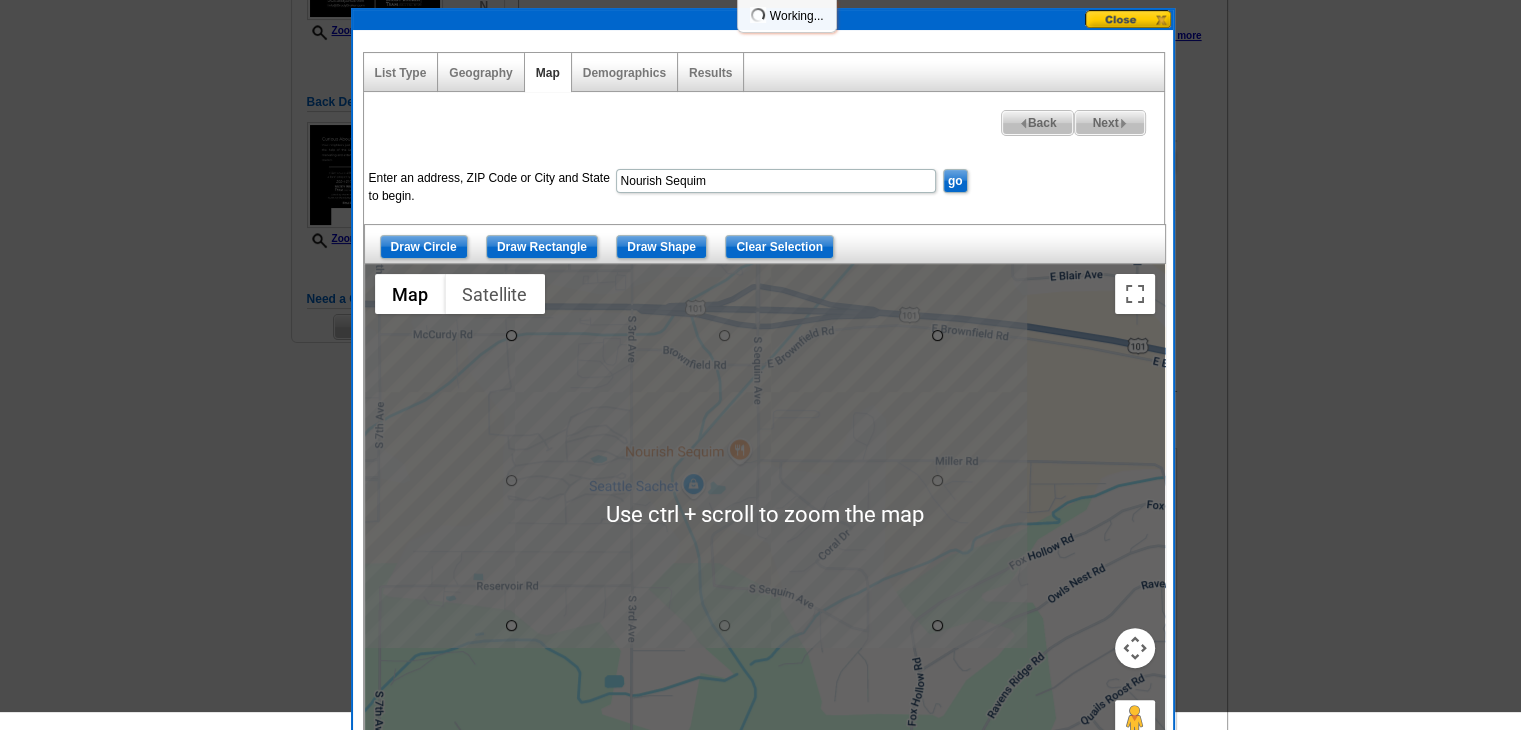 scroll, scrollTop: 400, scrollLeft: 0, axis: vertical 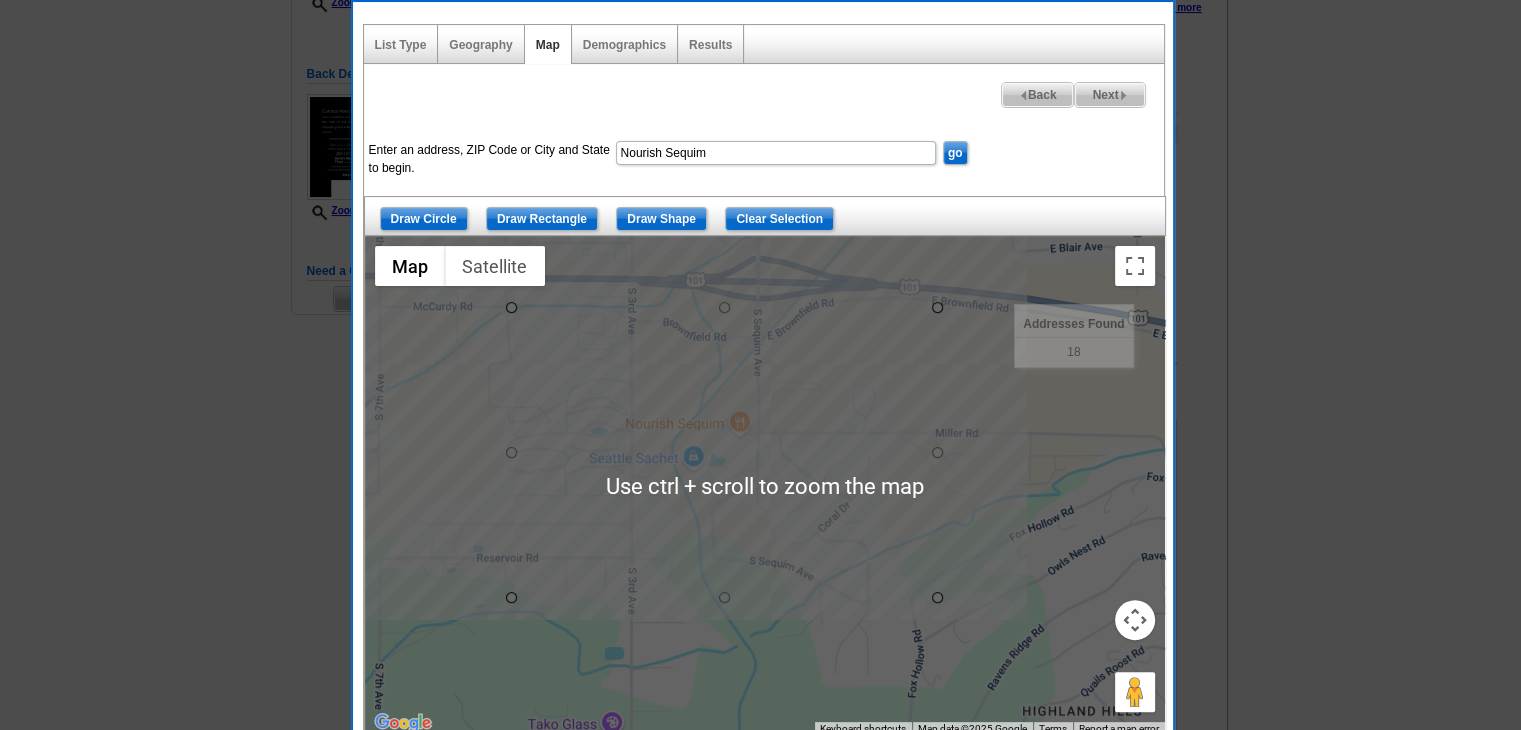 click at bounding box center (765, 486) 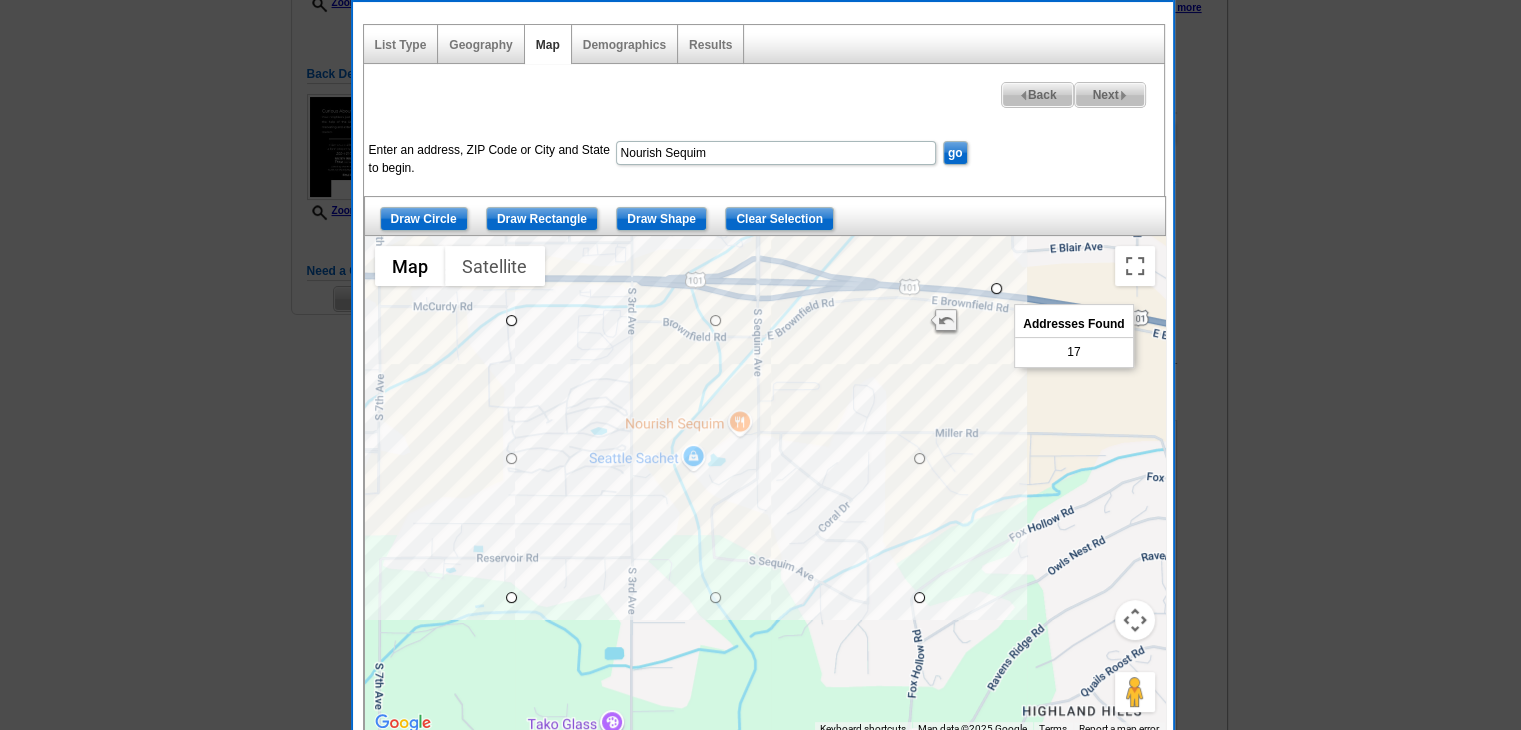 drag, startPoint x: 919, startPoint y: 322, endPoint x: 1015, endPoint y: 283, distance: 103.6195 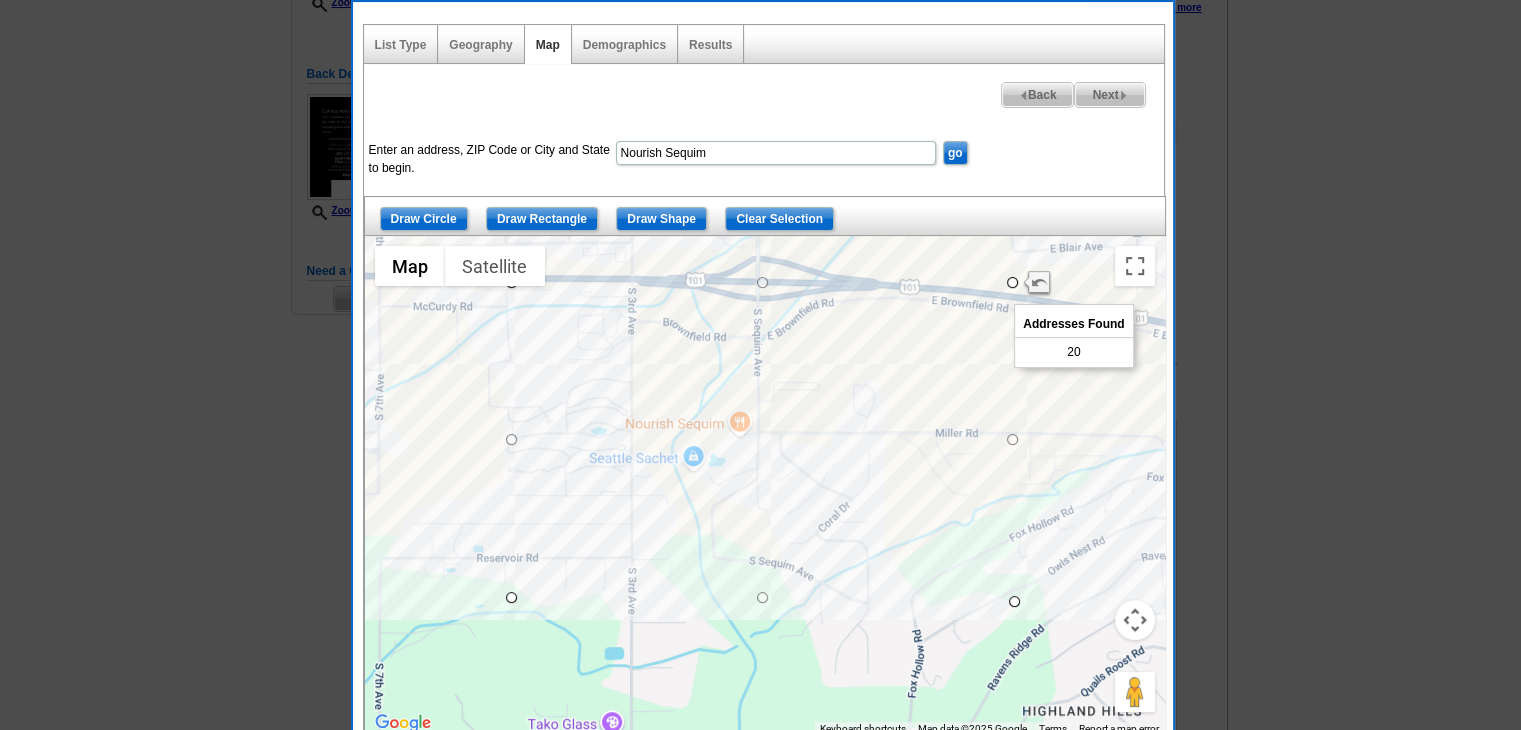 drag, startPoint x: 1010, startPoint y: 592, endPoint x: 1019, endPoint y: 601, distance: 12.727922 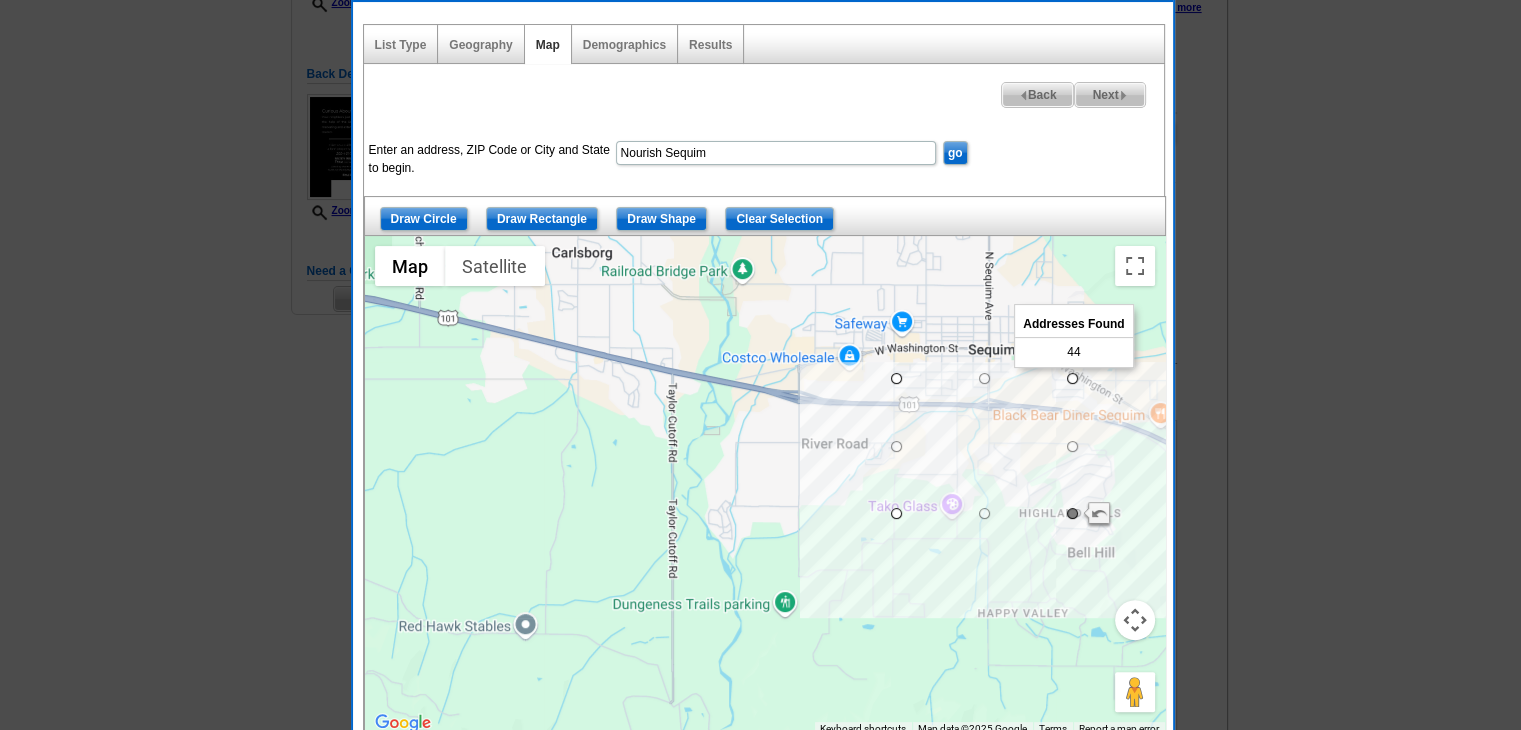 click at bounding box center (1072, 513) 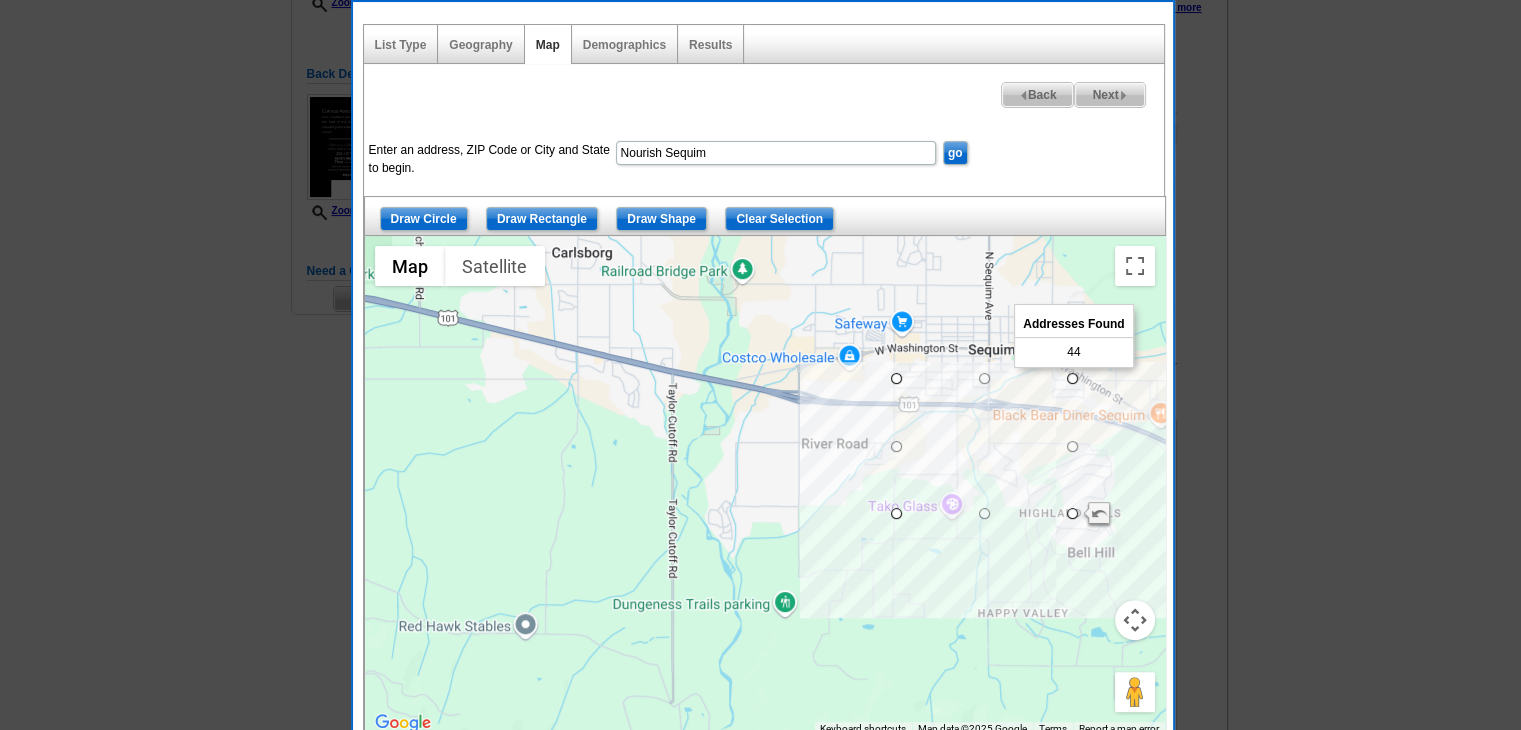 click on "Next" at bounding box center [1109, 95] 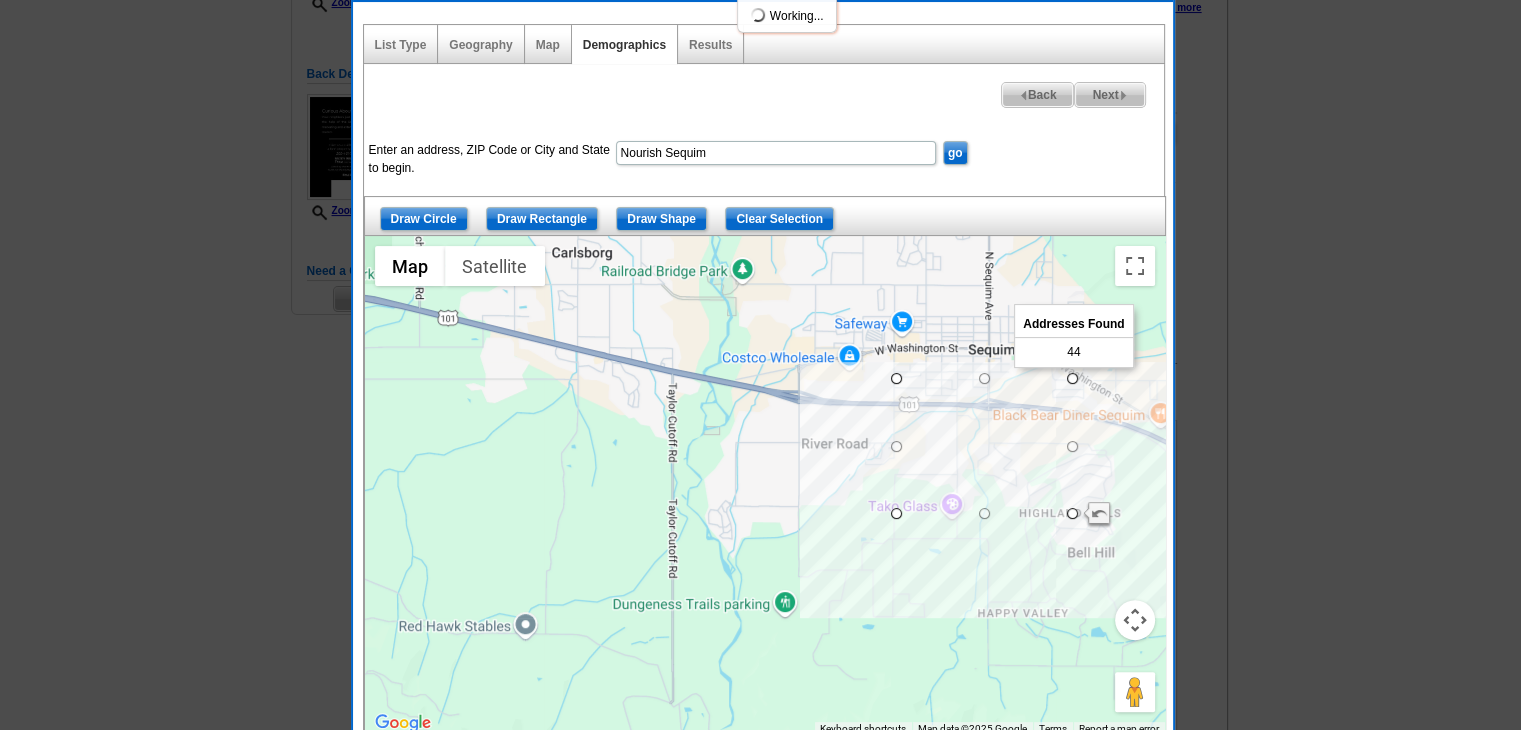 select 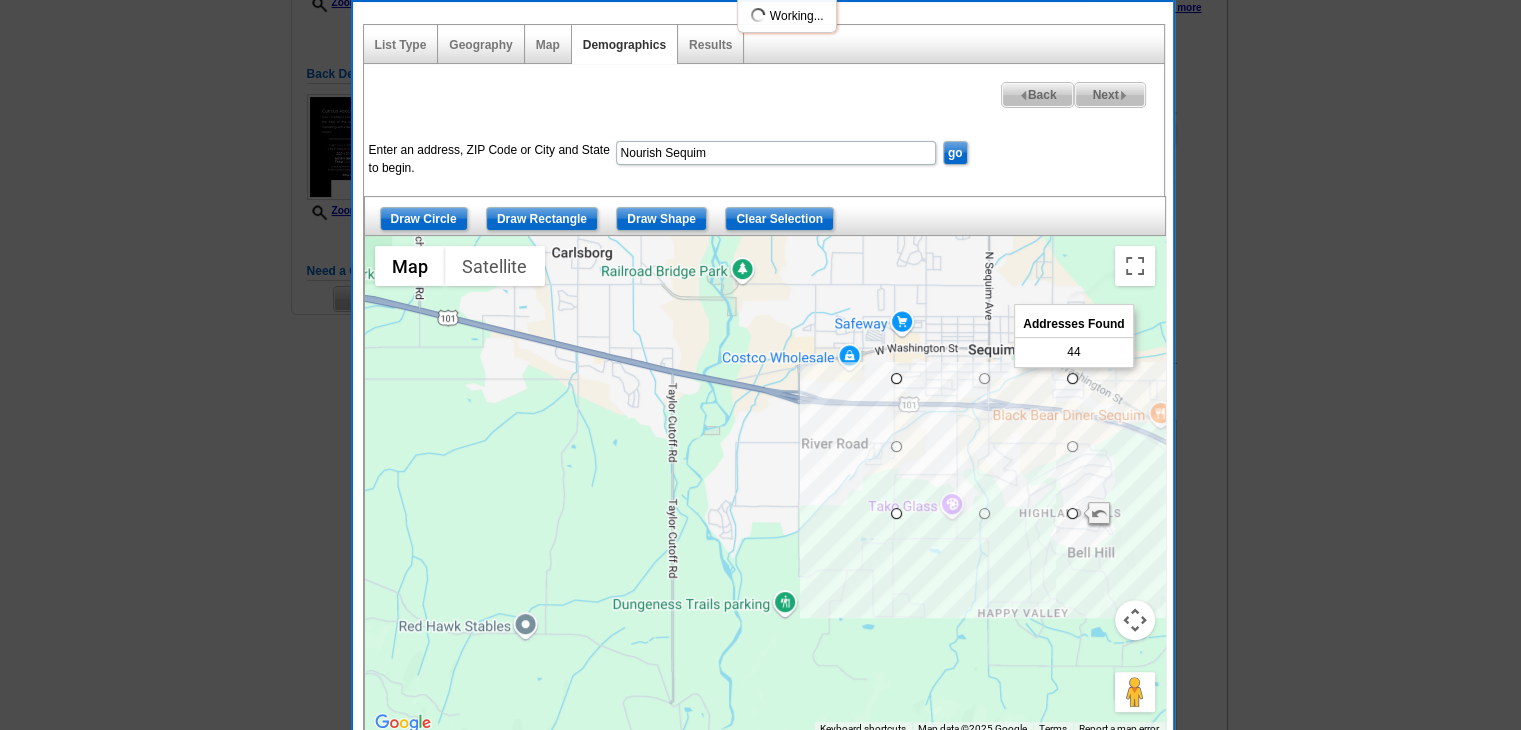 select 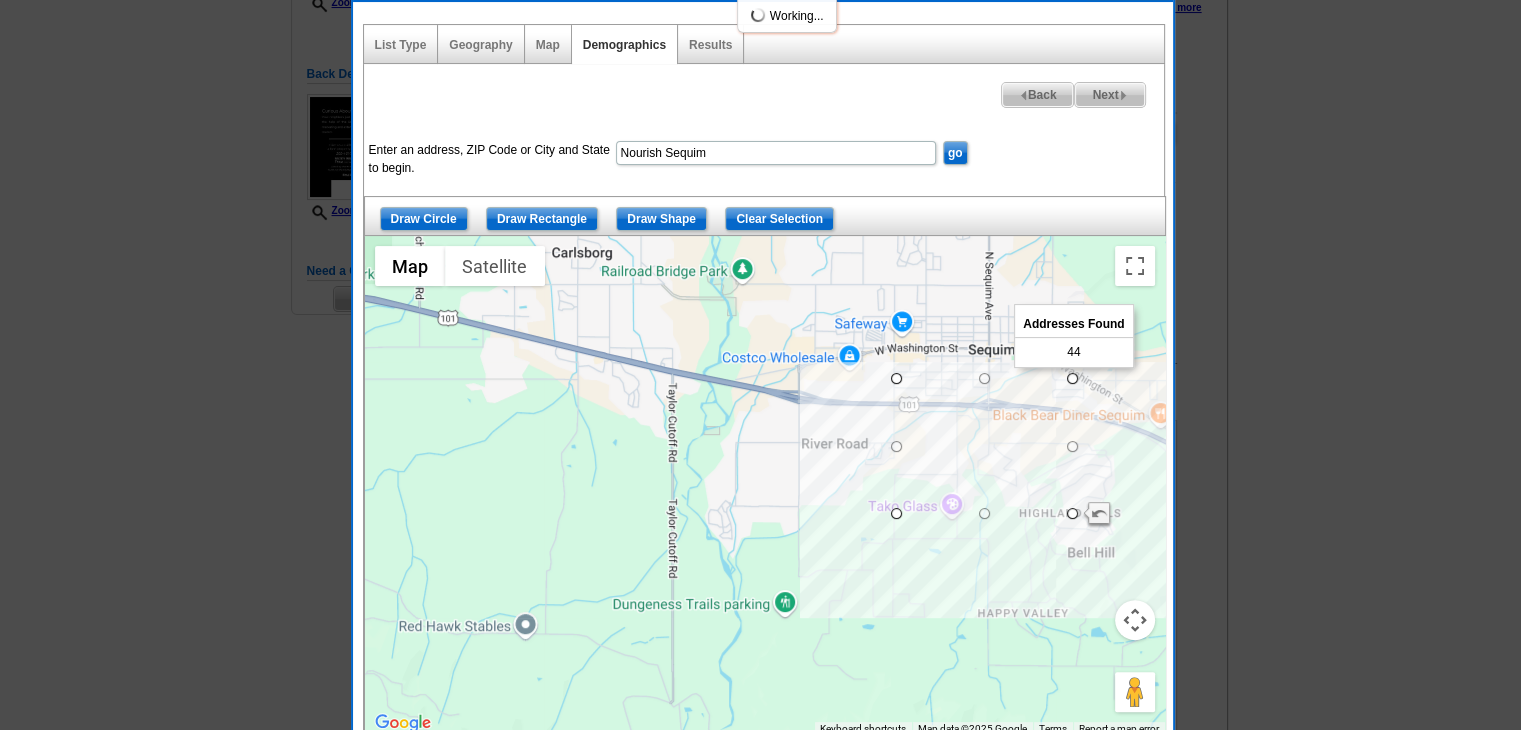 select 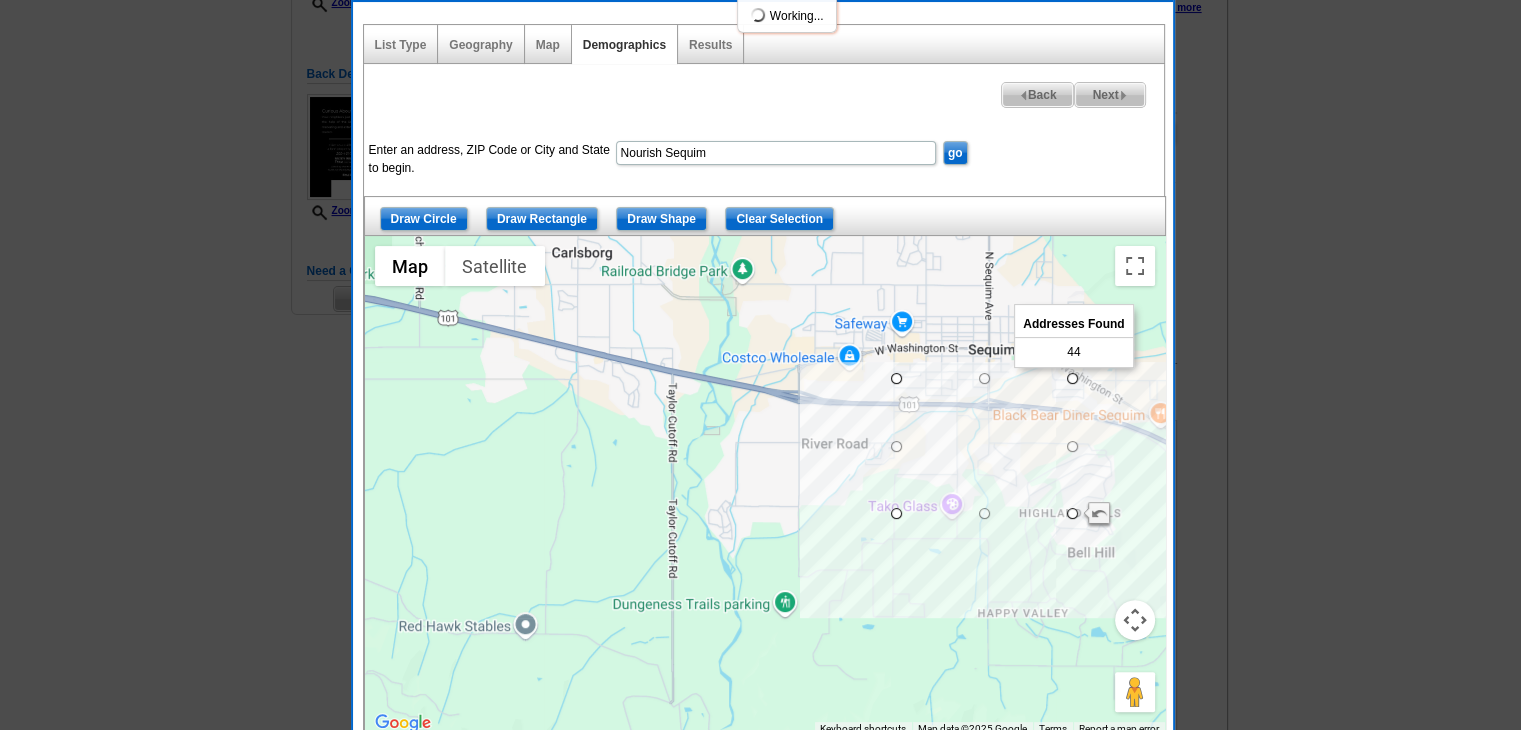 select 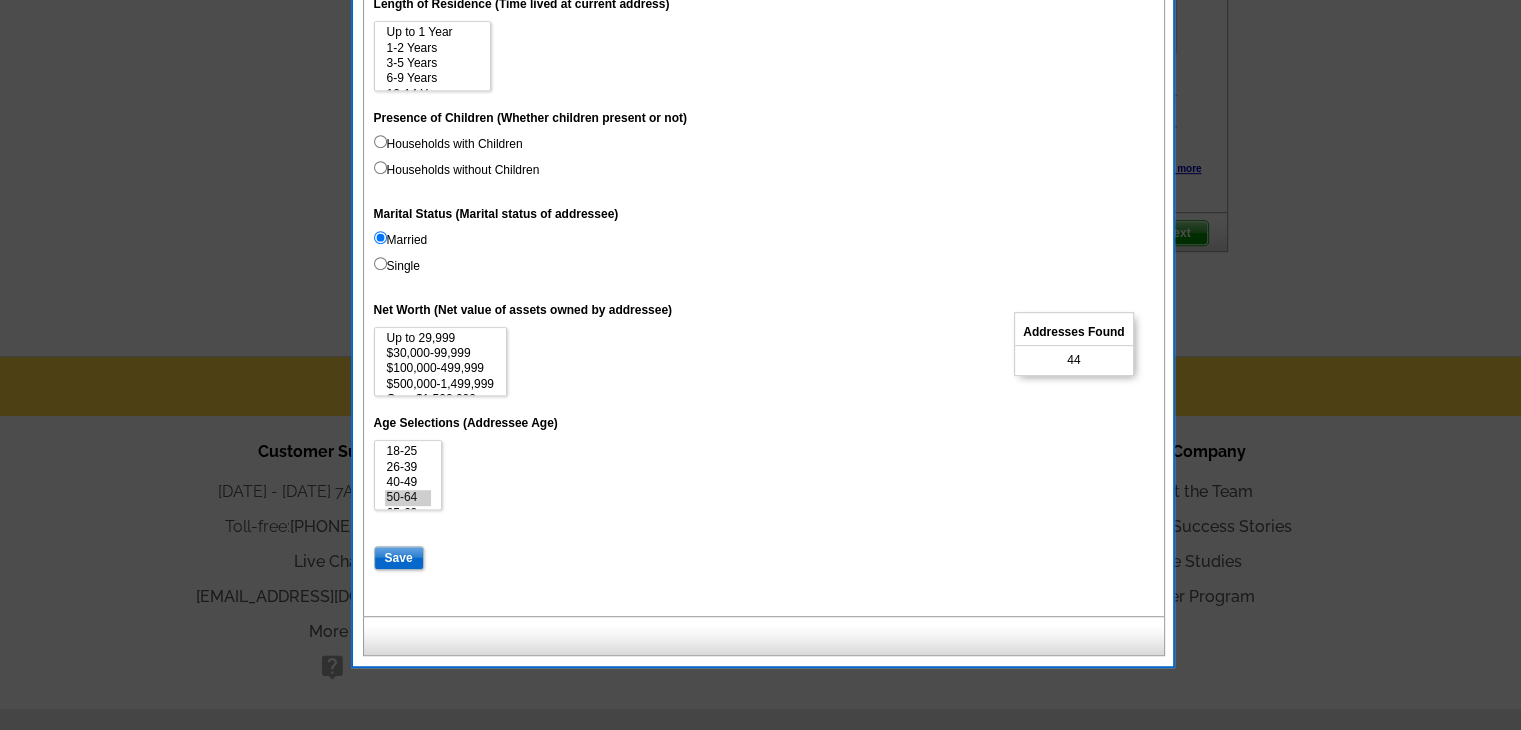 scroll, scrollTop: 1100, scrollLeft: 0, axis: vertical 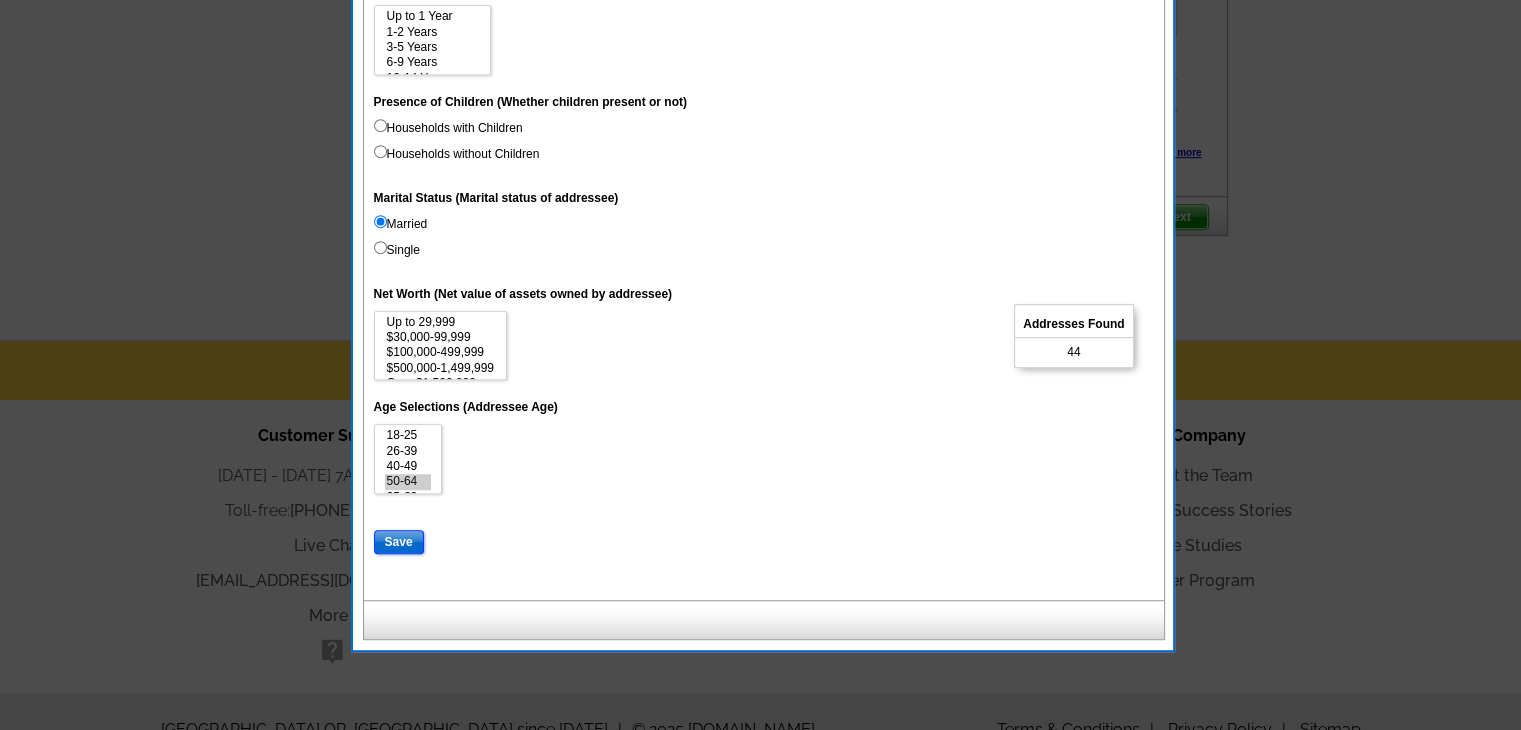 click on "Save" at bounding box center (399, 542) 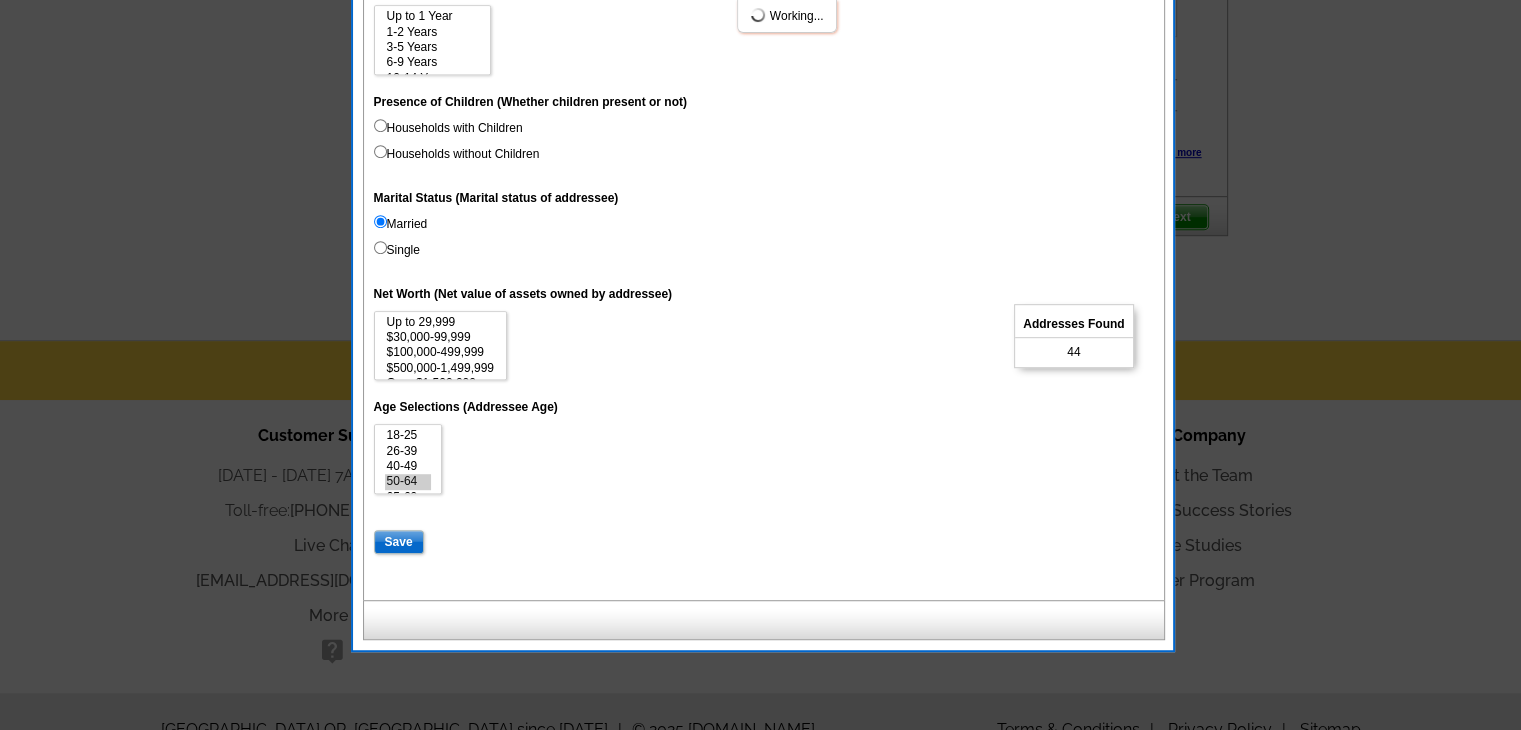 select 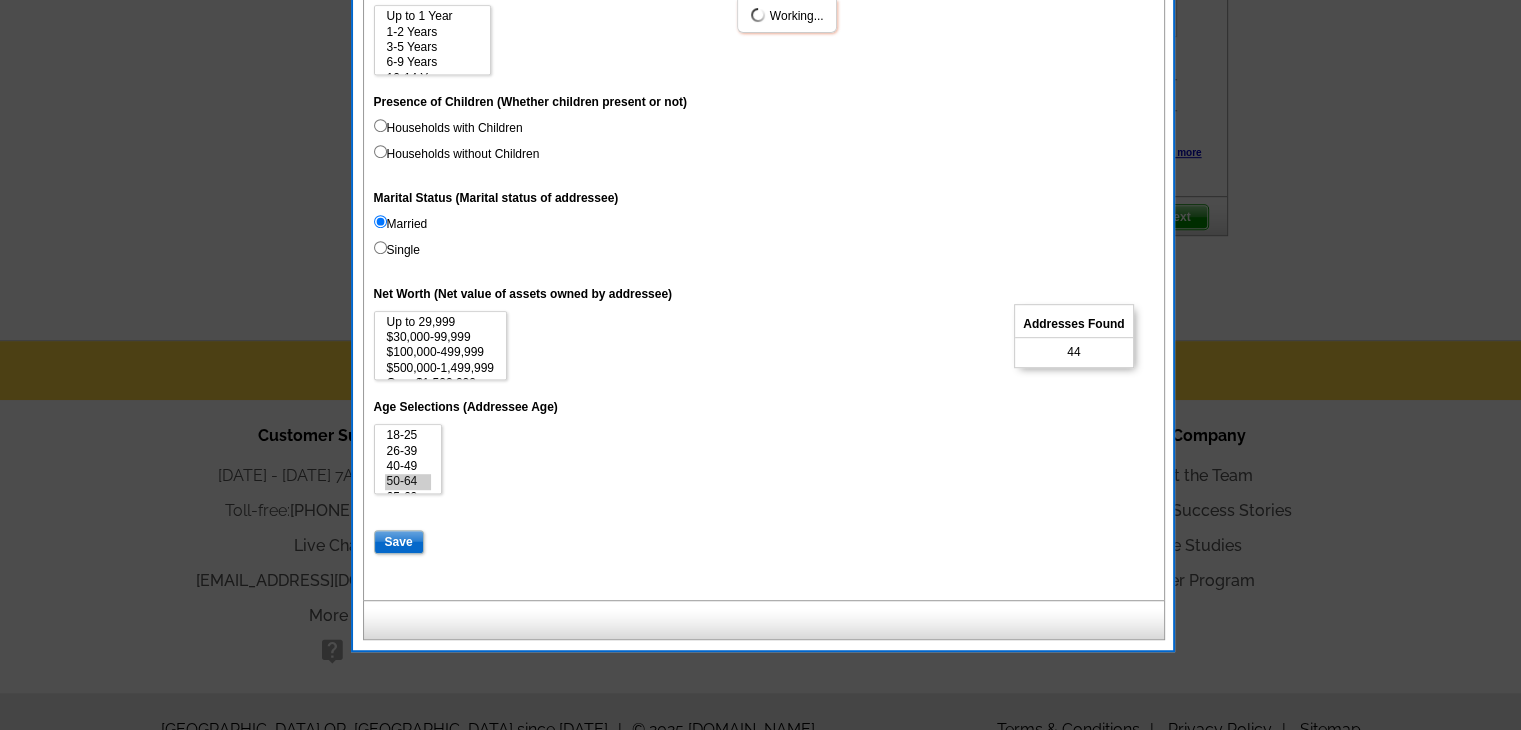 select 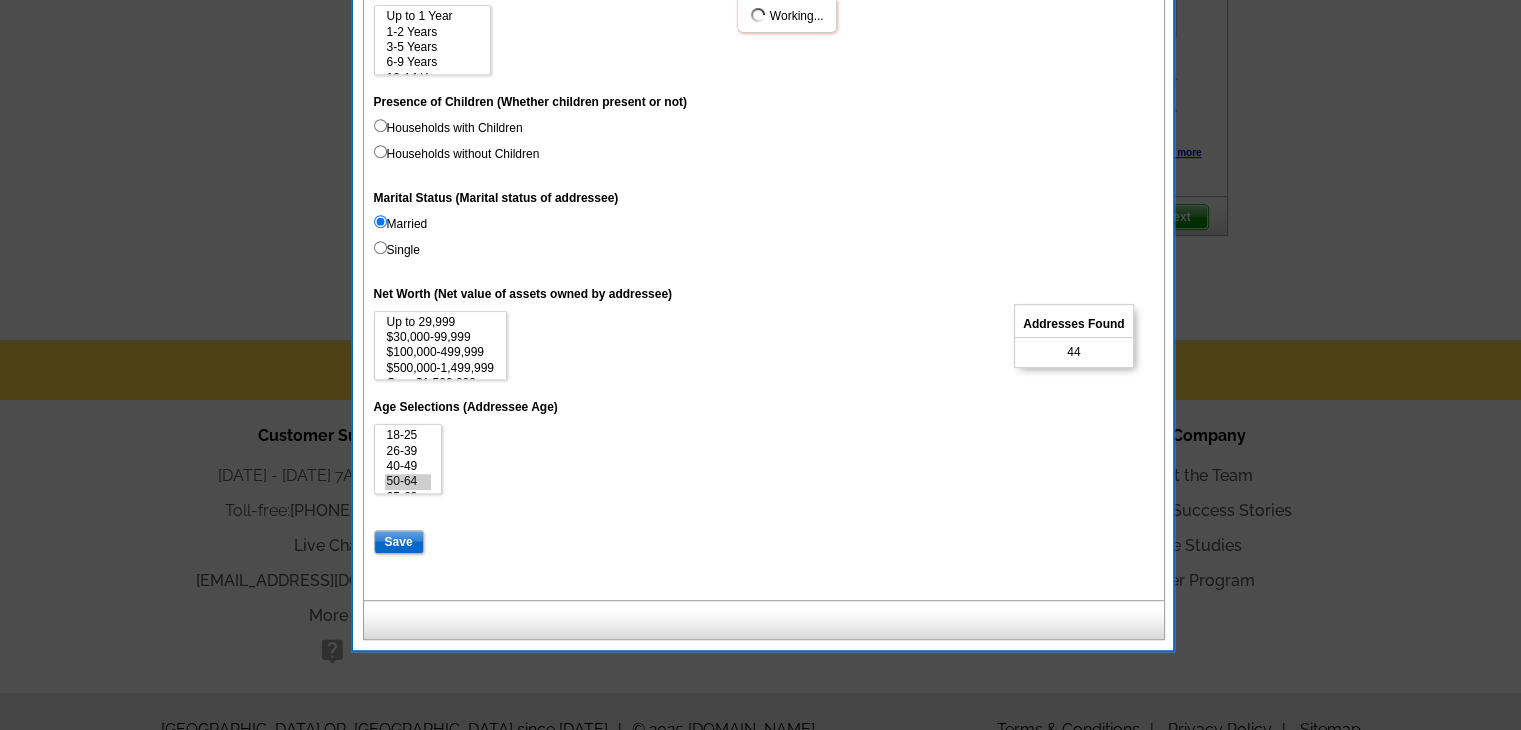 select 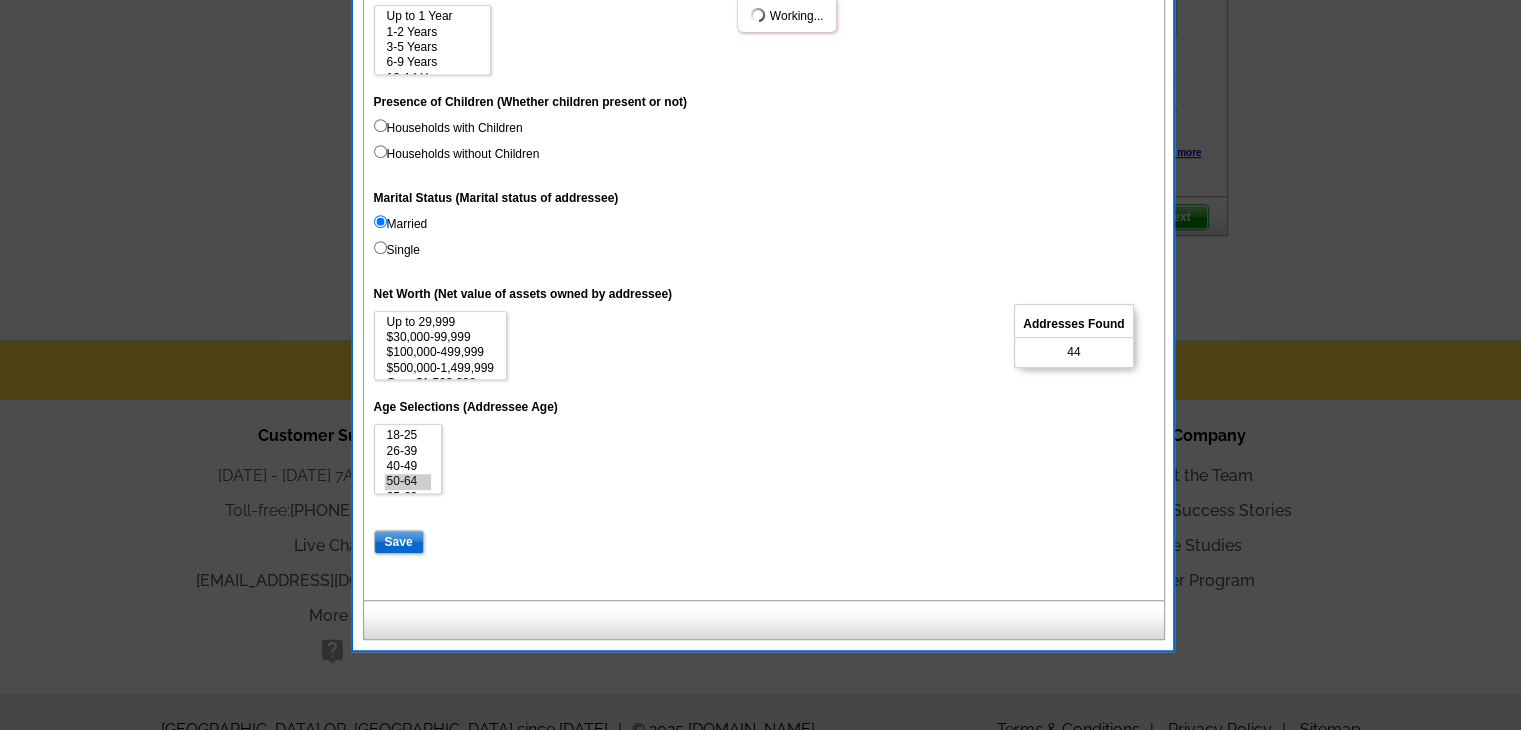 select 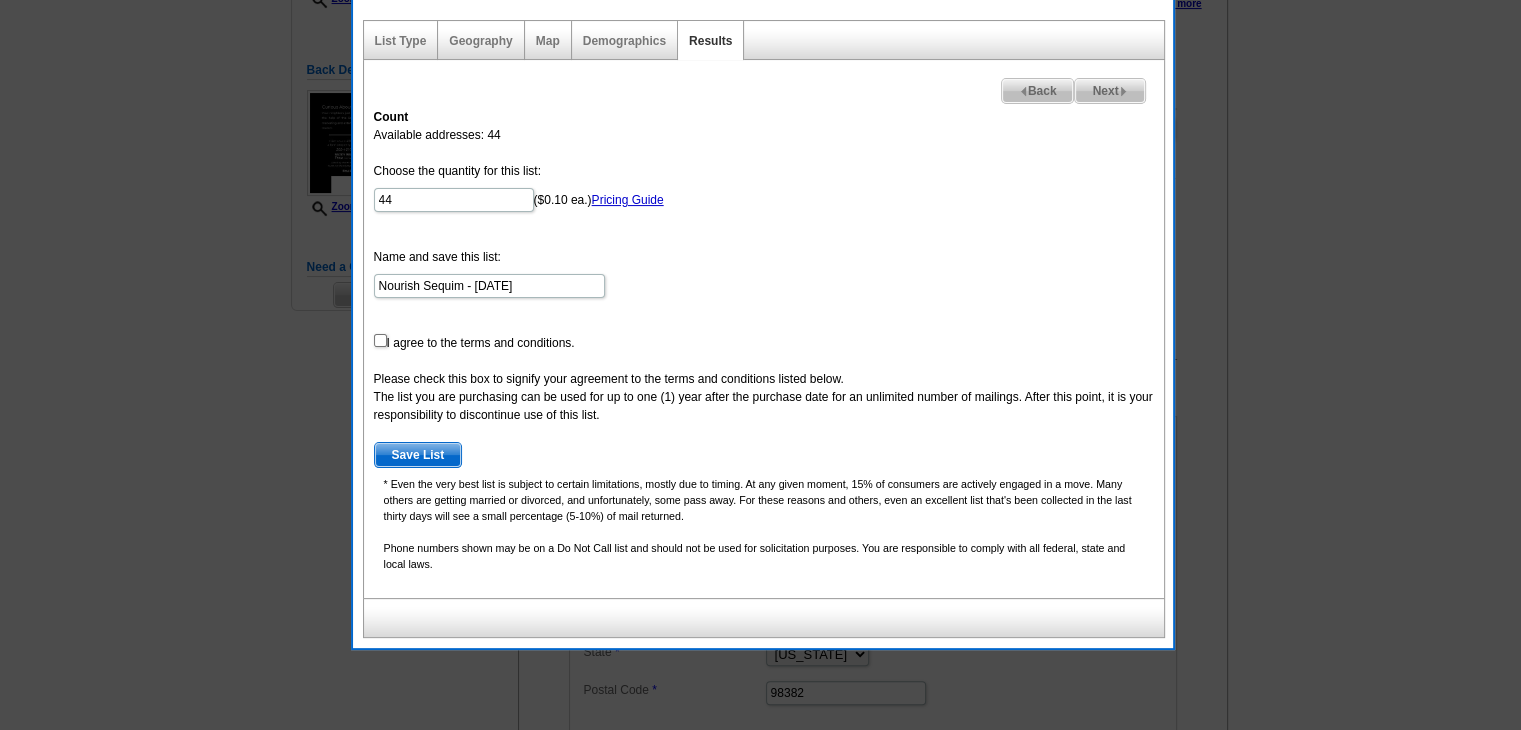 scroll, scrollTop: 400, scrollLeft: 0, axis: vertical 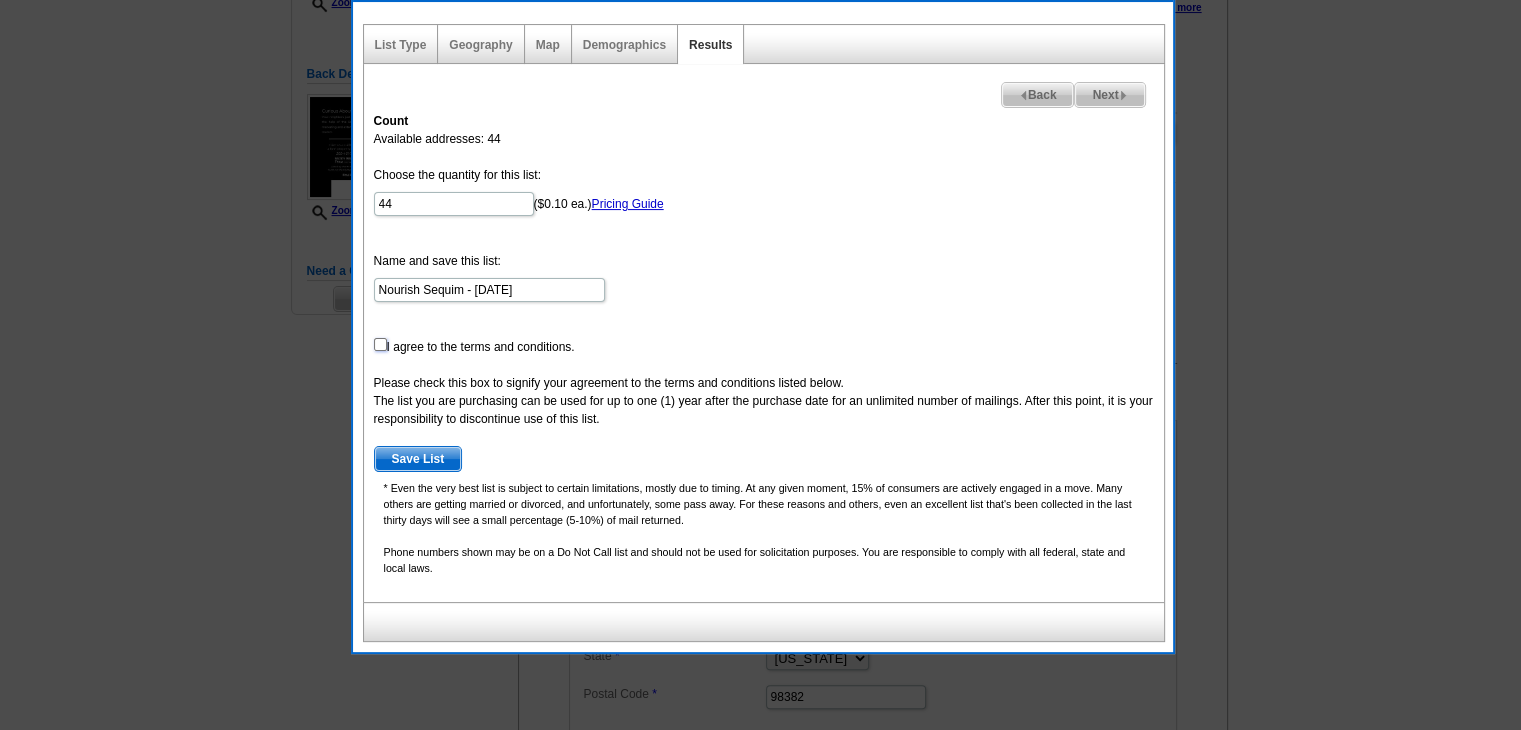 click at bounding box center [380, 344] 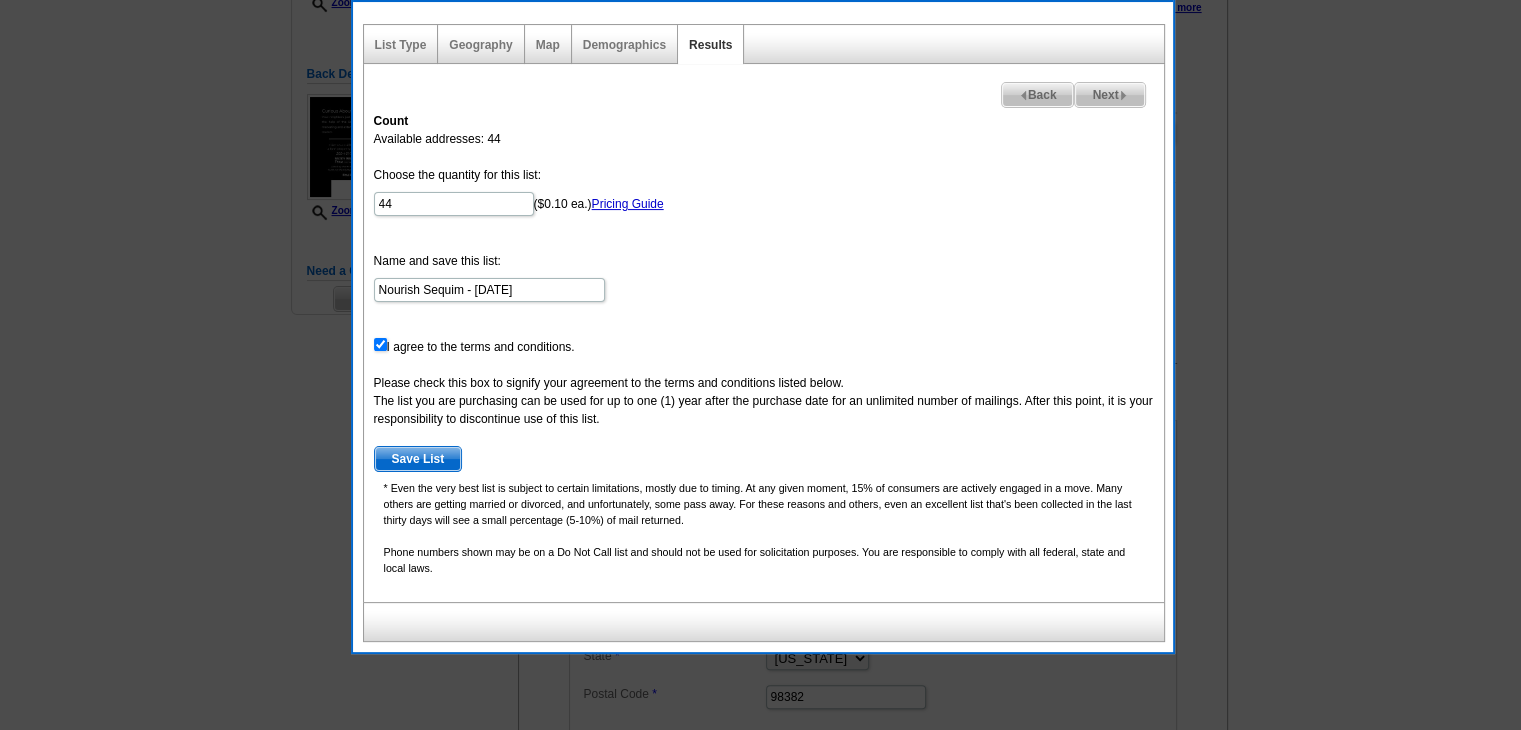 click on "Save List" at bounding box center (418, 459) 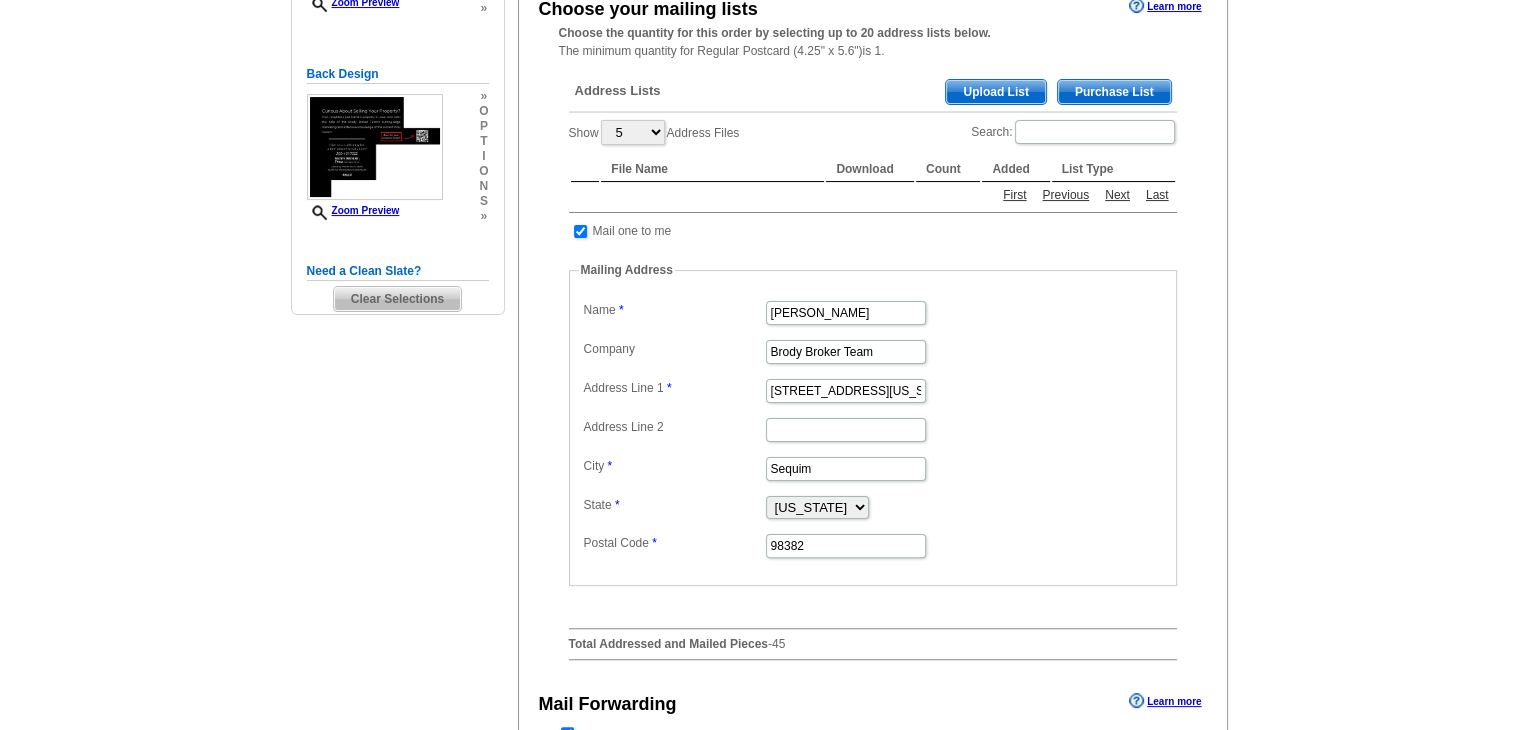 scroll, scrollTop: 400, scrollLeft: 0, axis: vertical 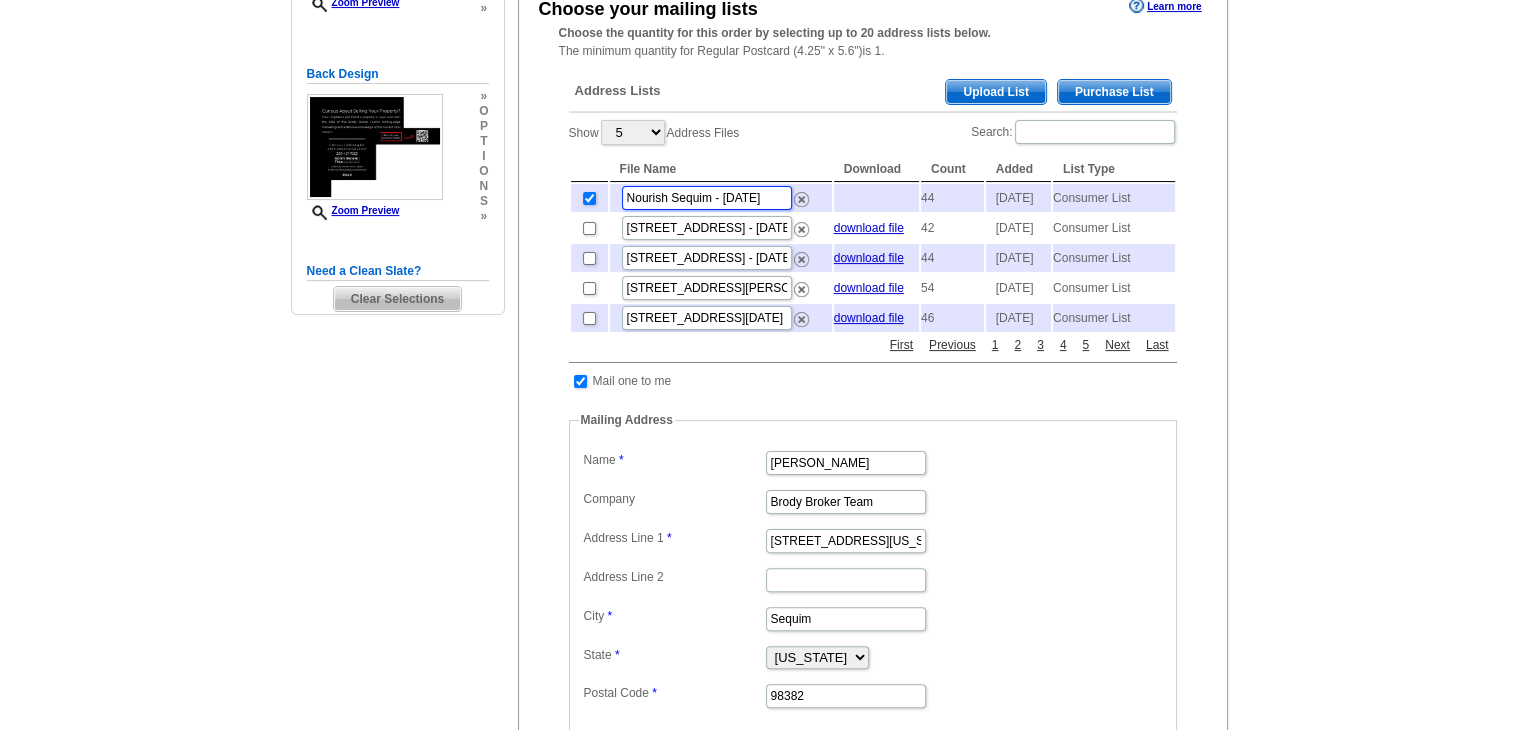 drag, startPoint x: 708, startPoint y: 205, endPoint x: 536, endPoint y: 205, distance: 172 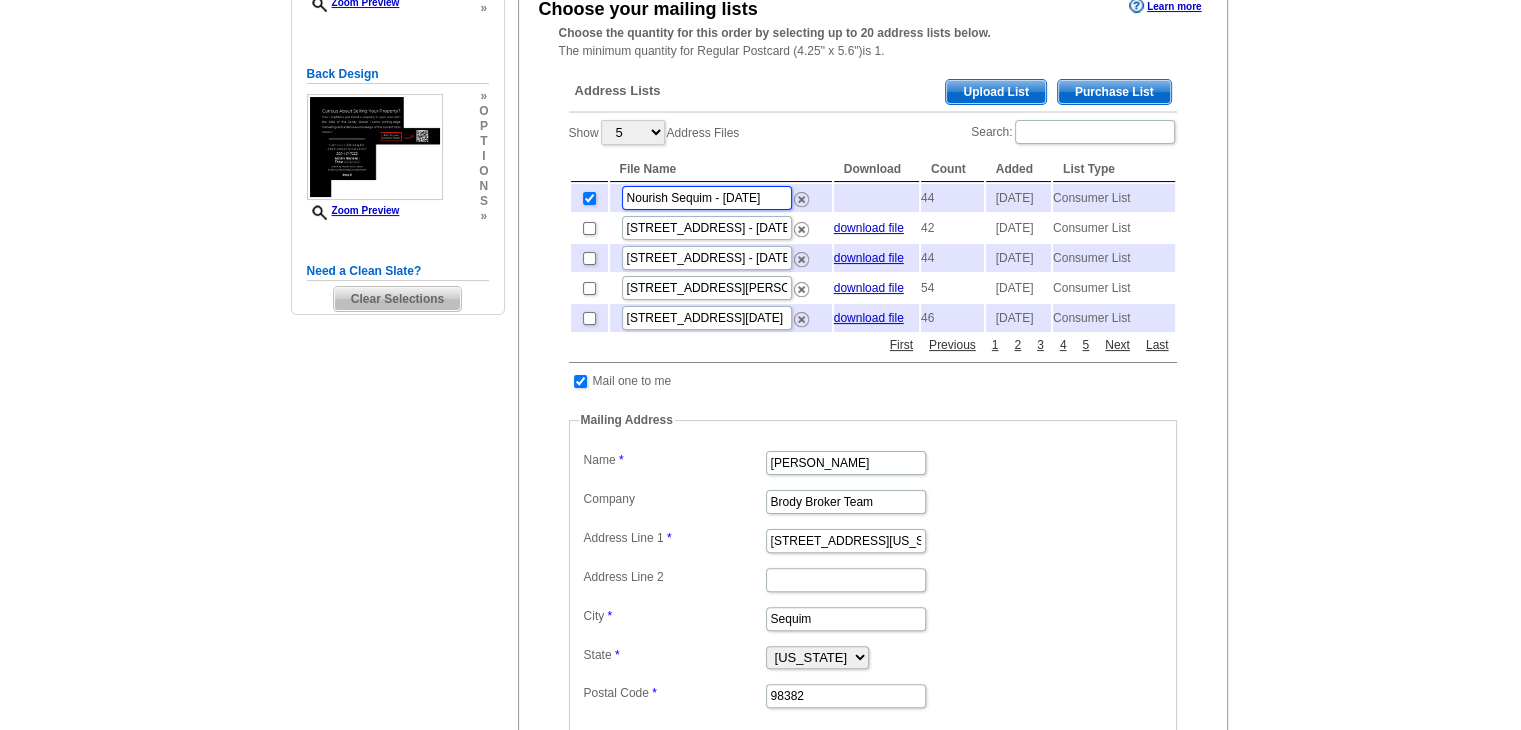 click on "Choose your mailing lists
Learn more
Choose the quantity for this order by selecting up to 20 address lists below.
The minimum quantity for Regular Postcard (4.25" x 5.6")is 1.
Address Lists
Purchase List
Upload List
Show  5 10 25 50 100  Address Files Search:  File Name Download Count Added List Type Nourish Sequim - Jul 21 44 2025-07-21 Consumer List 1345 S Sequim Ave - Jul 21 download file 42 2025-07-21 Consumer List 820 Cays Rd - Jul 08 download file 44 2025-07-08 Consumer List 340 Holt Drive - Jul 03 download file 54 2025-07-03 Consumer List 400 Gupster Road, #15 - Jun 30 download file 46 2025-06-30 Consumer List First Previous 1 2 3 4 5 Next Last
Mail one to me" at bounding box center [873, 409] 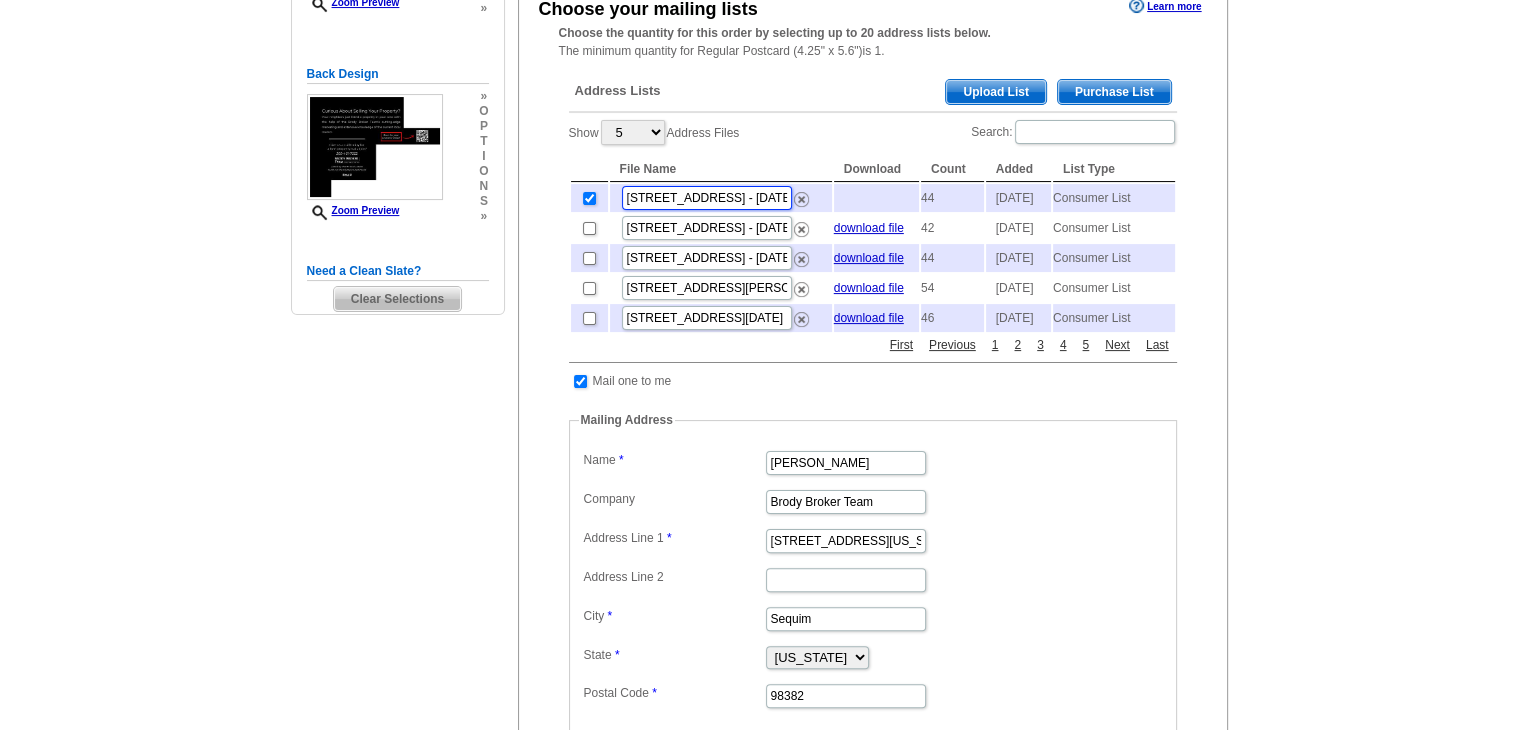 scroll, scrollTop: 0, scrollLeft: 43, axis: horizontal 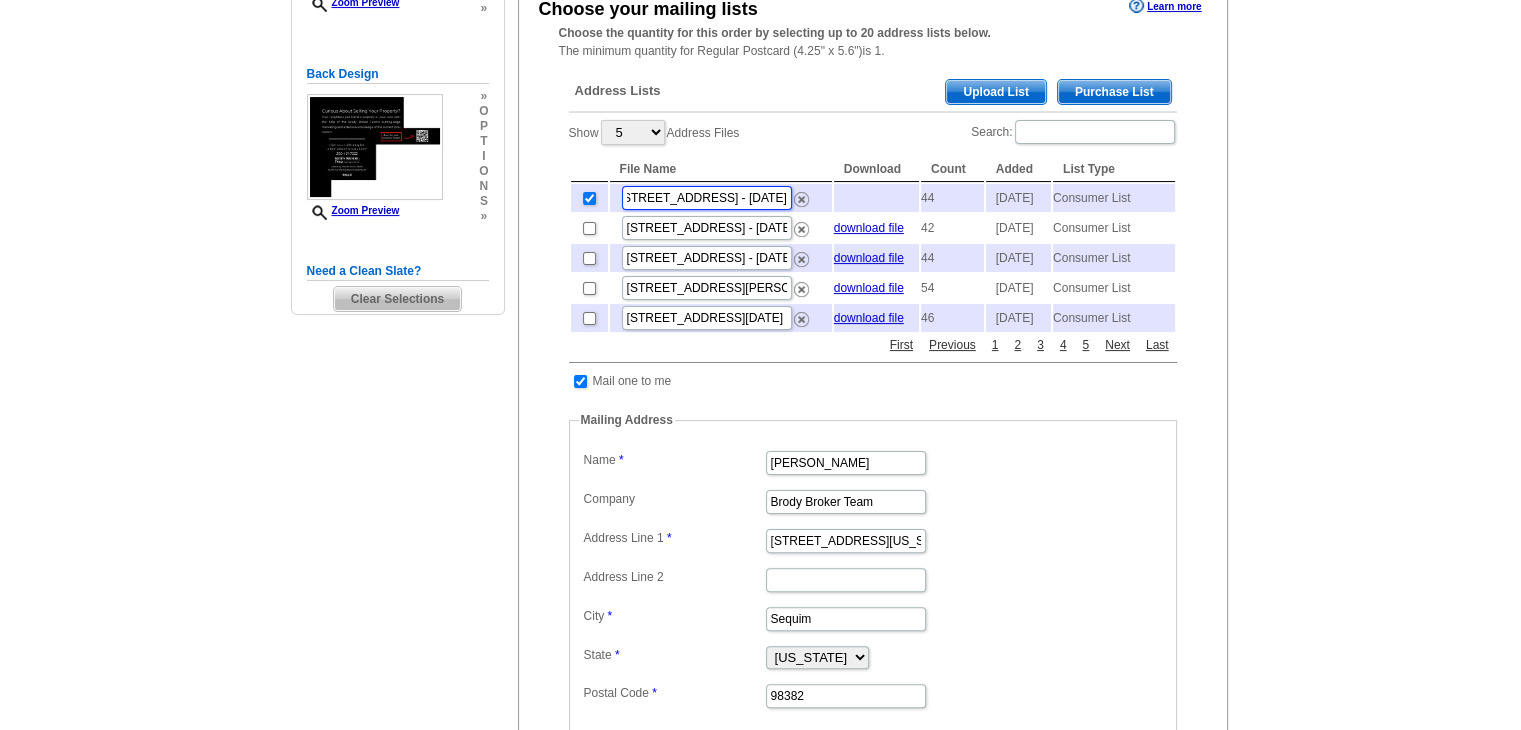 type on "101 Provence View Lane Sequim, WA - Jul 21" 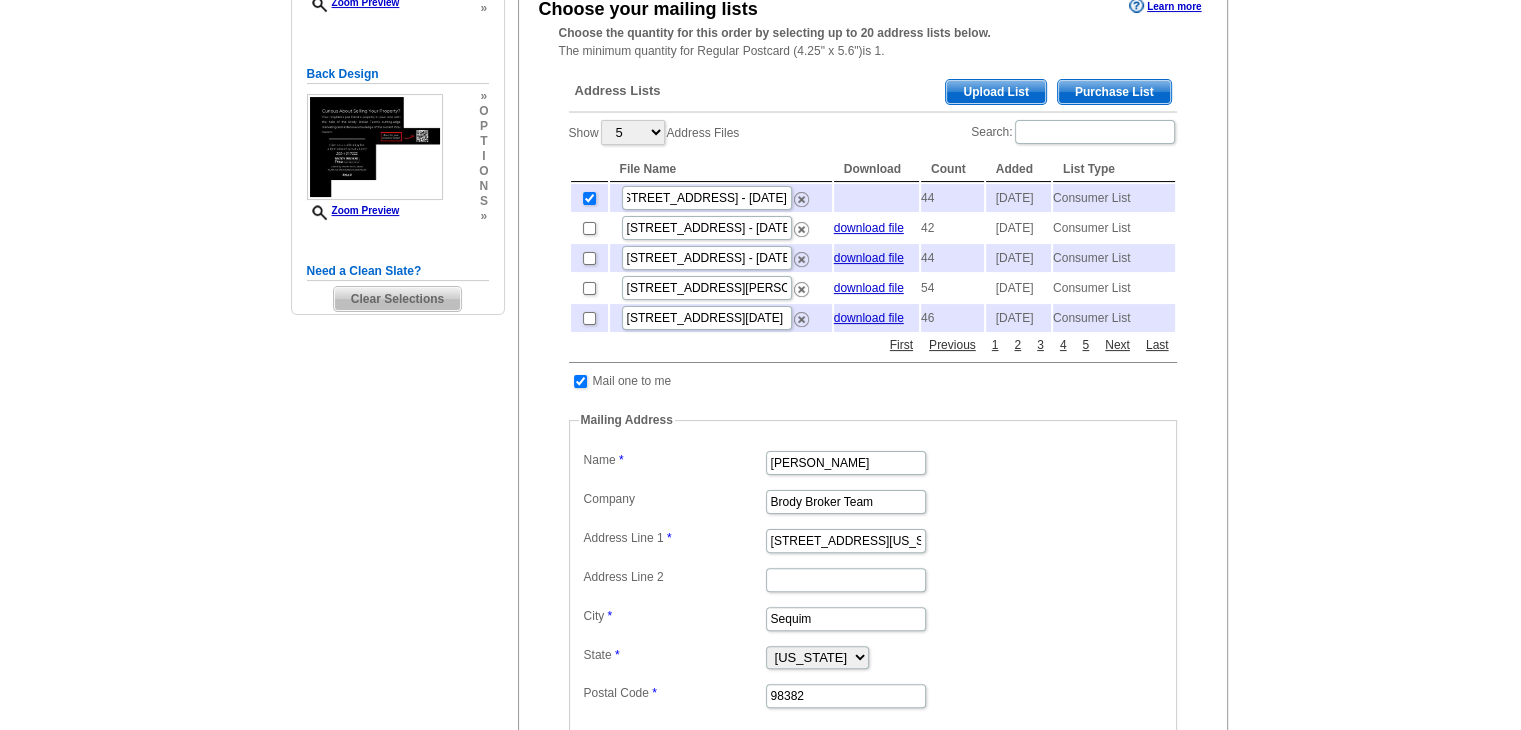scroll, scrollTop: 0, scrollLeft: 0, axis: both 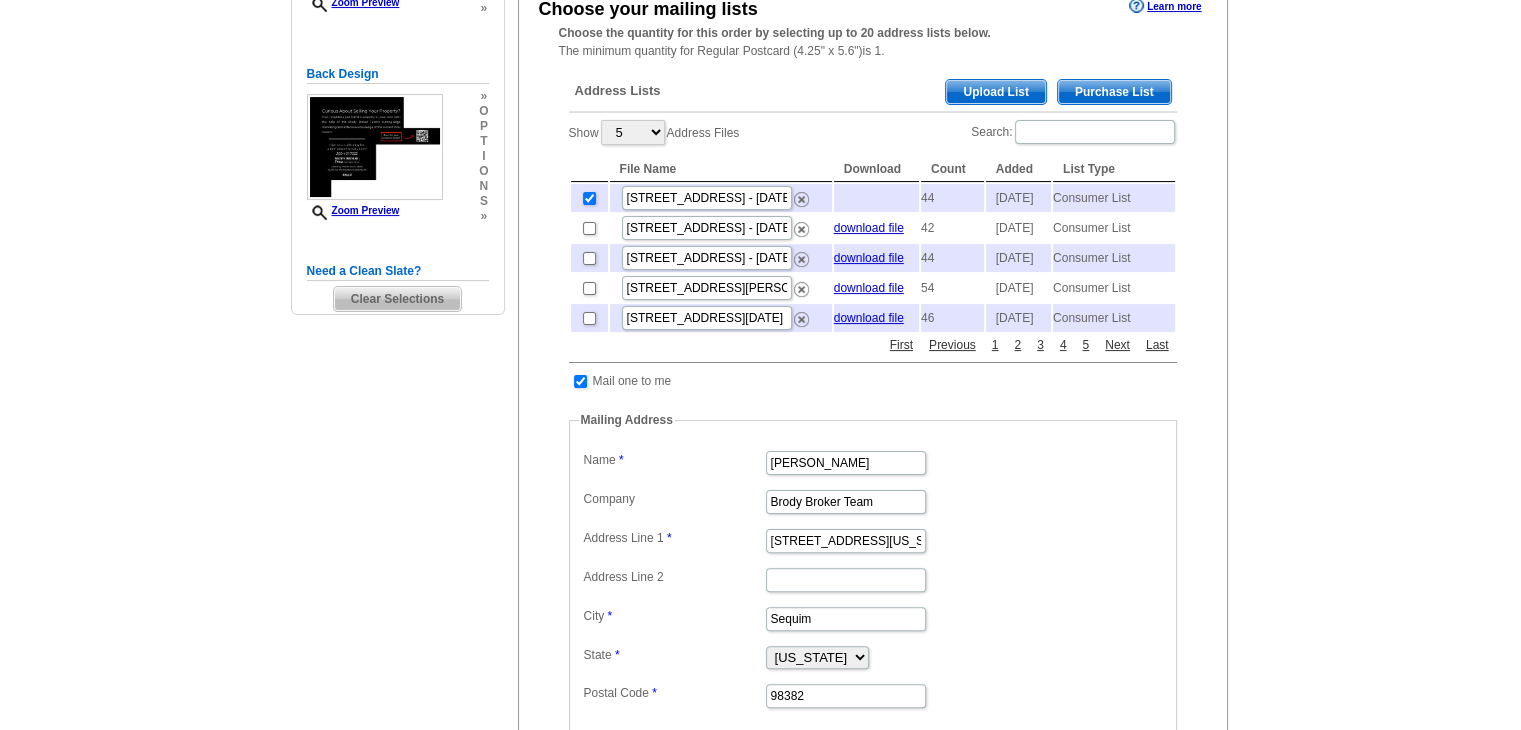 click on "Need Help? call 800-260-5887,  chat  with support, or have our designers make something custom just for you!
Got it, no need for the selection guide next time.
Show Results
Selected Design
Regular Postcard (4.25" x 5.6")
Design Name
Front Design
Zoom Preview
»
o
p
t
i
o
n
s
»
o" at bounding box center (760, 422) 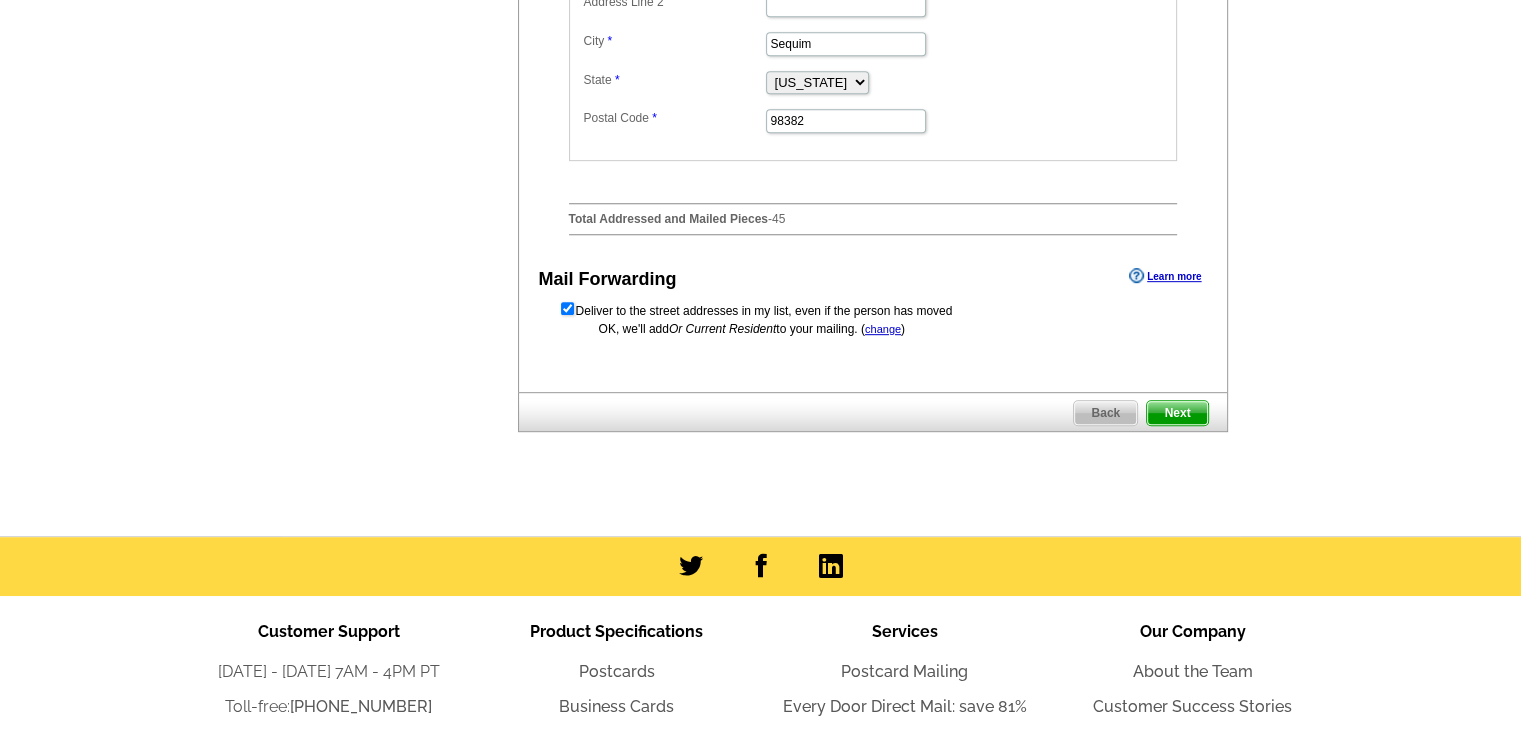 scroll, scrollTop: 1000, scrollLeft: 0, axis: vertical 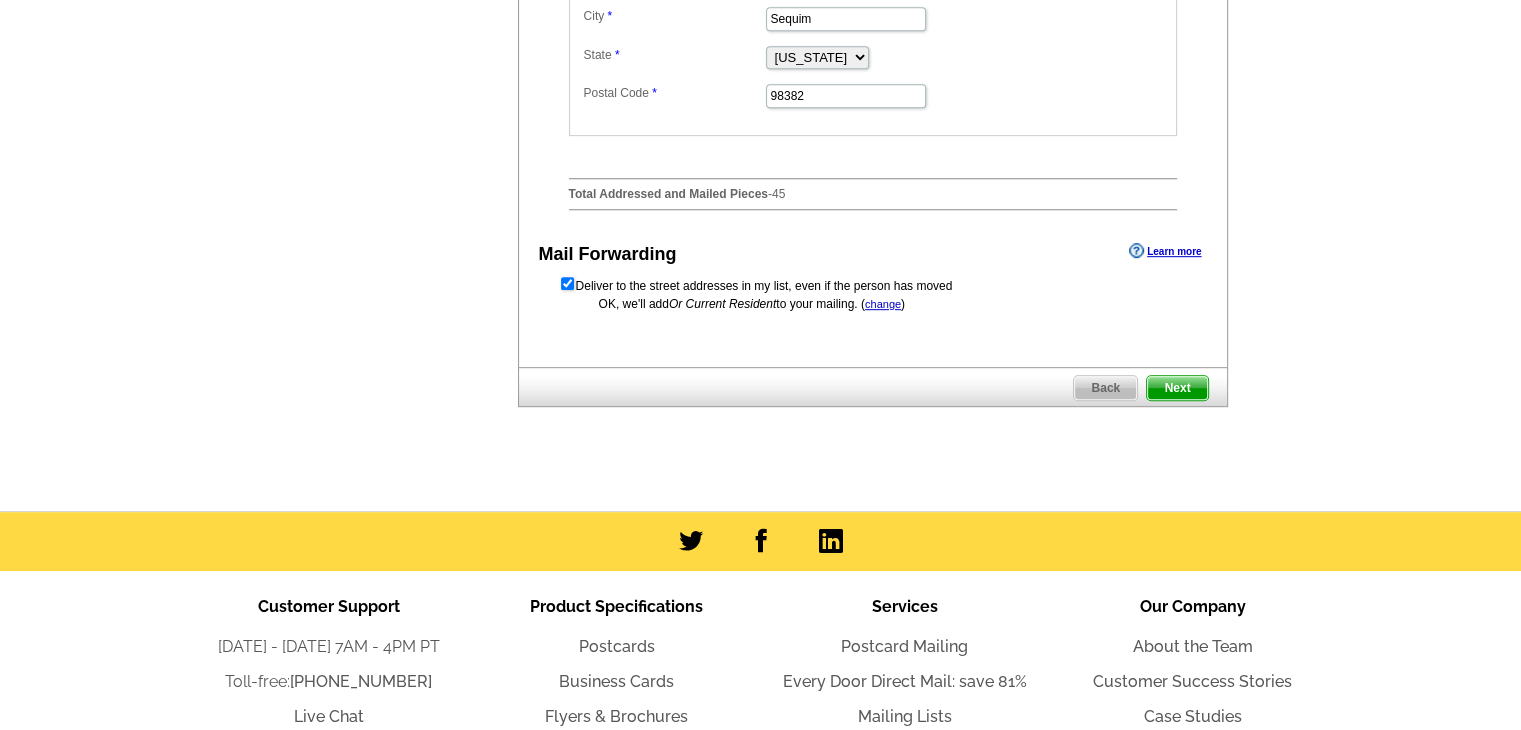 click on "Next" at bounding box center (1177, 388) 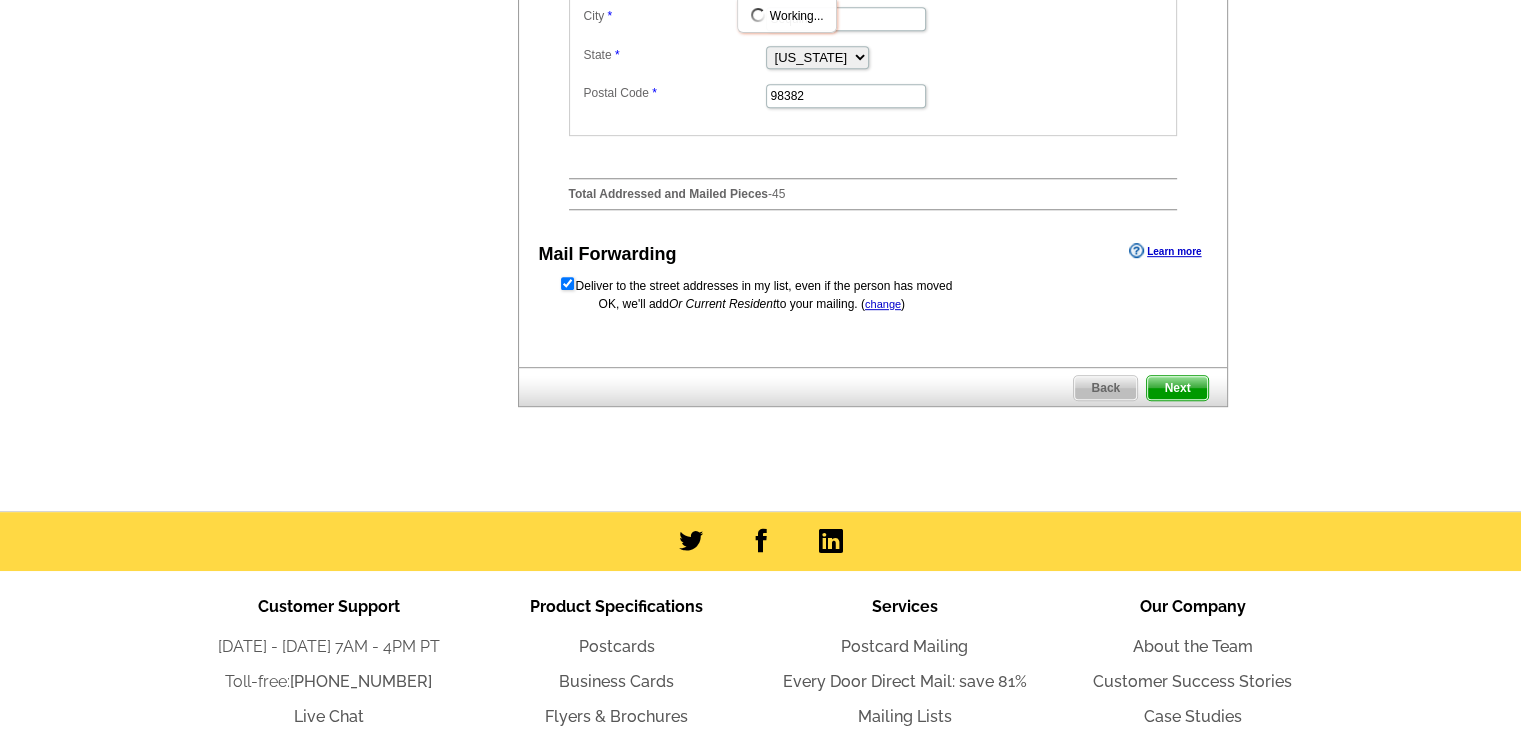 scroll, scrollTop: 0, scrollLeft: 0, axis: both 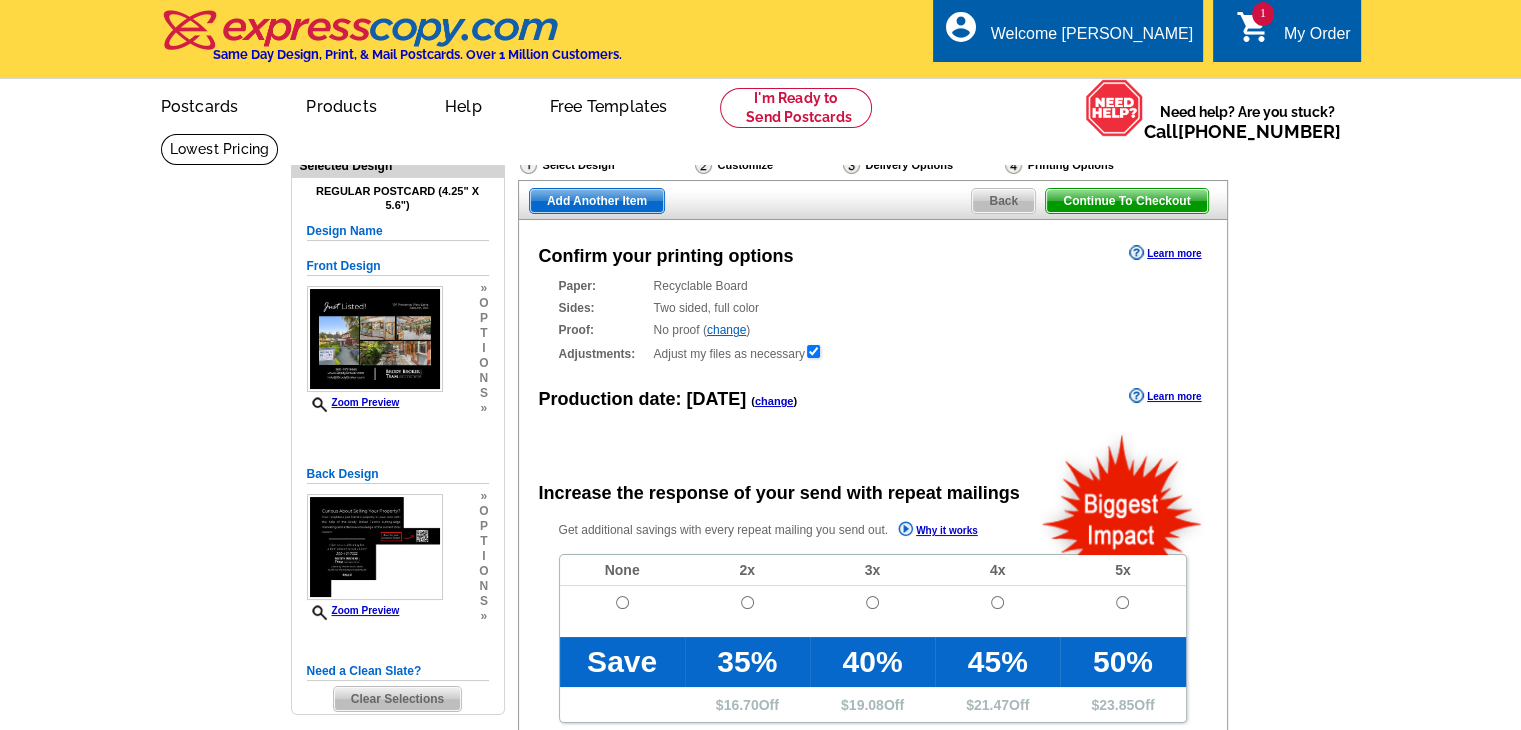 radio on "false" 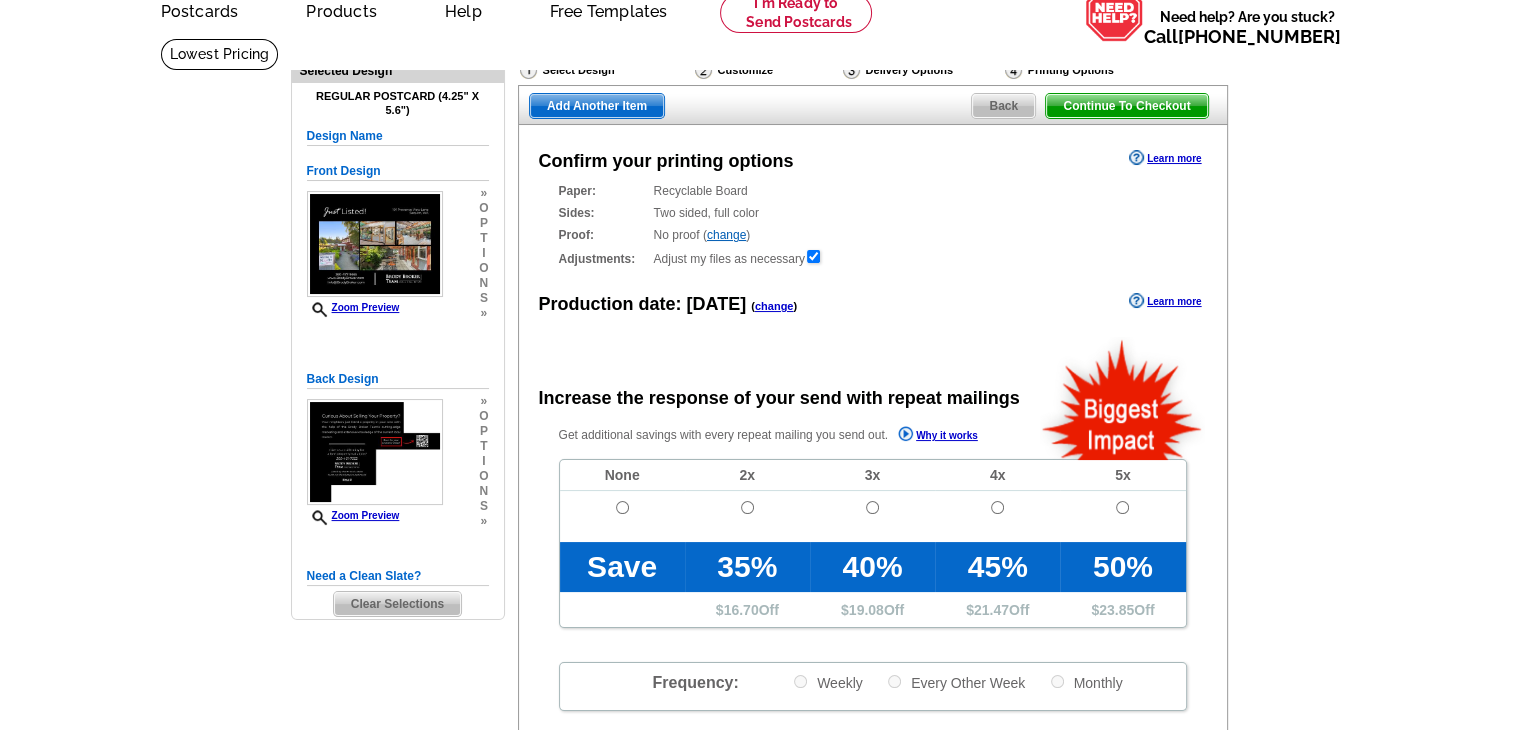 scroll, scrollTop: 100, scrollLeft: 0, axis: vertical 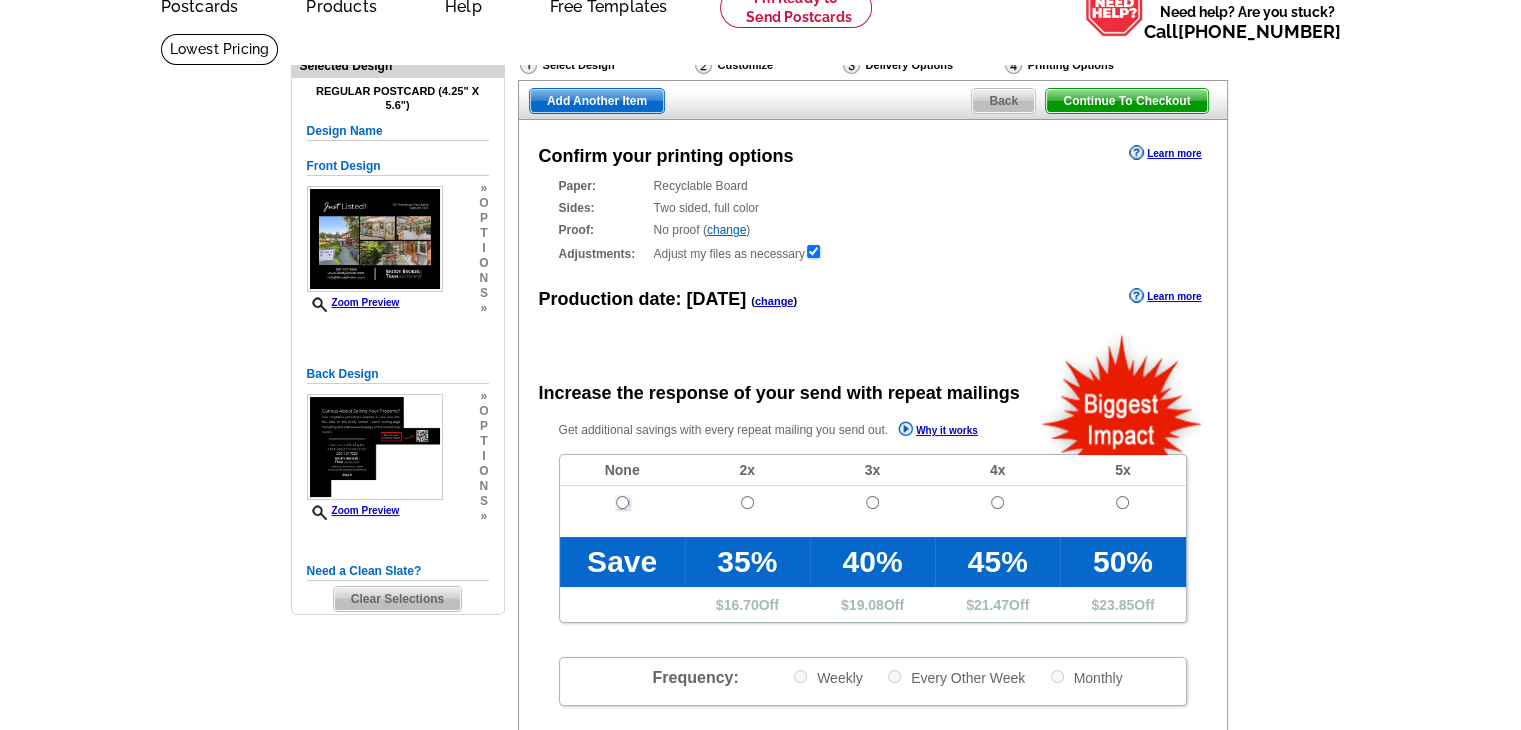 drag, startPoint x: 622, startPoint y: 501, endPoint x: 664, endPoint y: 502, distance: 42.0119 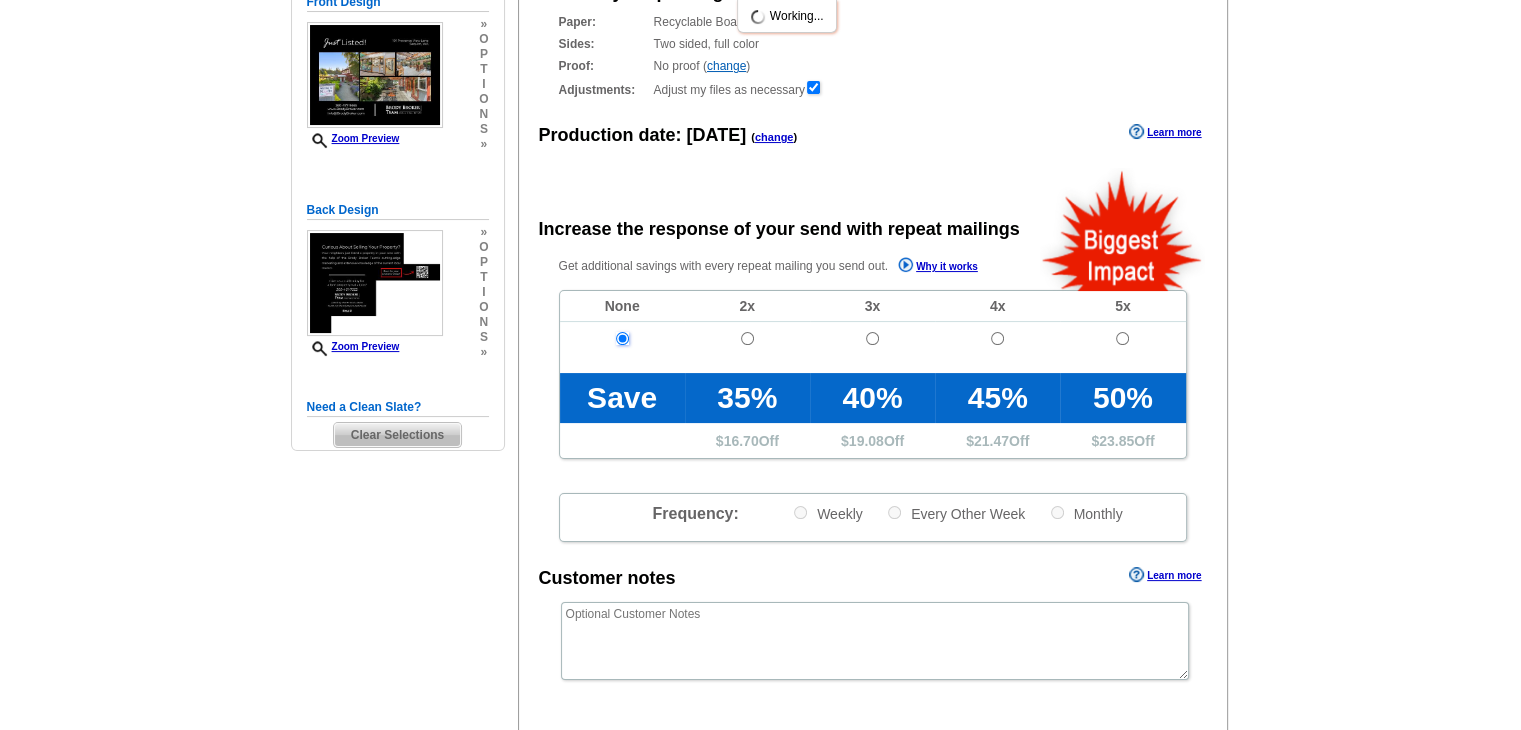 scroll, scrollTop: 300, scrollLeft: 0, axis: vertical 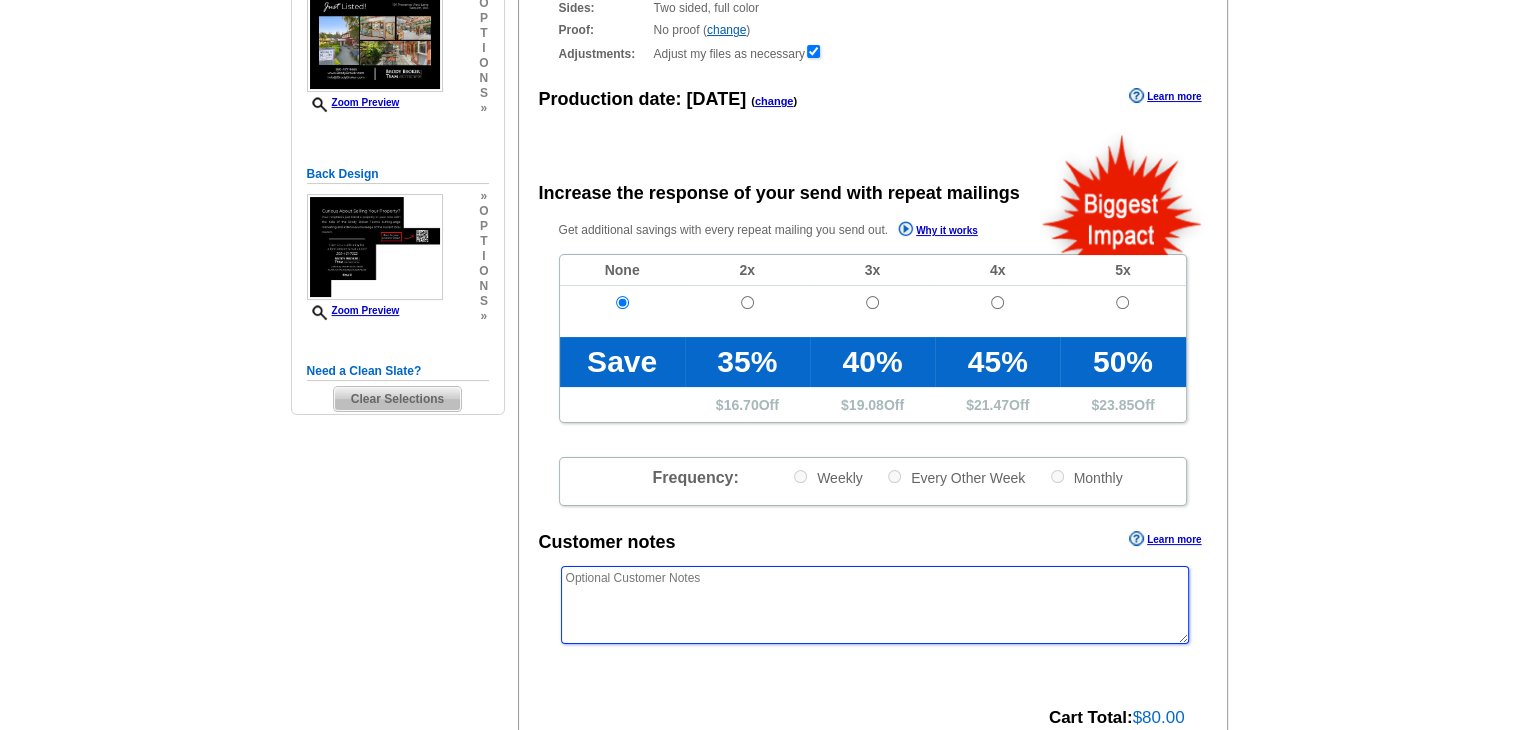 click at bounding box center (875, 605) 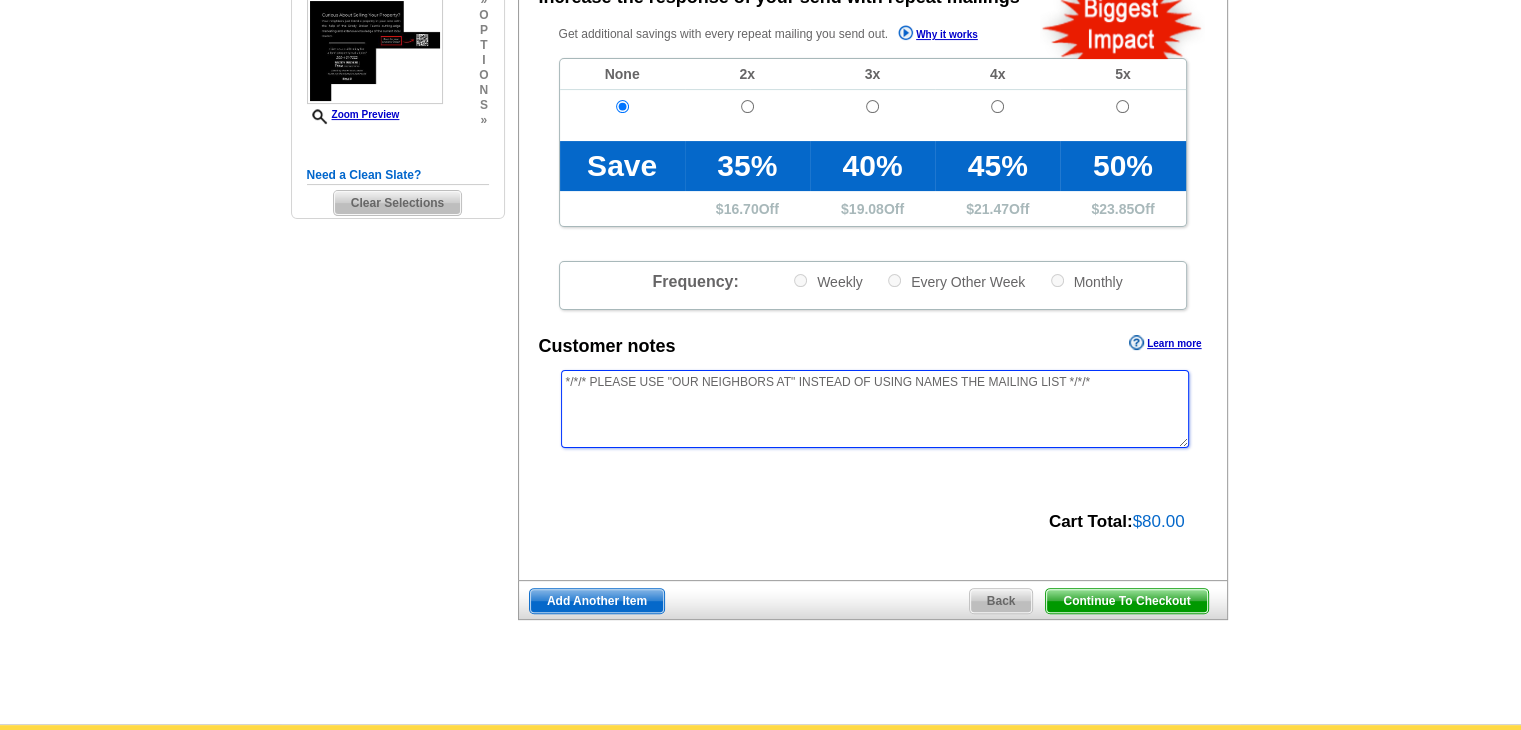 scroll, scrollTop: 500, scrollLeft: 0, axis: vertical 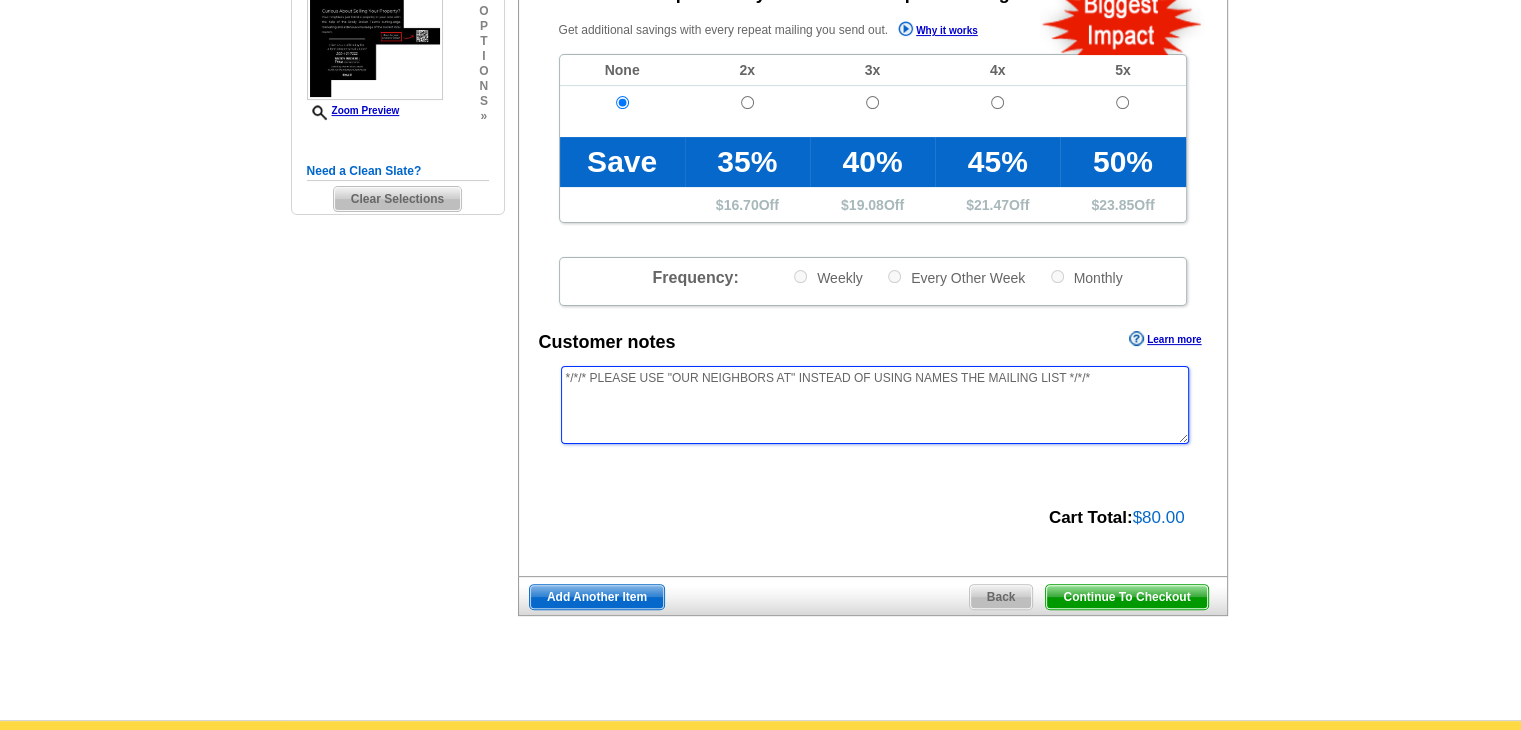 type on "*/*/* PLEASE USE "OUR NEIGHBORS AT" INSTEAD OF USING NAMES THE MAILING LIST */*/*" 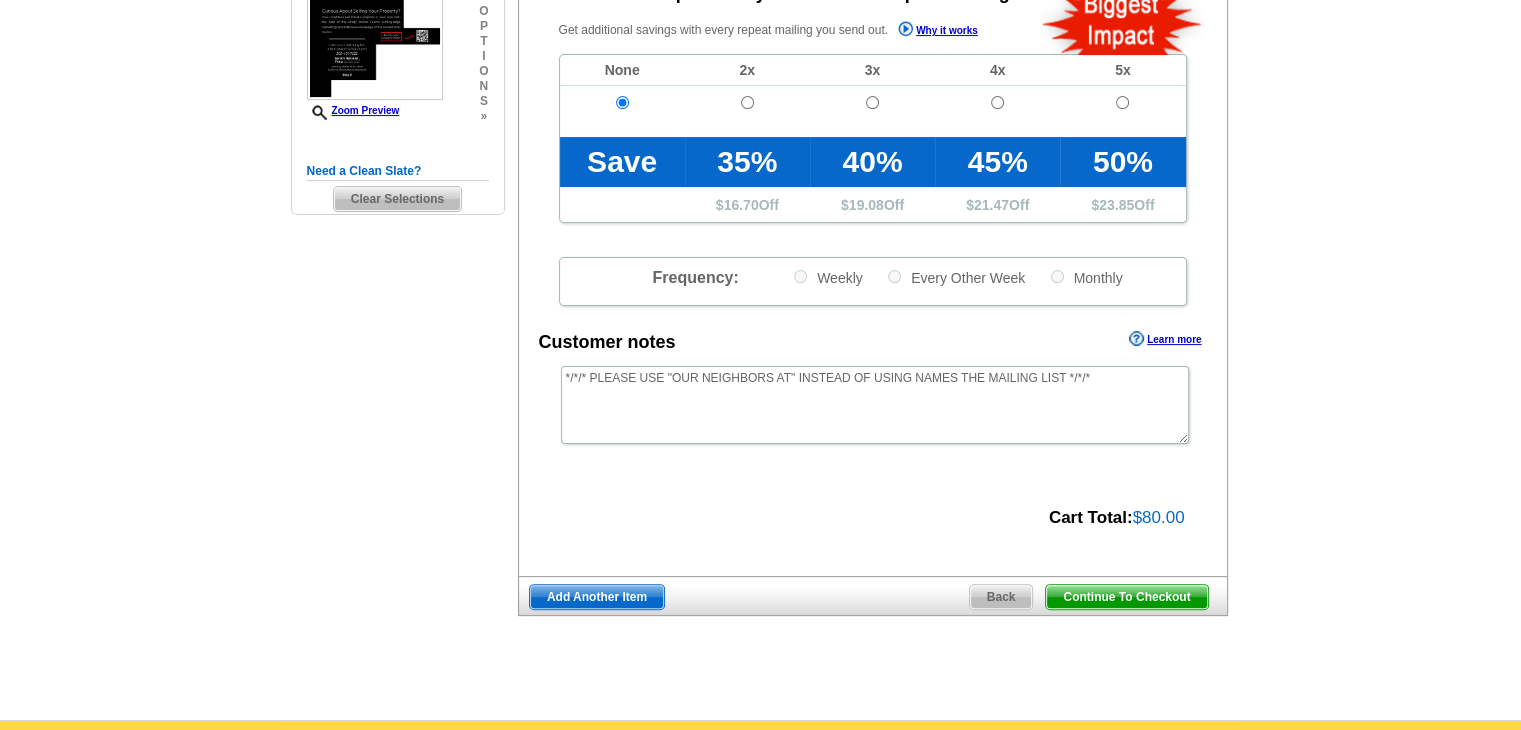 click on "Continue To Checkout" at bounding box center (1126, 597) 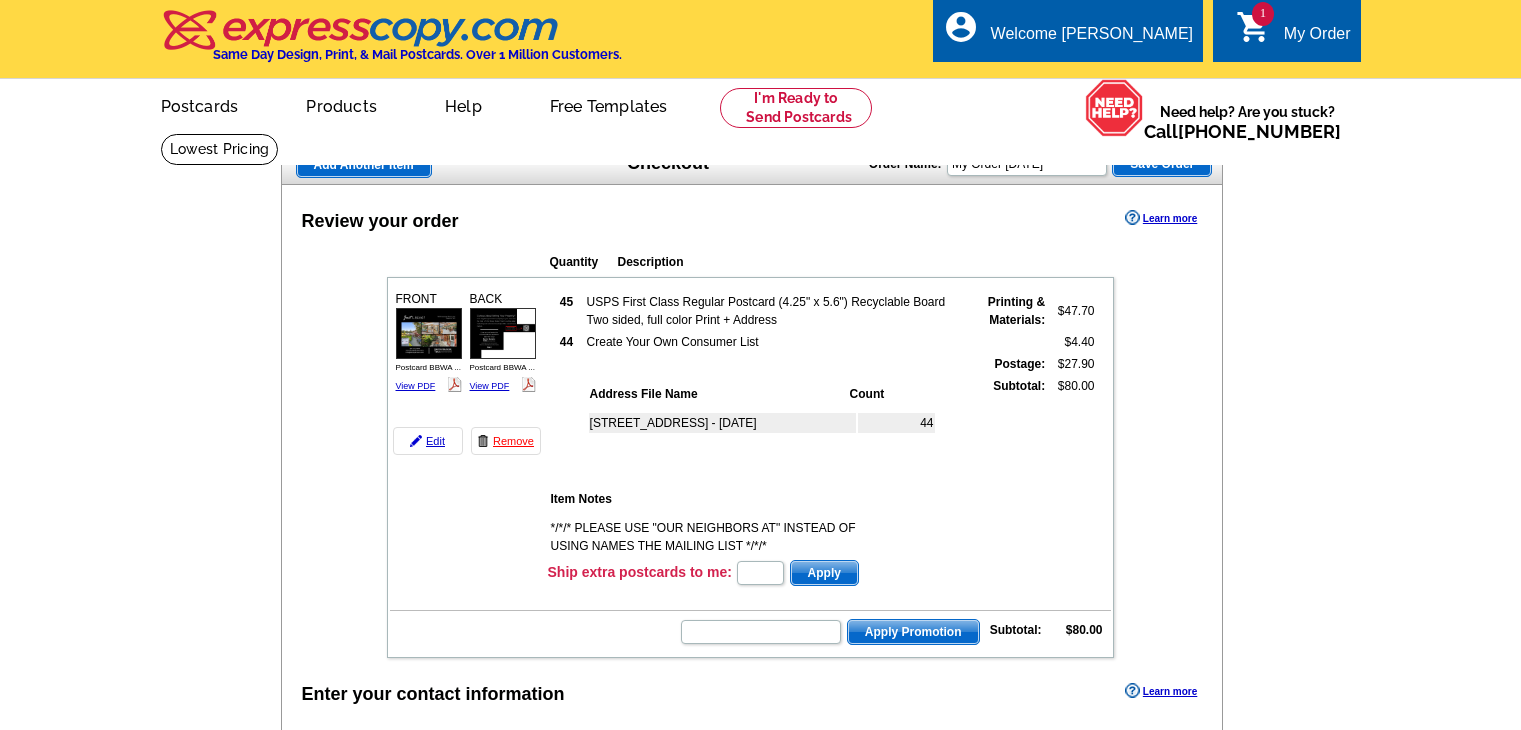 scroll, scrollTop: 0, scrollLeft: 0, axis: both 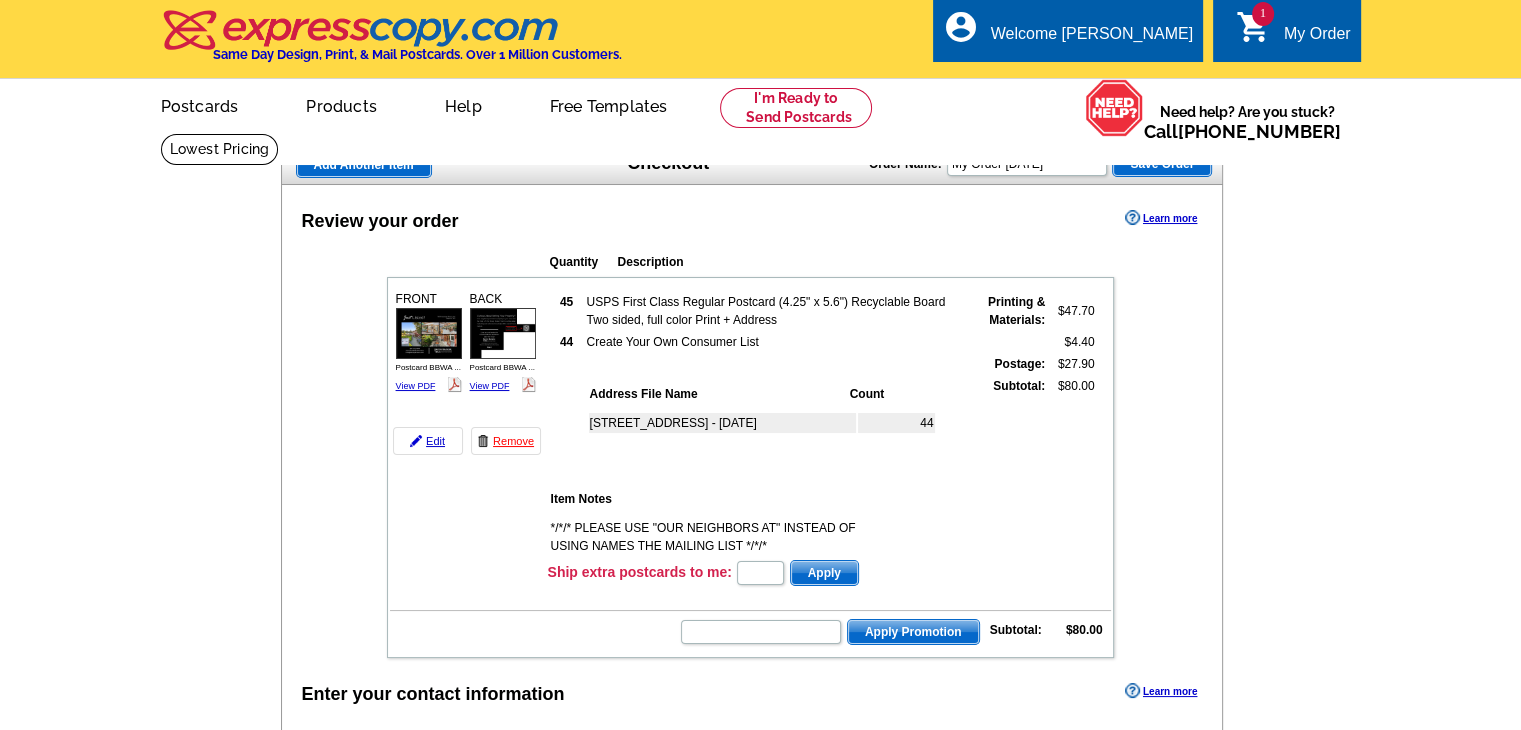 click on "45" at bounding box center (567, 311) 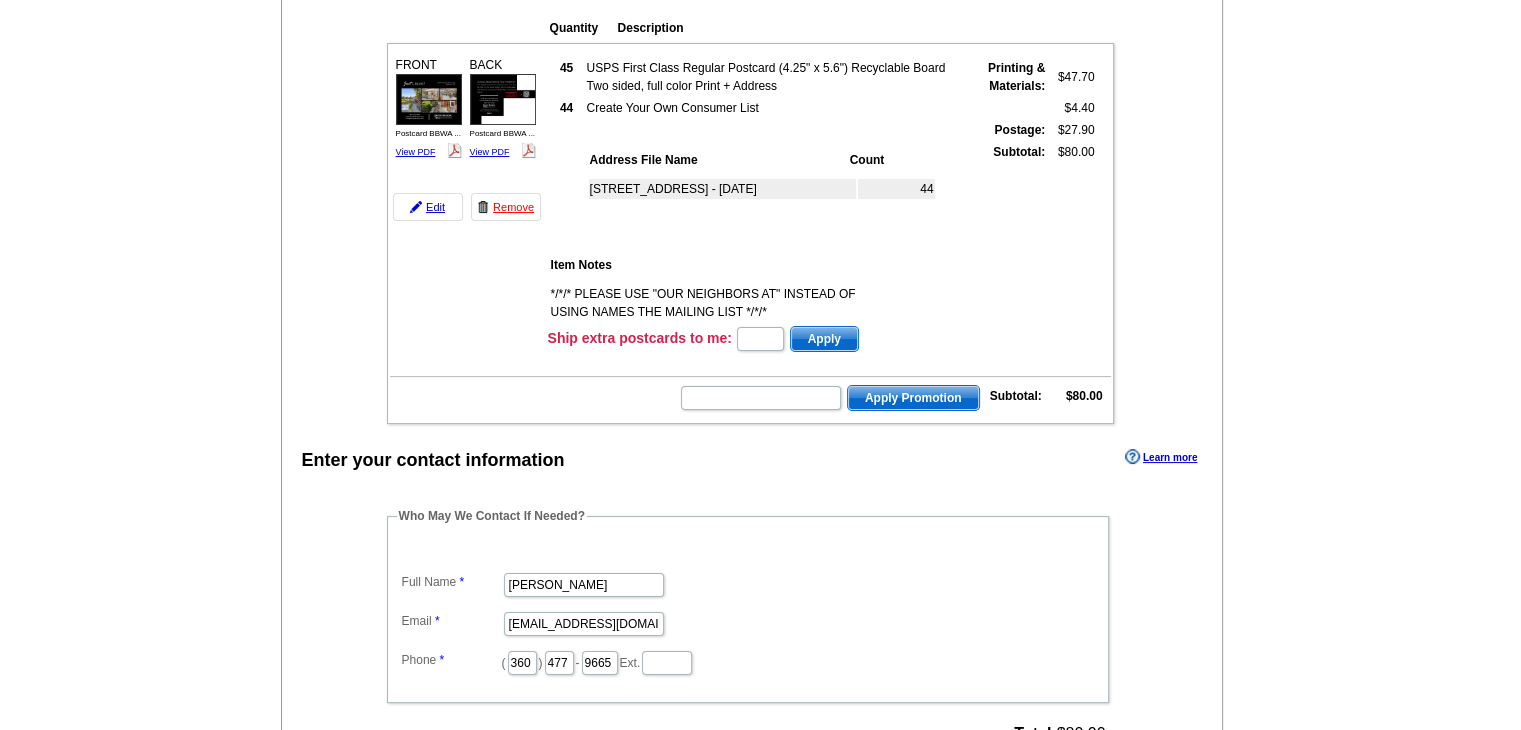 scroll, scrollTop: 400, scrollLeft: 0, axis: vertical 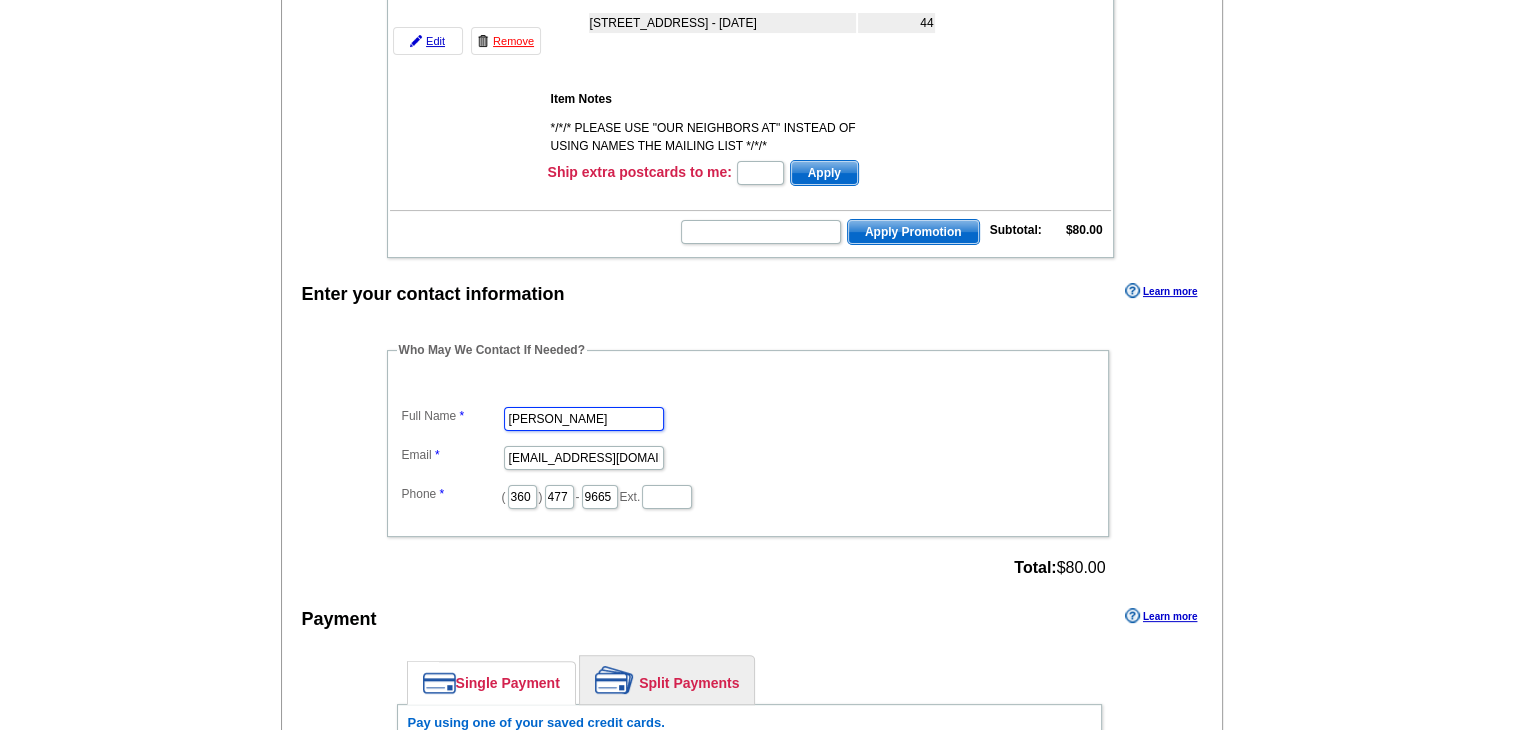 click on "Rose McCreary" at bounding box center (584, 419) 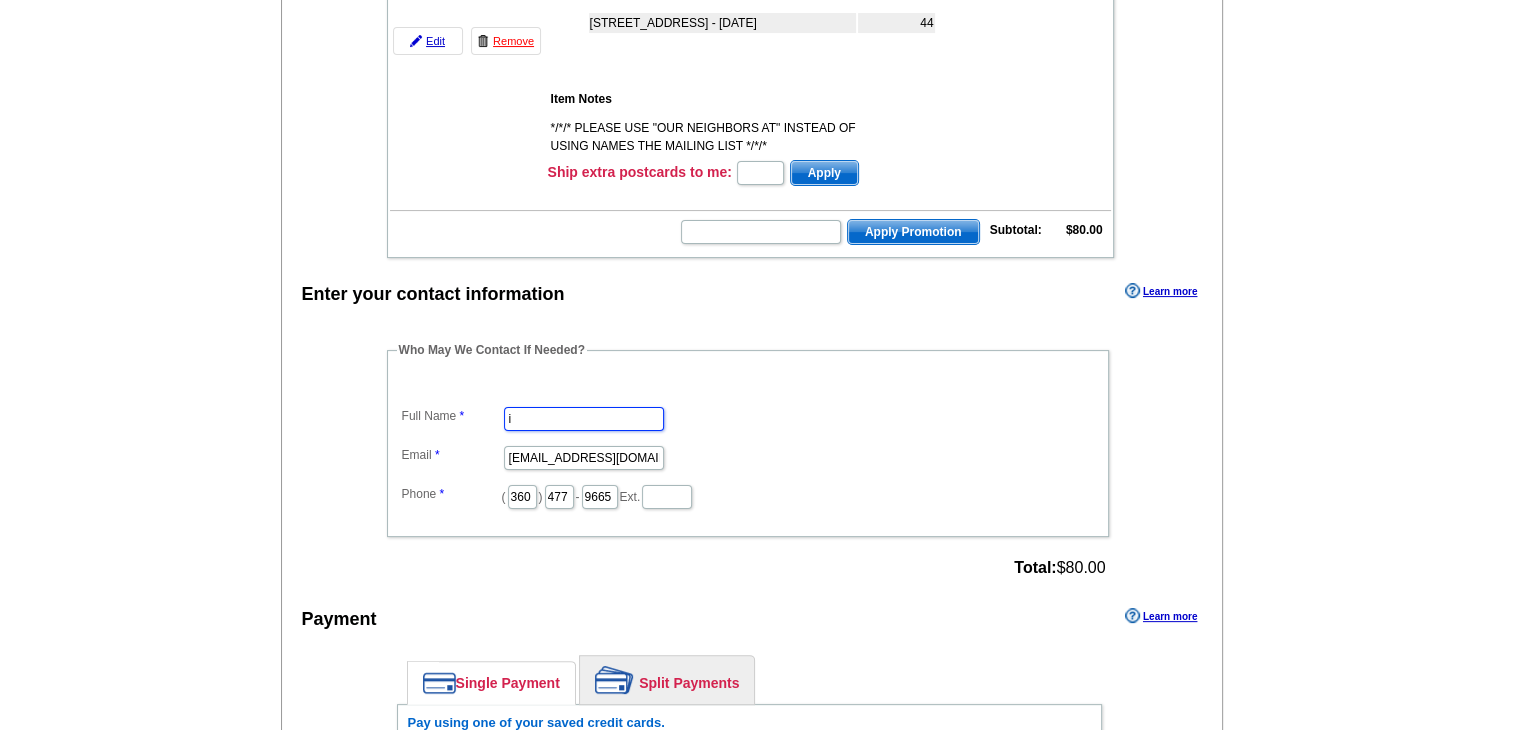 type on "[PERSON_NAME]" 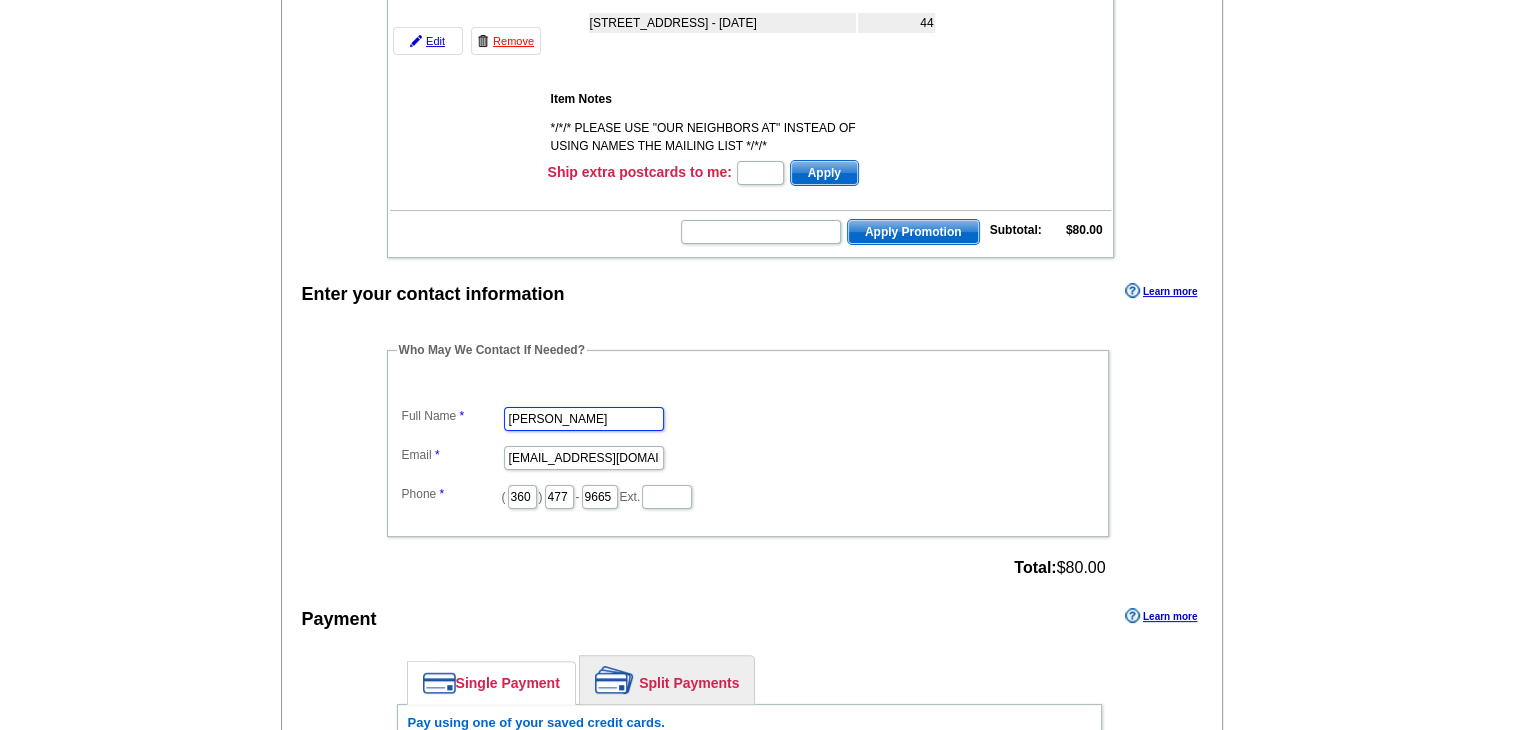 scroll, scrollTop: 0, scrollLeft: 0, axis: both 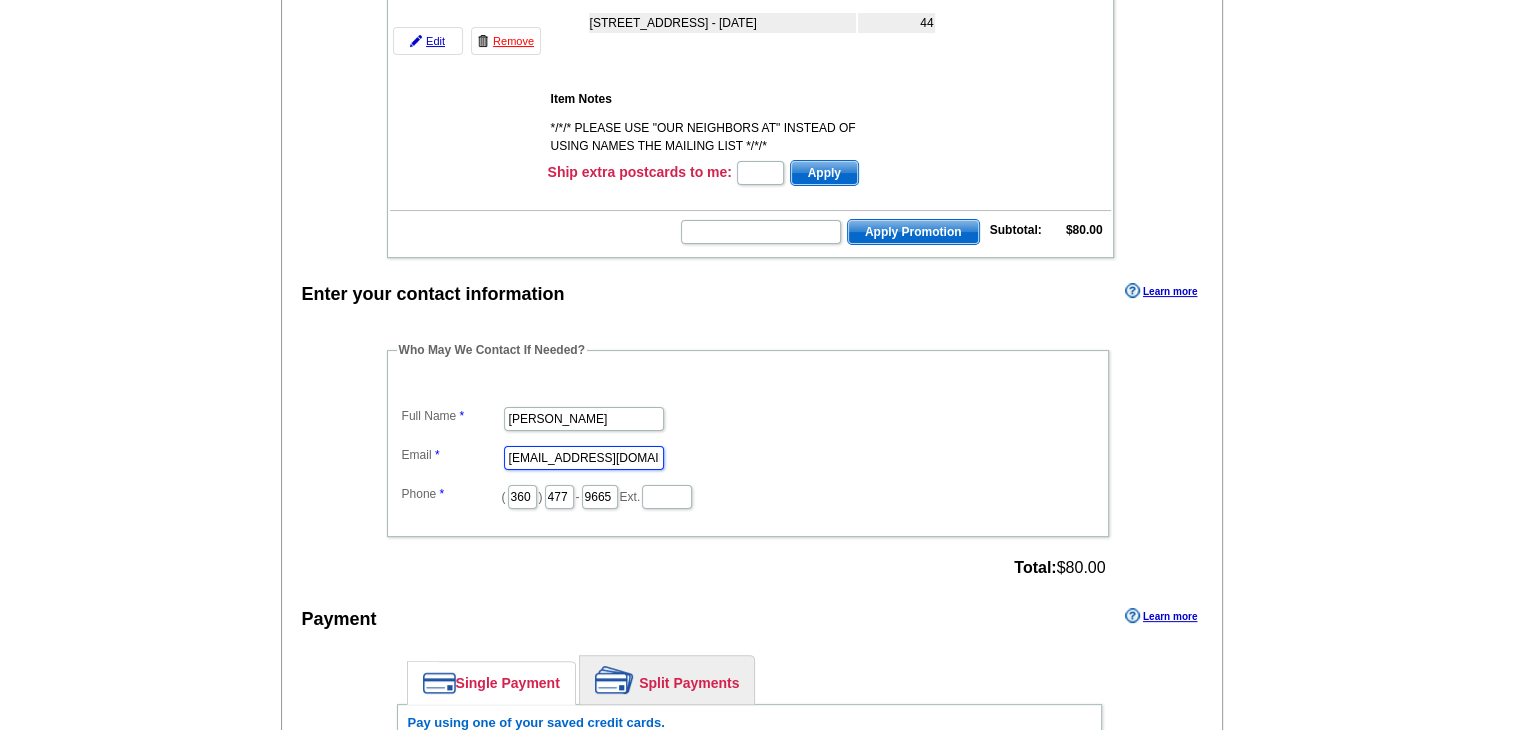 click on "rose@brodybroker.com" at bounding box center (584, 458) 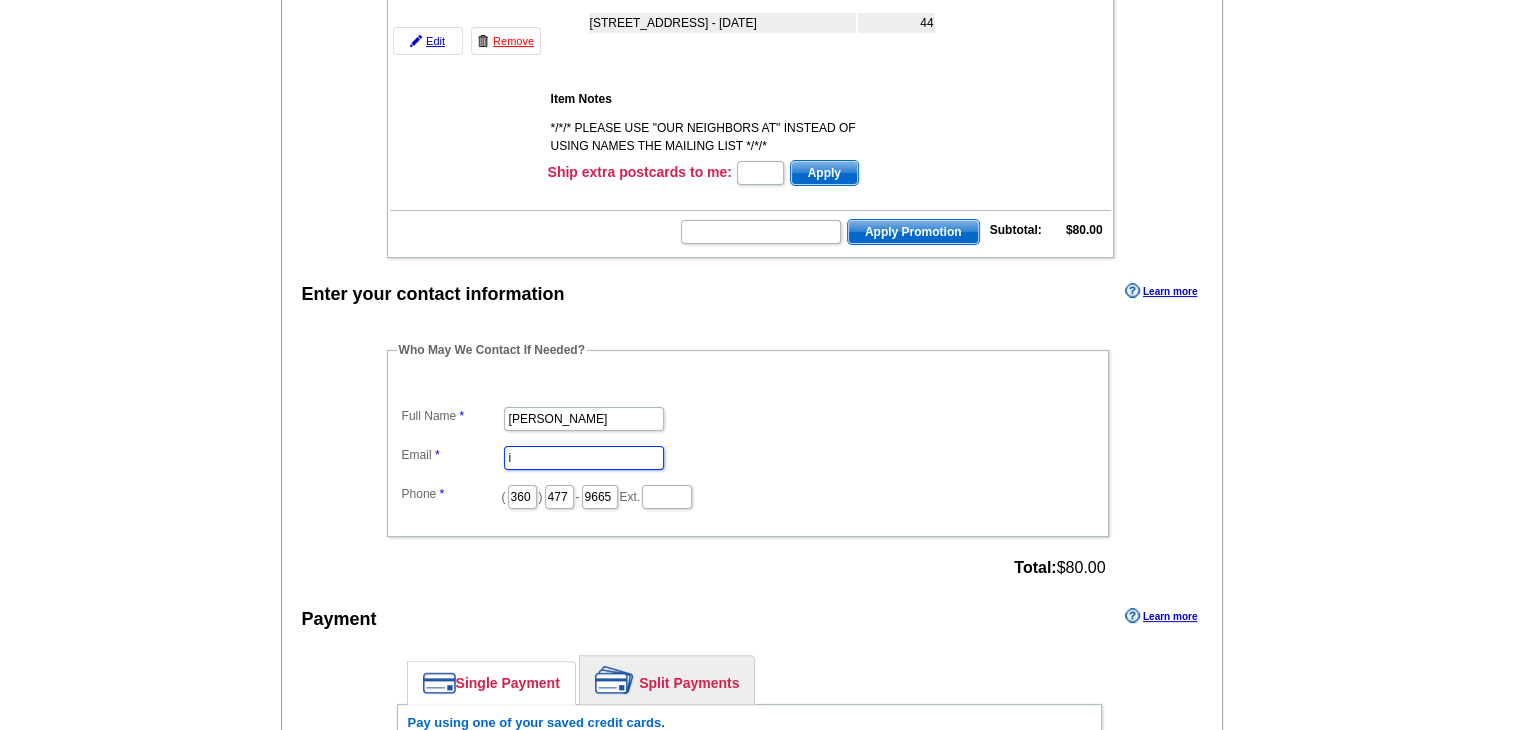 type on "[EMAIL_ADDRESS][DOMAIN_NAME]" 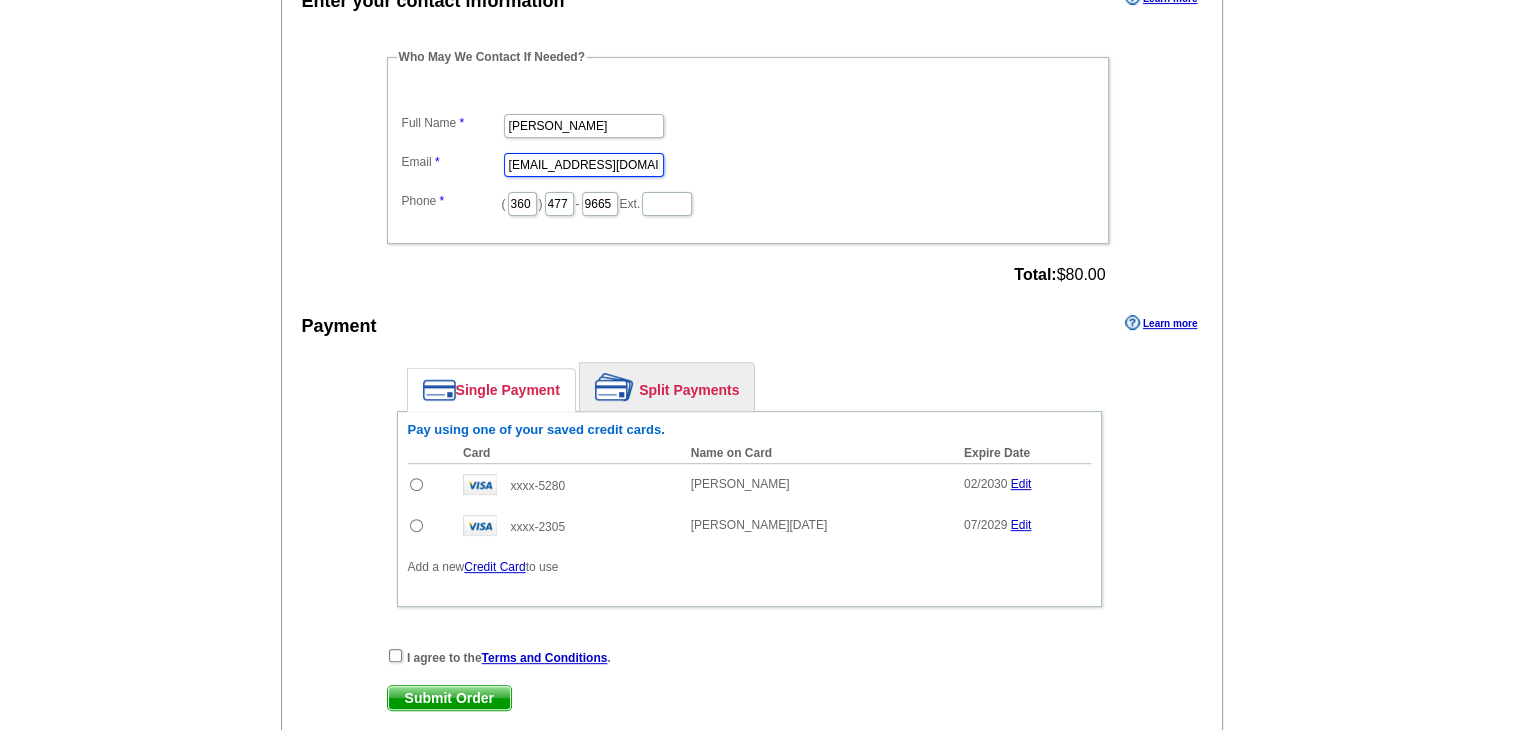 scroll, scrollTop: 700, scrollLeft: 0, axis: vertical 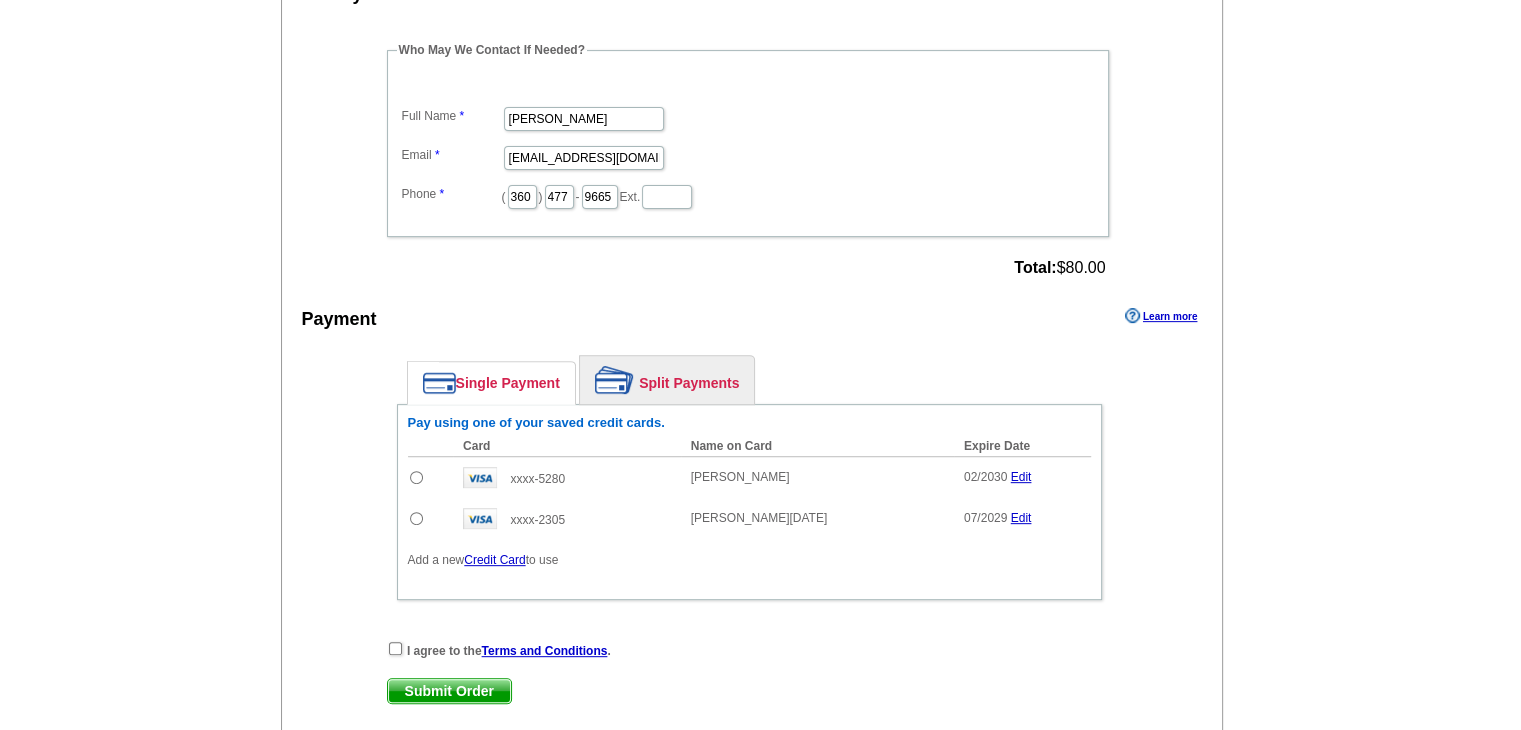 click at bounding box center (416, 477) 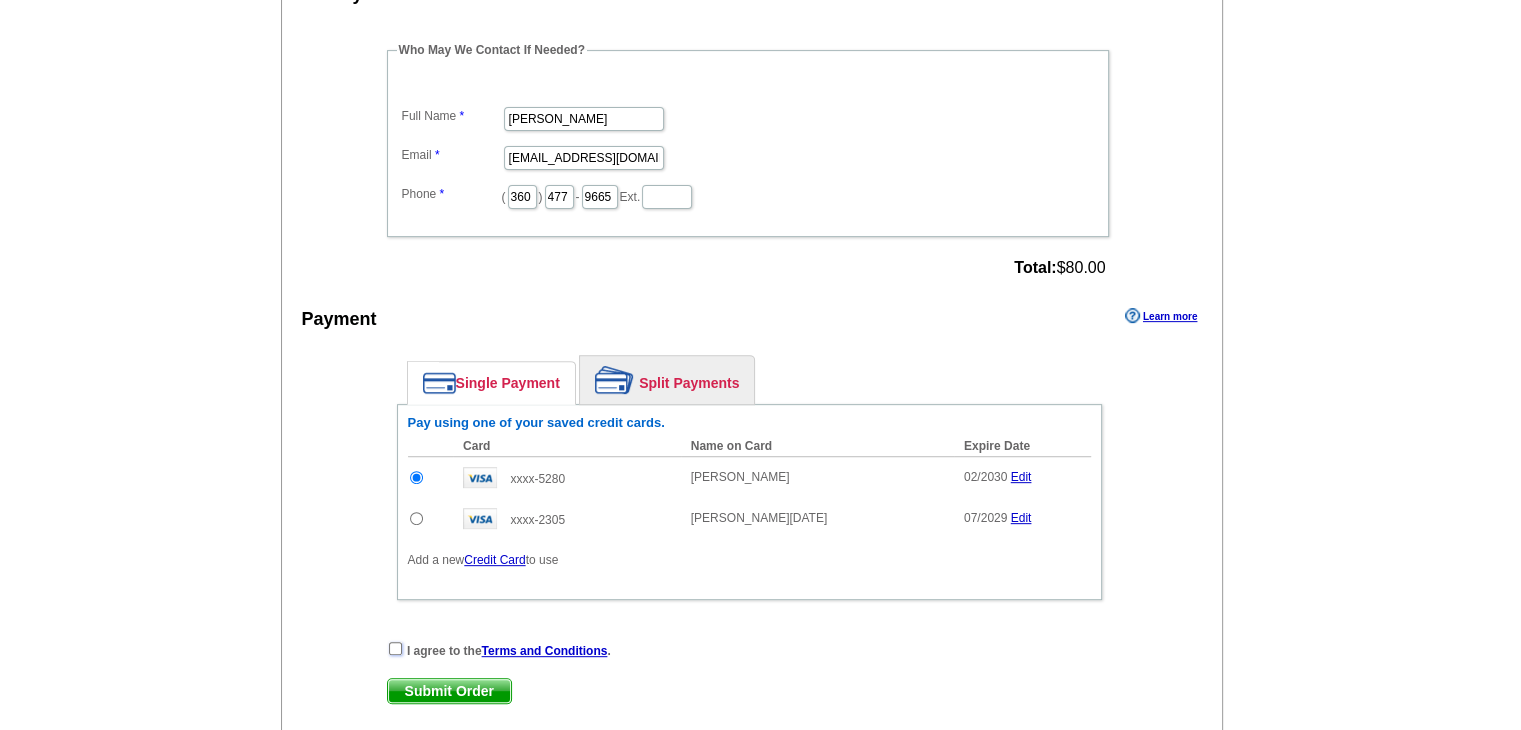 click at bounding box center [395, 648] 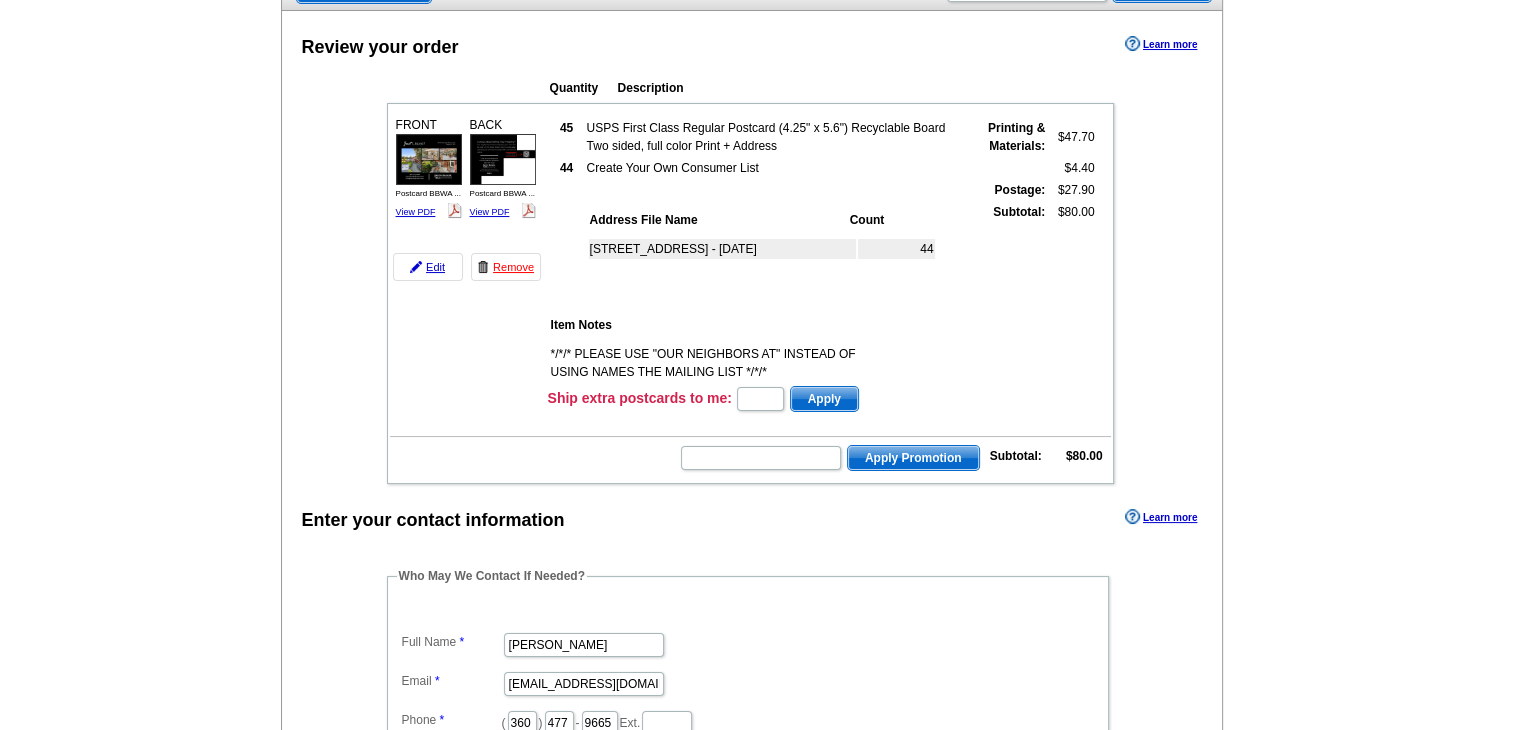 scroll, scrollTop: 100, scrollLeft: 0, axis: vertical 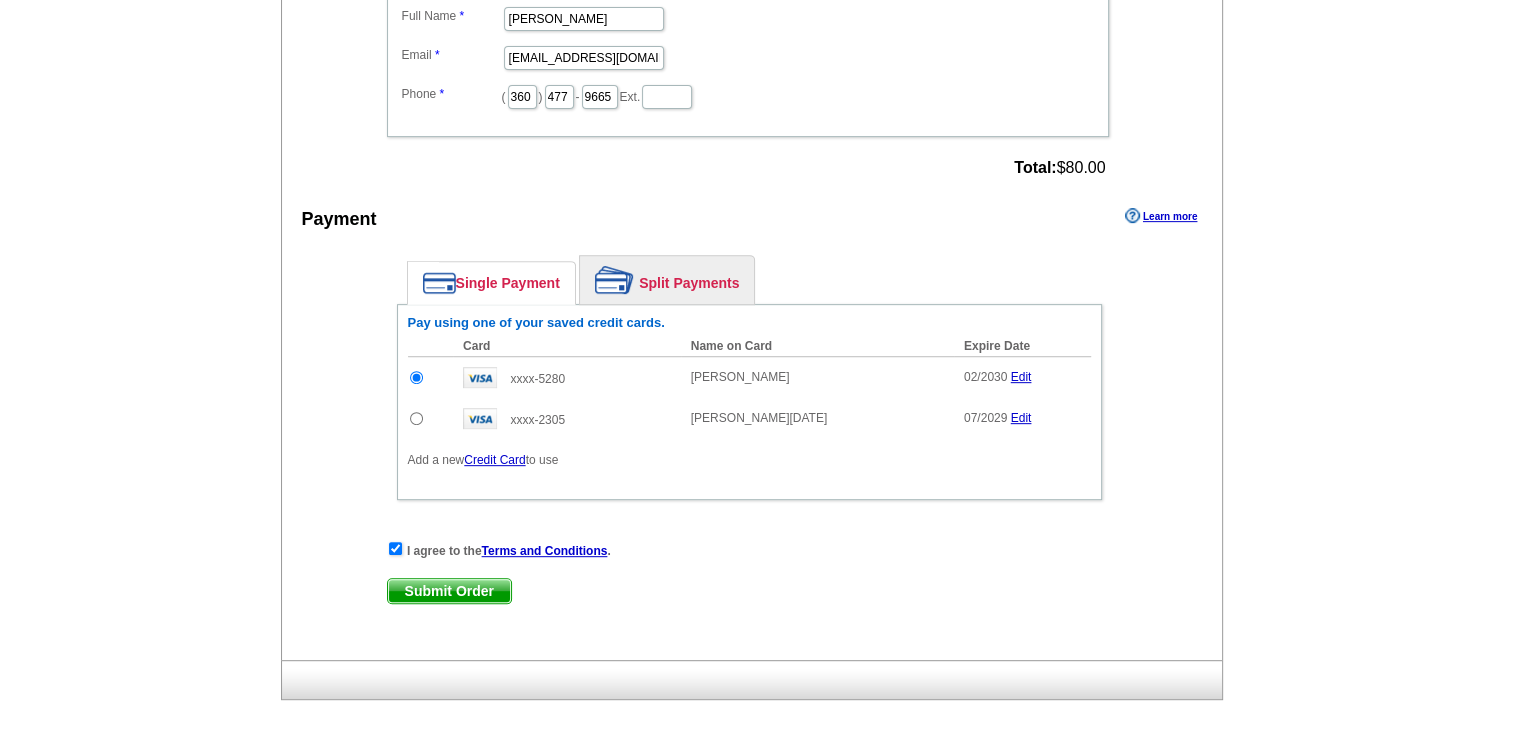 click on "Submit Order" at bounding box center (449, 591) 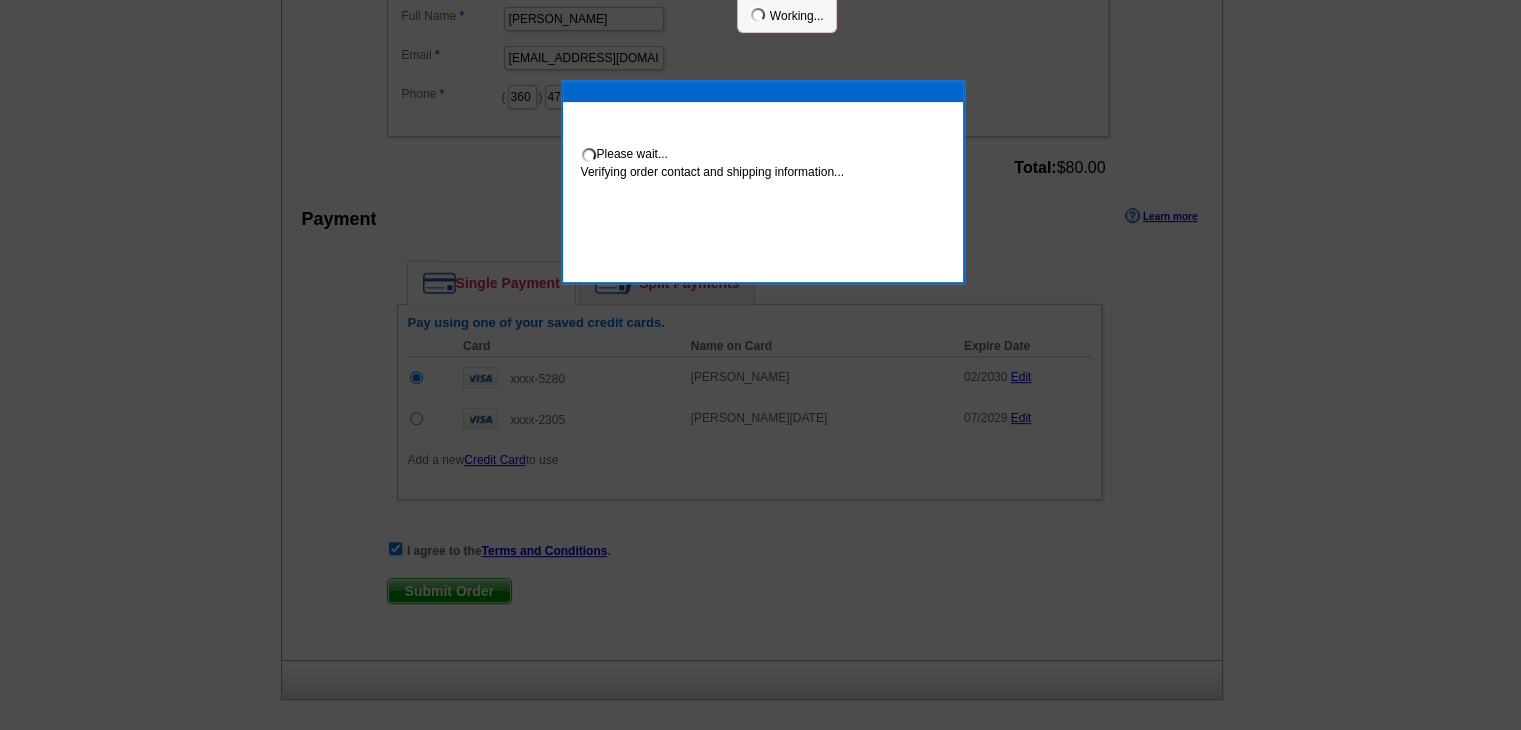 scroll, scrollTop: 792, scrollLeft: 0, axis: vertical 